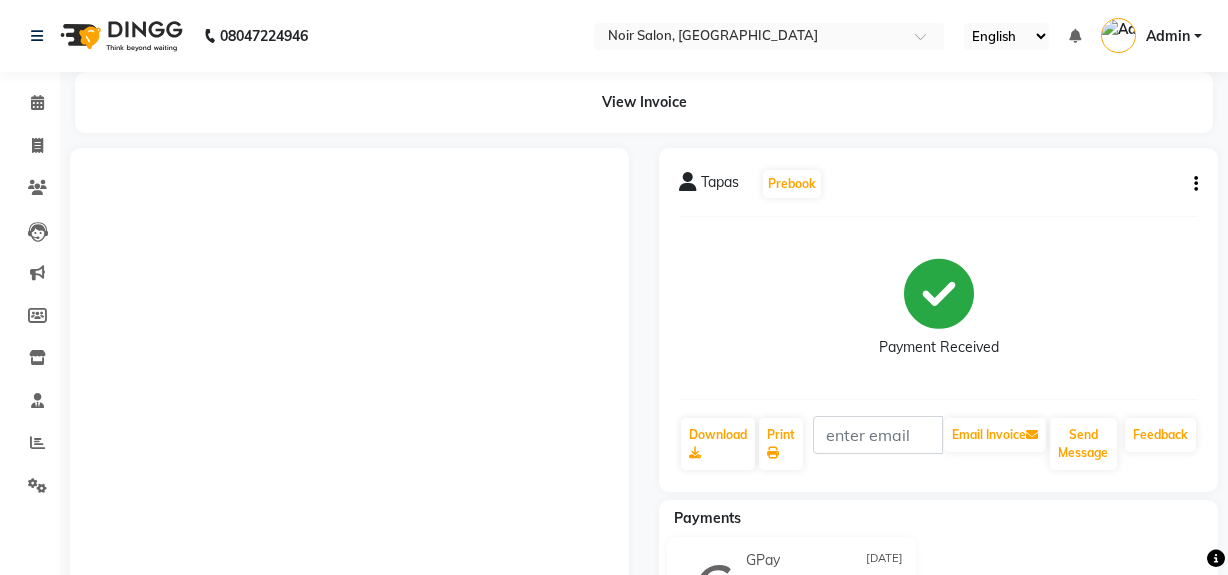 scroll, scrollTop: 222, scrollLeft: 0, axis: vertical 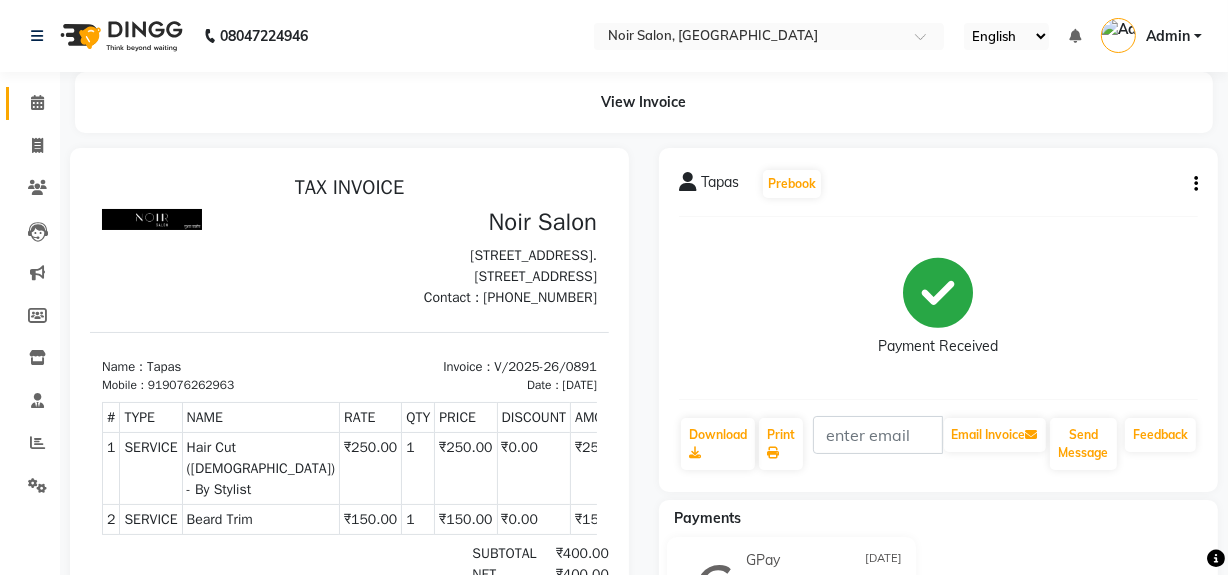 click on "Calendar" 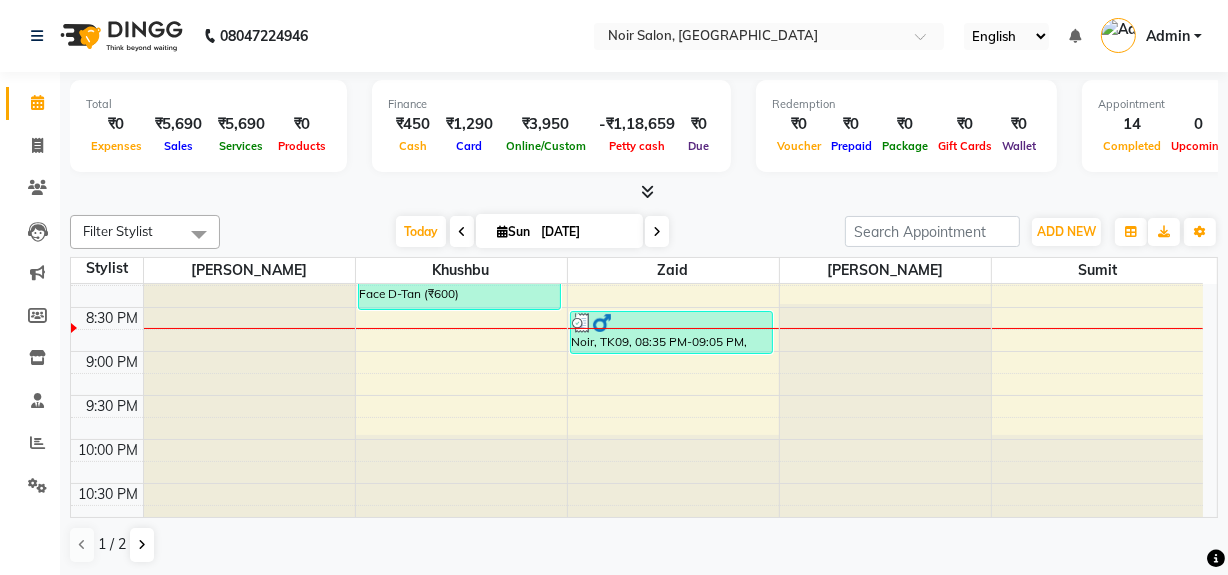 scroll, scrollTop: 992, scrollLeft: 0, axis: vertical 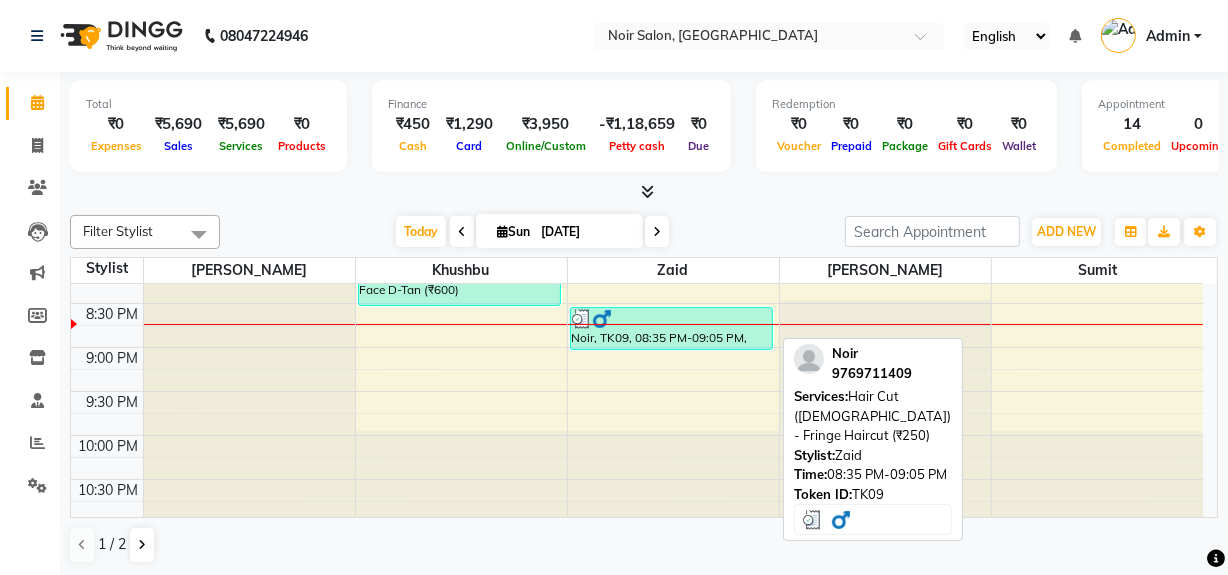 click on "Noir, TK09, 08:35 PM-09:05 PM, Hair Cut ([DEMOGRAPHIC_DATA]) - Fringe Haircut (₹250)" at bounding box center [672, 328] 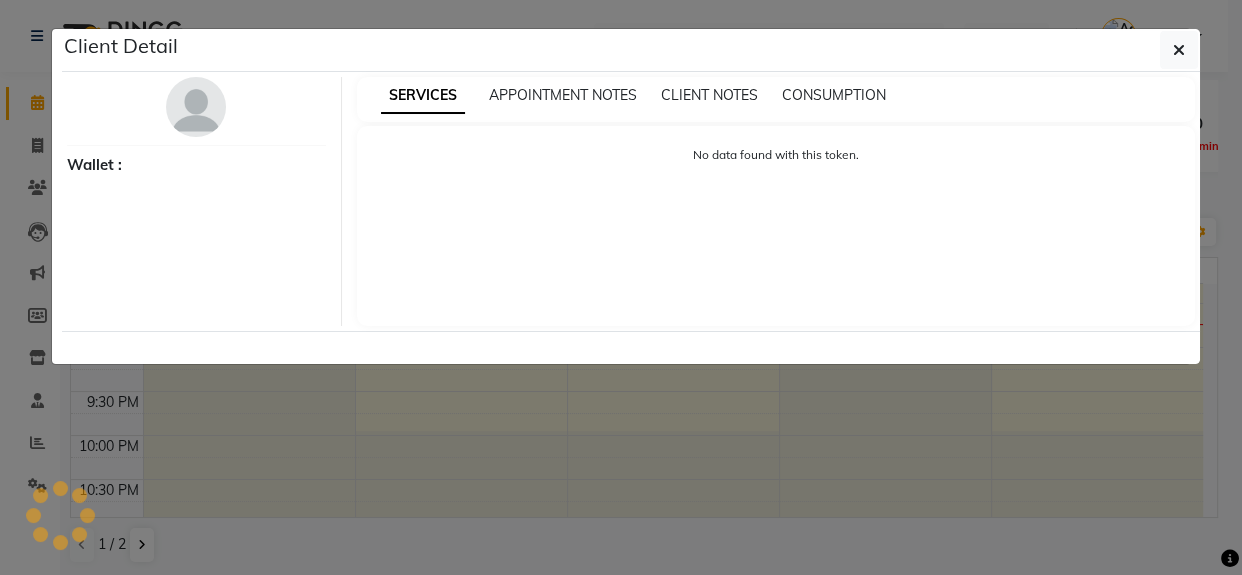 select on "3" 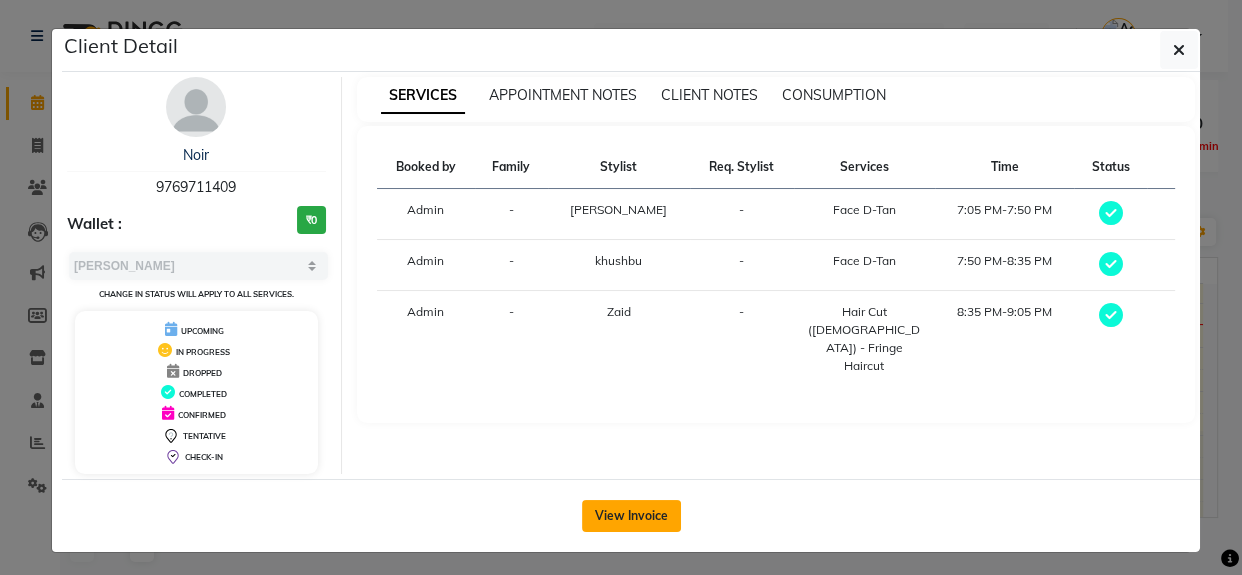 click on "View Invoice" 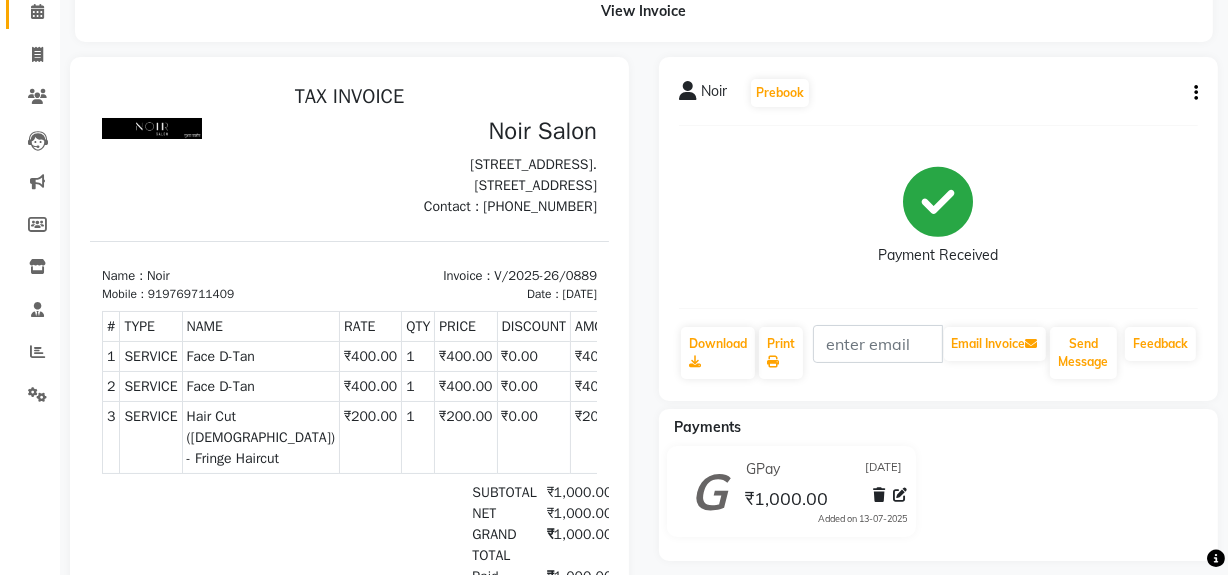 scroll, scrollTop: 0, scrollLeft: 0, axis: both 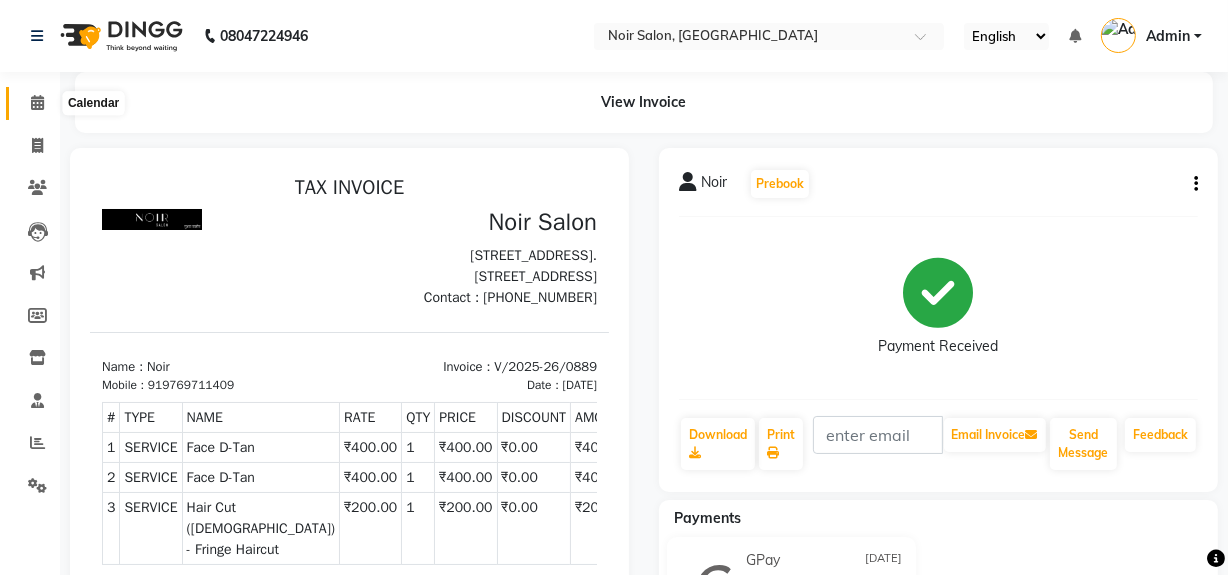 click 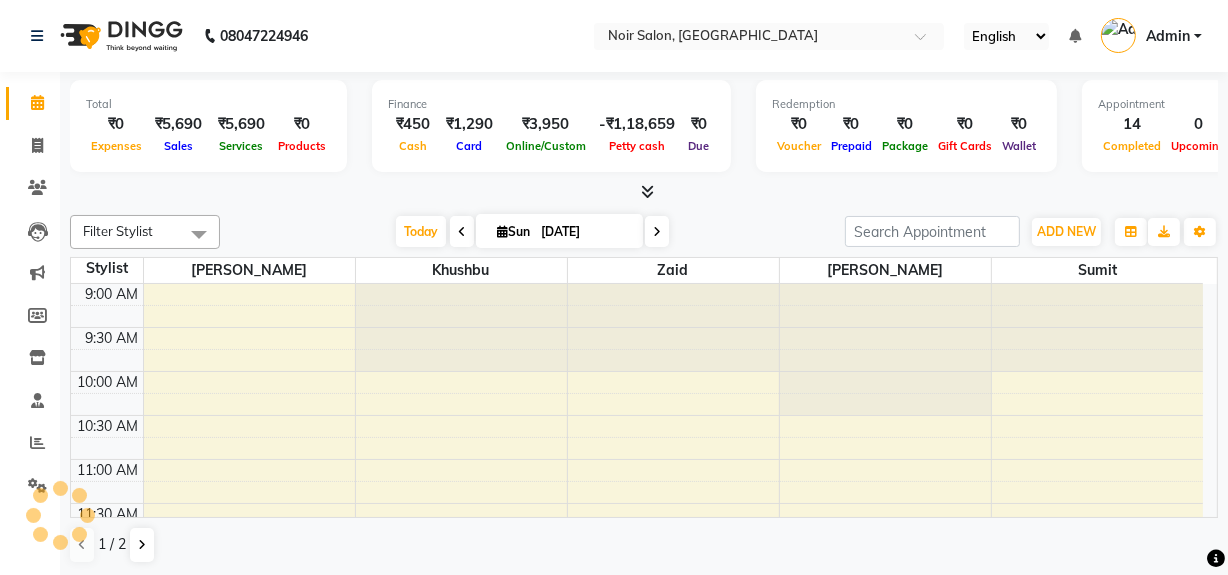 scroll, scrollTop: 0, scrollLeft: 0, axis: both 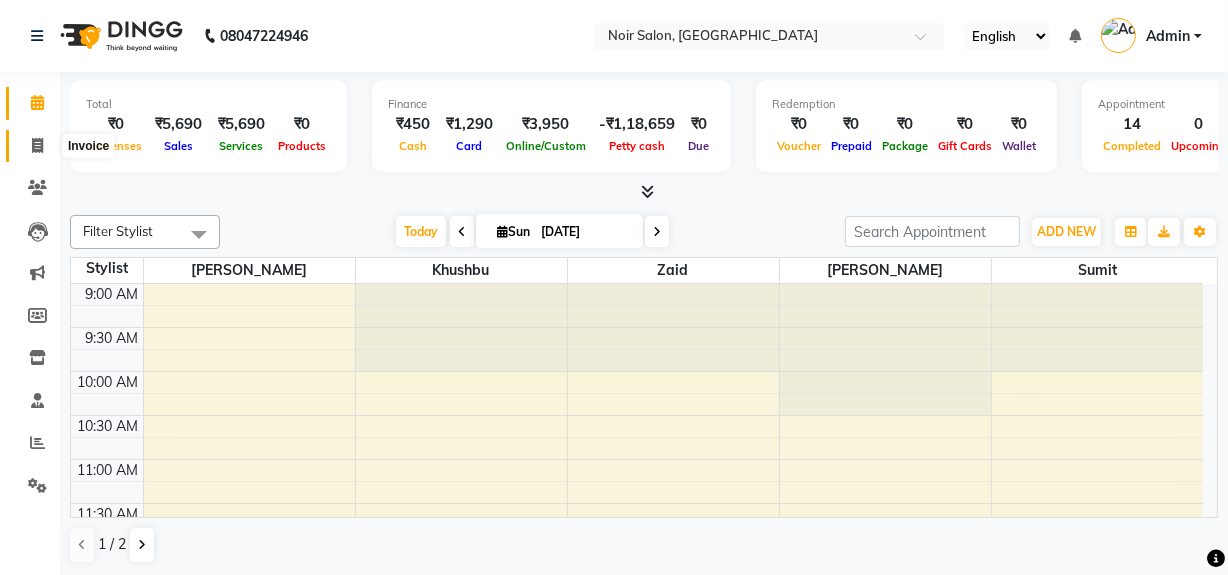 click 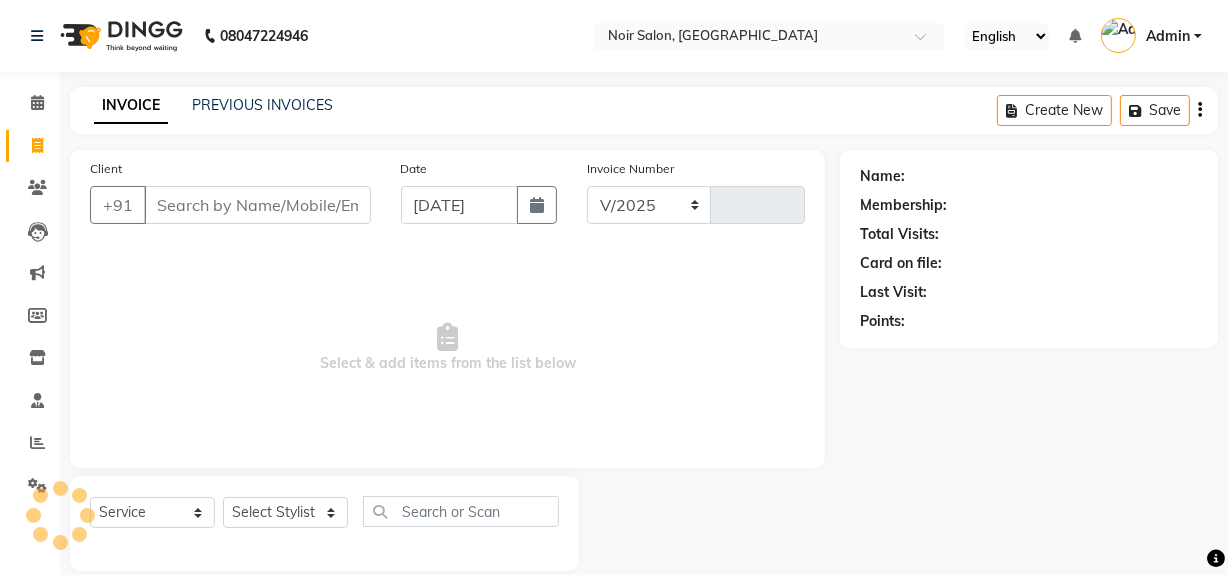 select on "5495" 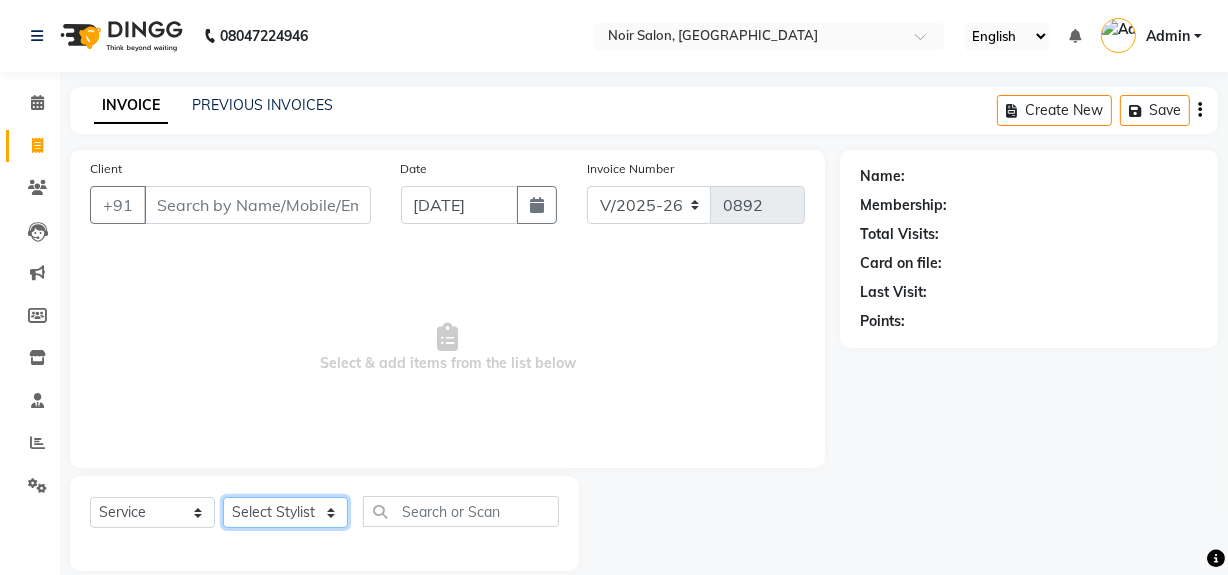 click on "Select Stylist [PERSON_NAME] [PERSON_NAME] Noir (Login) [PERSON_NAME]  Sumit  [PERSON_NAME]  Zaid" 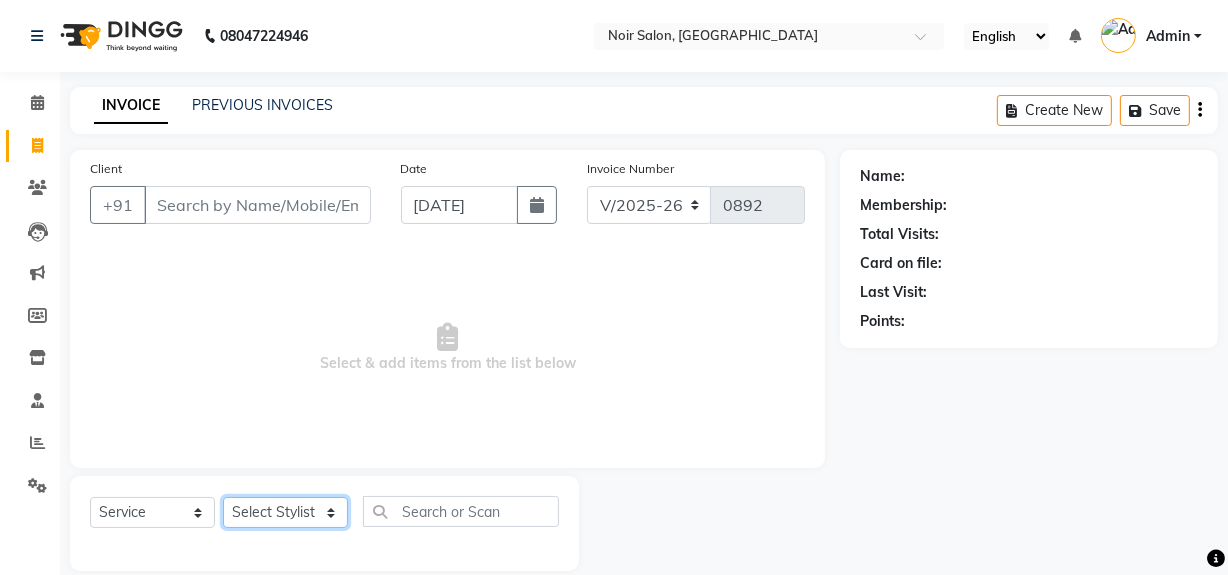 select on "85833" 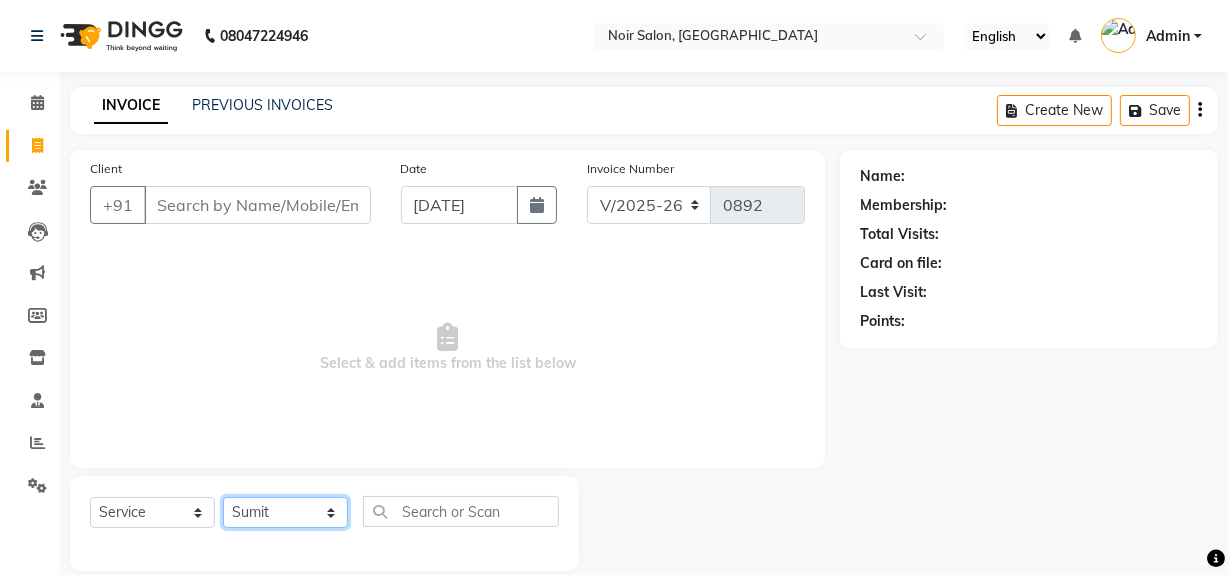 click on "Select Stylist [PERSON_NAME] [PERSON_NAME] Noir (Login) [PERSON_NAME]  Sumit  [PERSON_NAME]  Zaid" 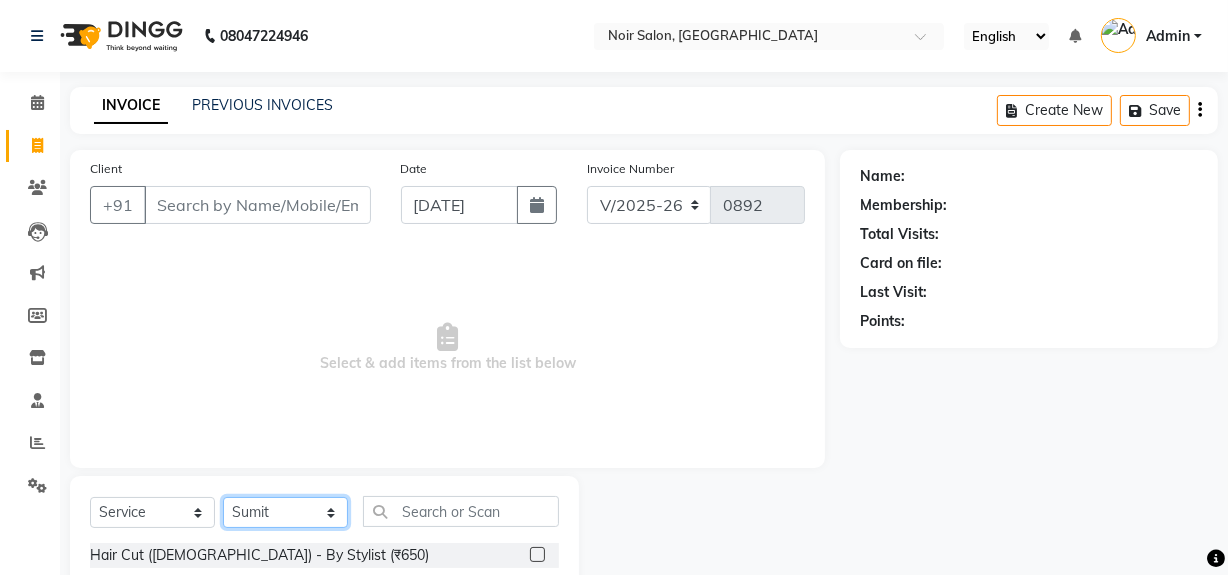 scroll, scrollTop: 181, scrollLeft: 0, axis: vertical 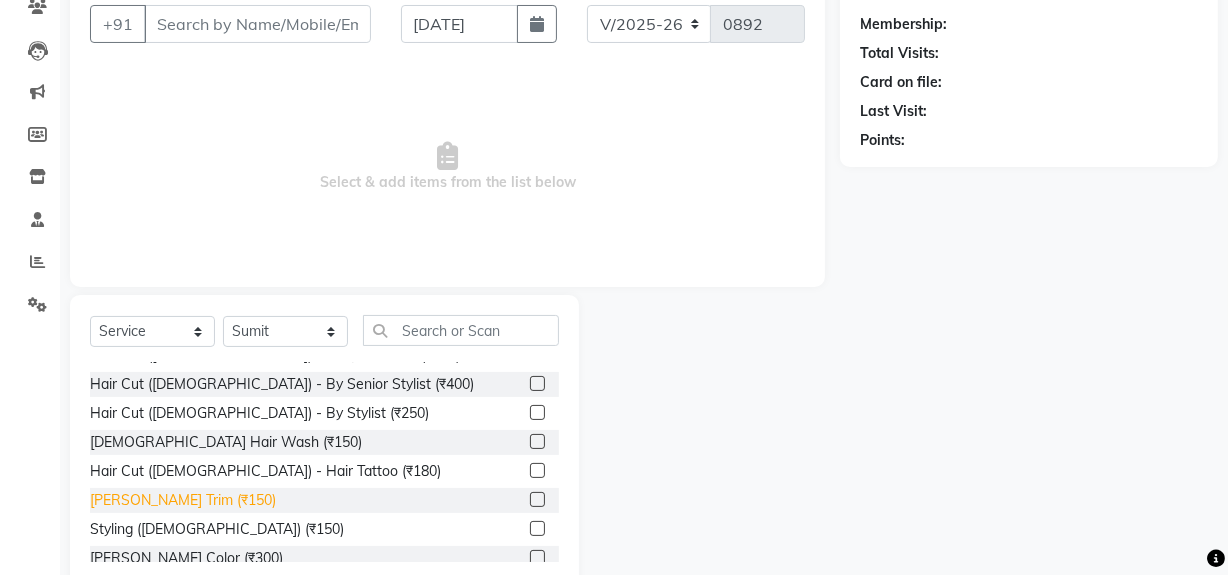 click on "[PERSON_NAME] Trim (₹150)" 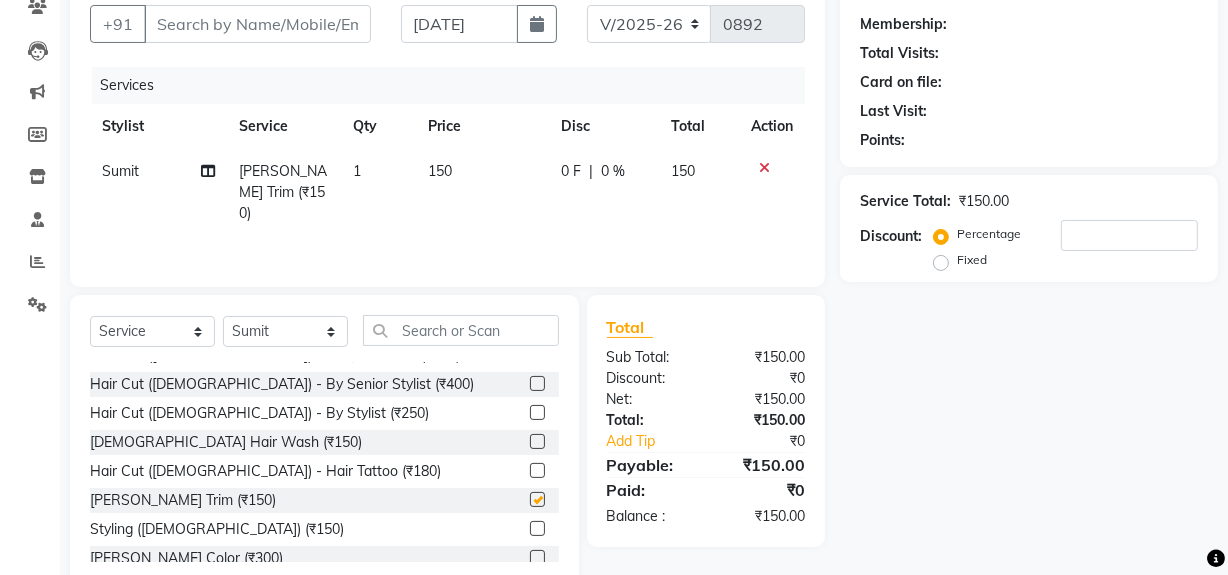 checkbox on "false" 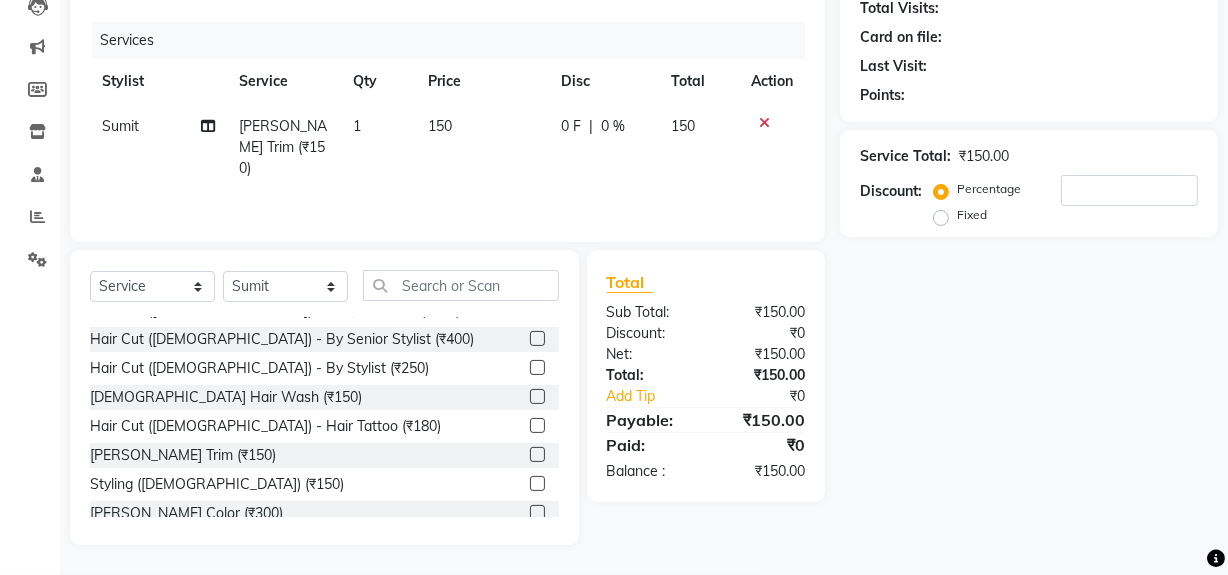 scroll, scrollTop: 0, scrollLeft: 0, axis: both 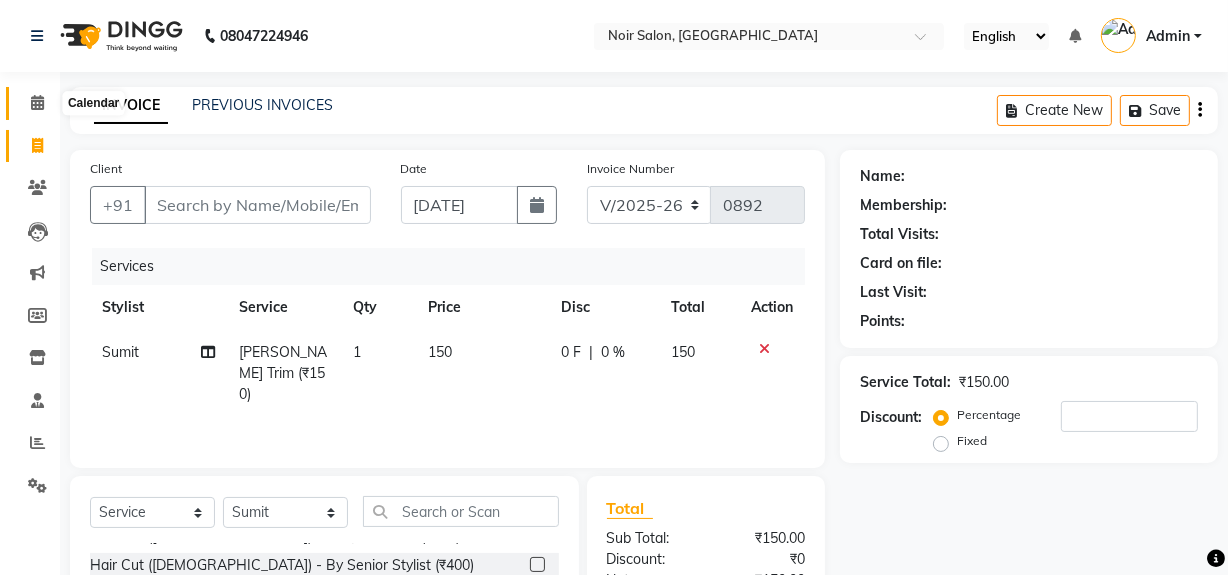 click 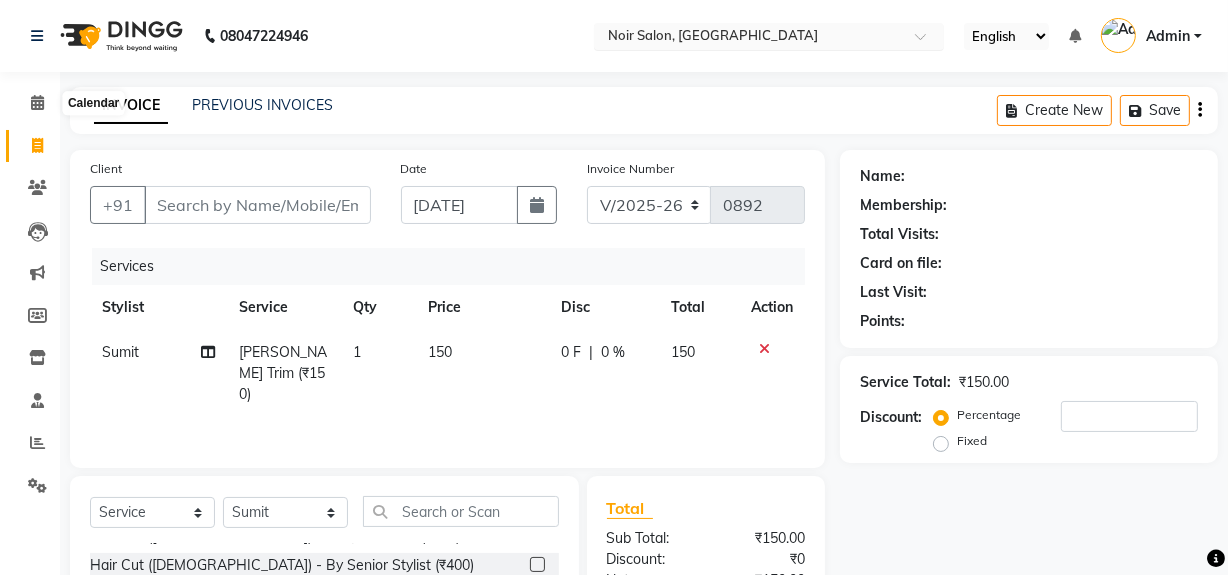click at bounding box center [749, 38] 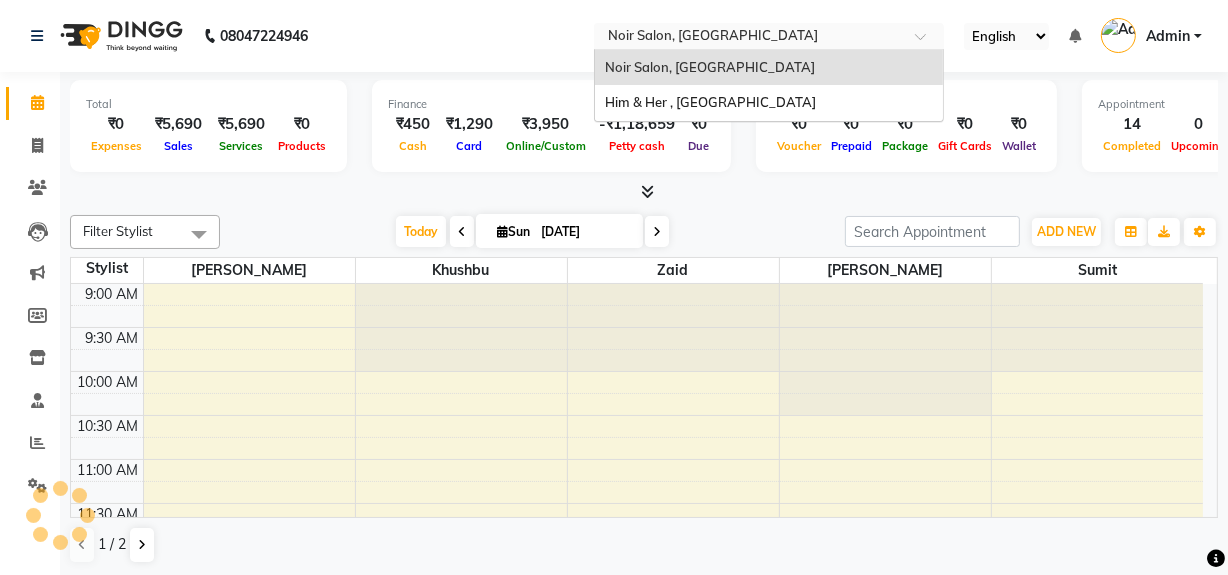 click on "Noir Salon, [GEOGRAPHIC_DATA]" at bounding box center (769, 68) 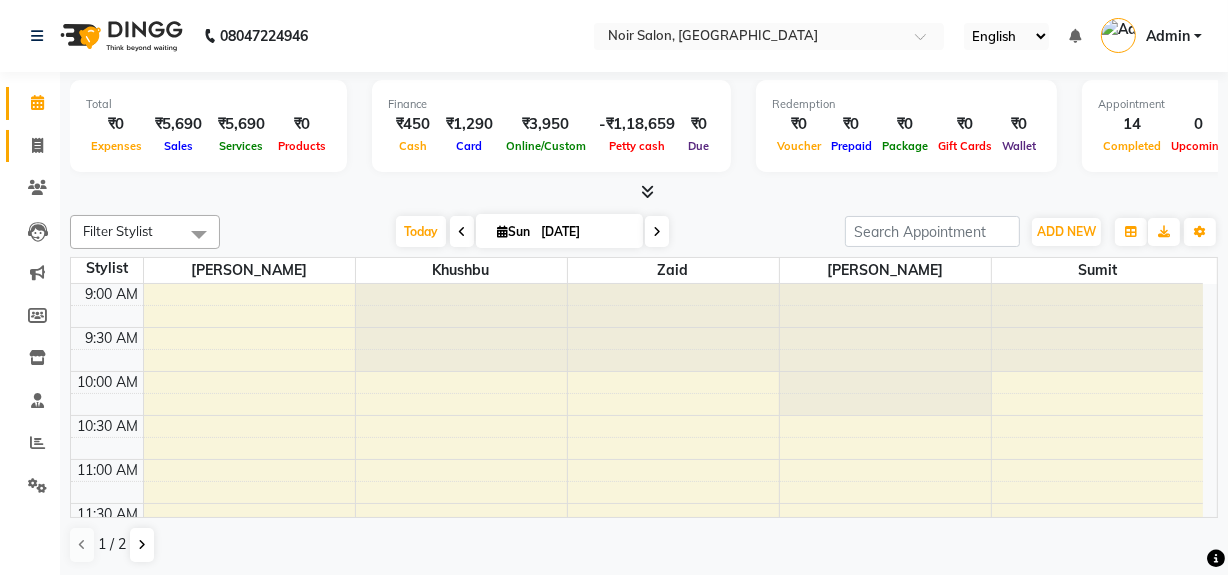 click 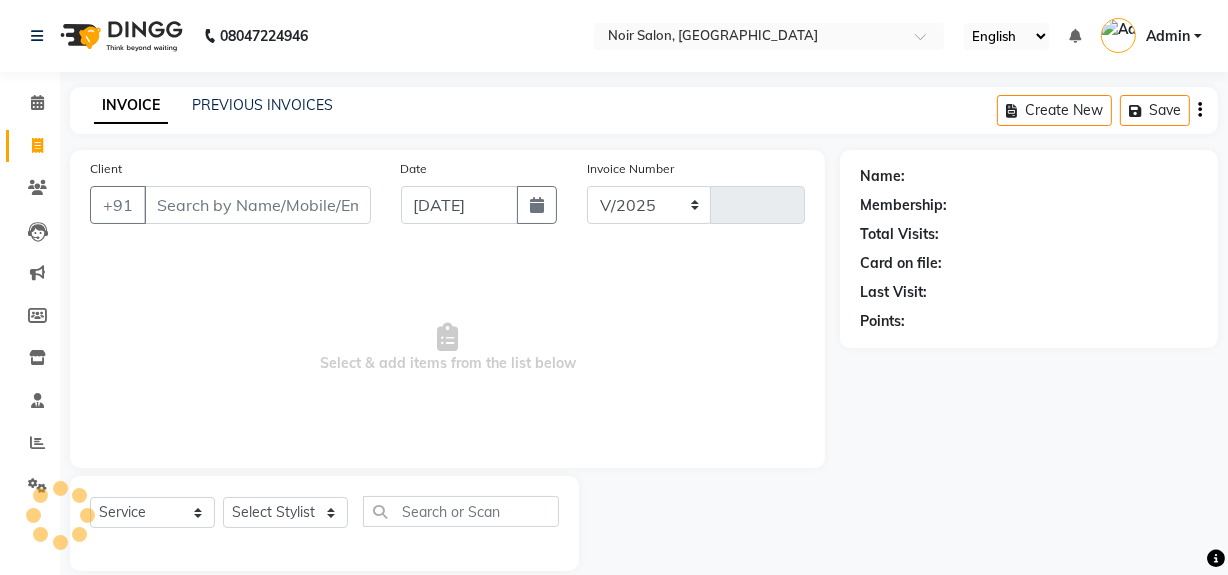 select on "5495" 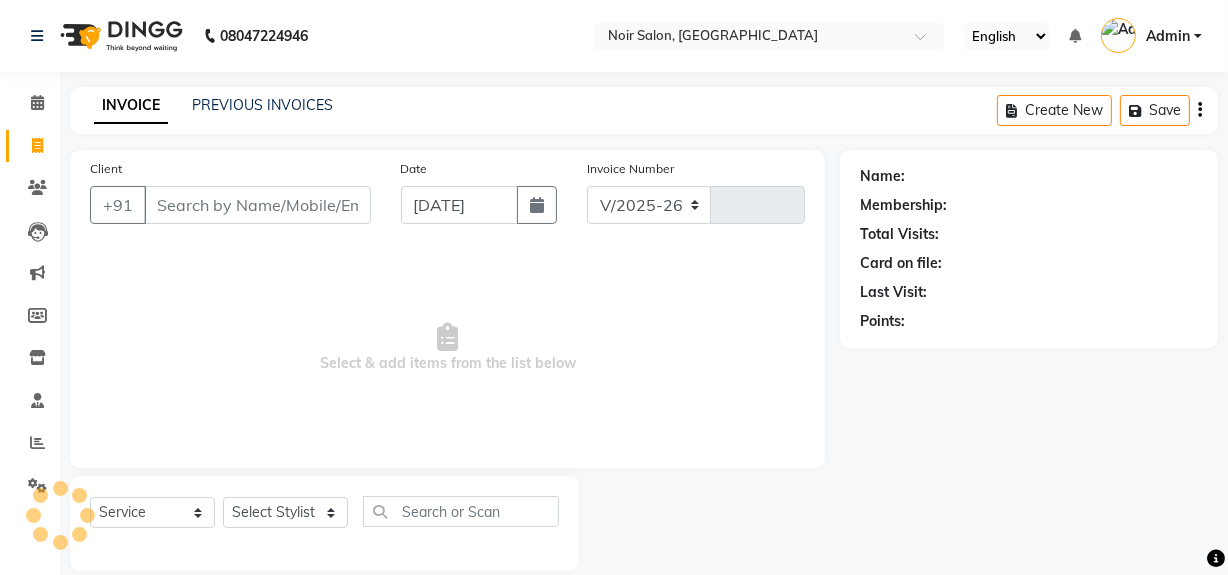 type on "0892" 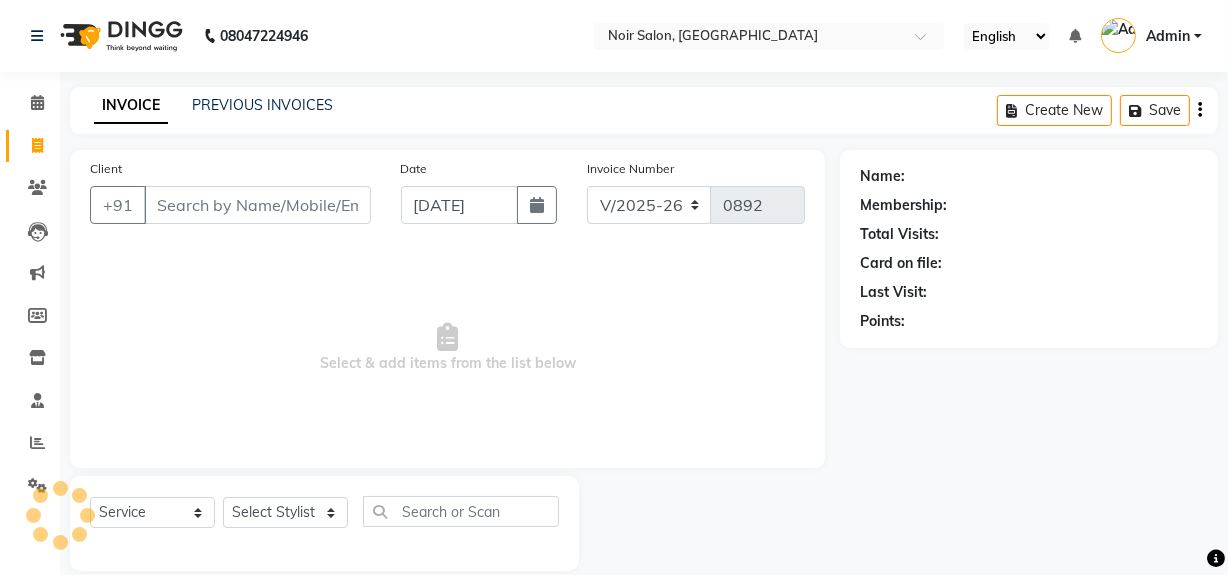 click on "Client" at bounding box center (257, 205) 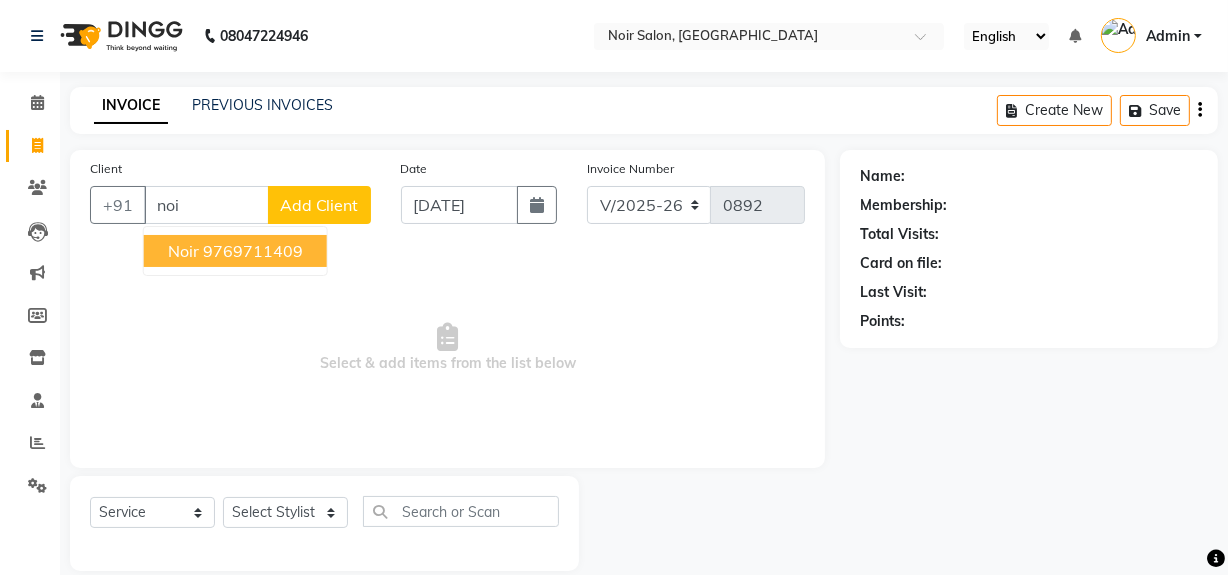 click on "Noir" at bounding box center [183, 251] 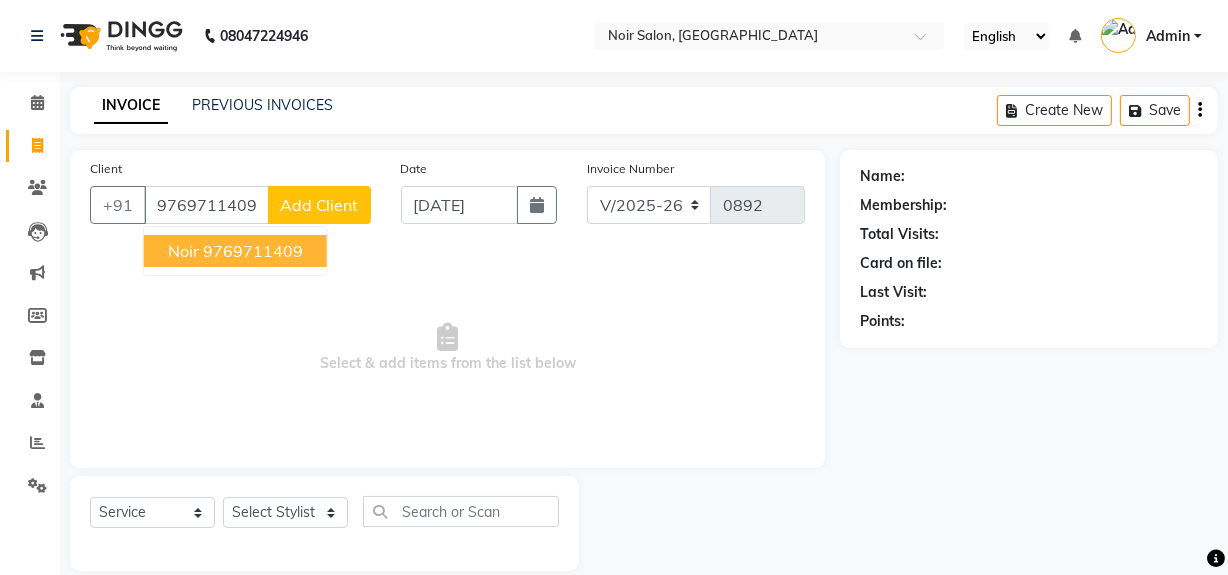 type on "9769711409" 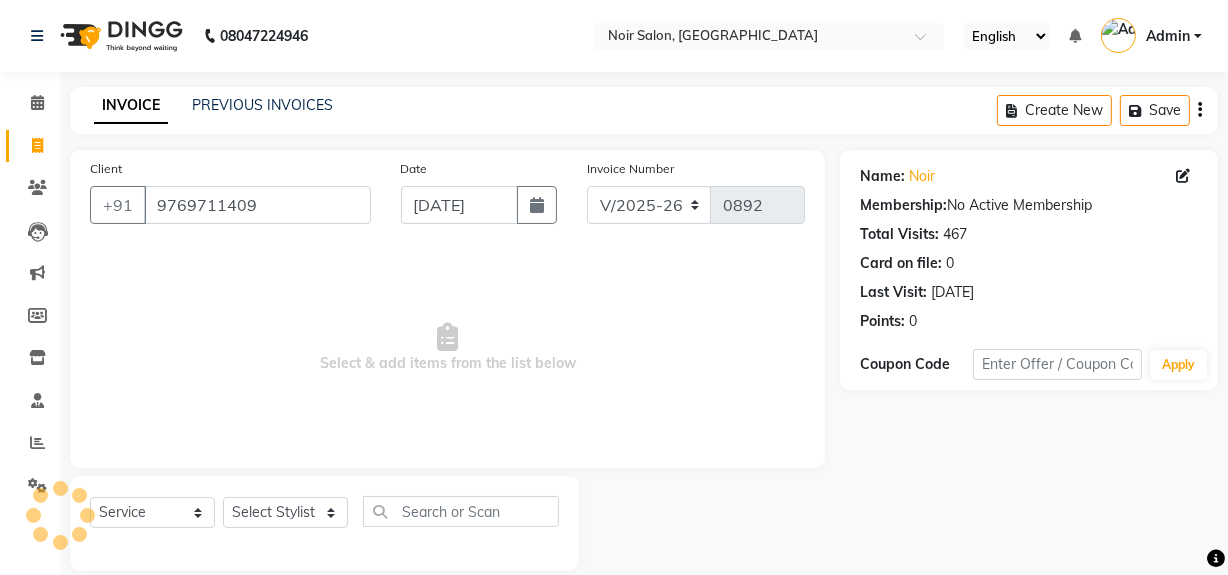 scroll, scrollTop: 26, scrollLeft: 0, axis: vertical 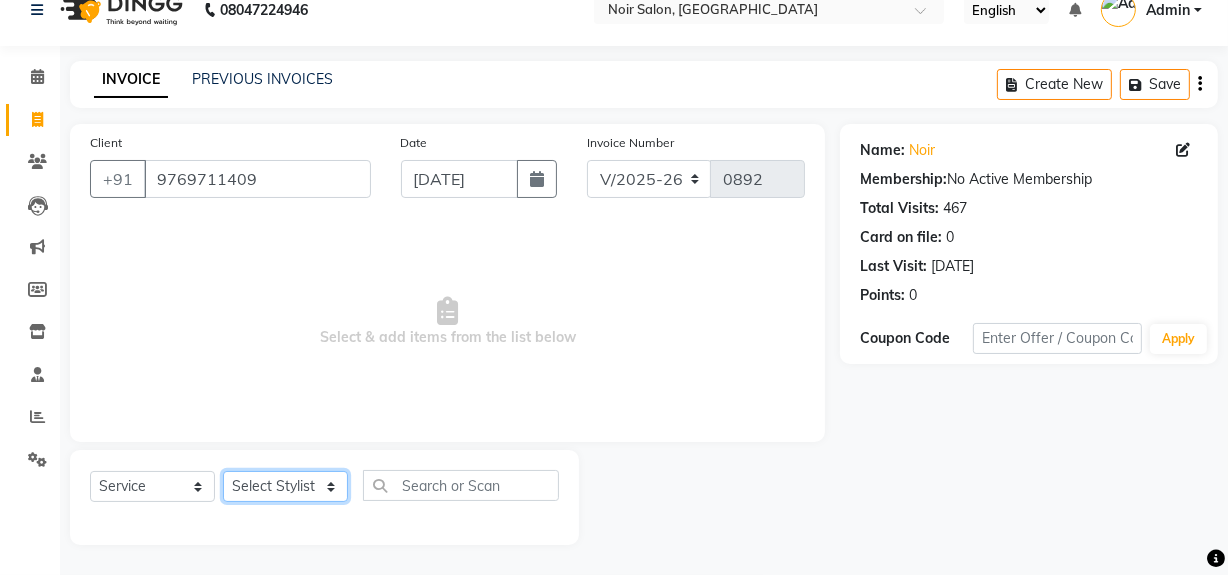 click on "Select Stylist [PERSON_NAME] [PERSON_NAME] Noir (Login) [PERSON_NAME]  Sumit  [PERSON_NAME]  Zaid" 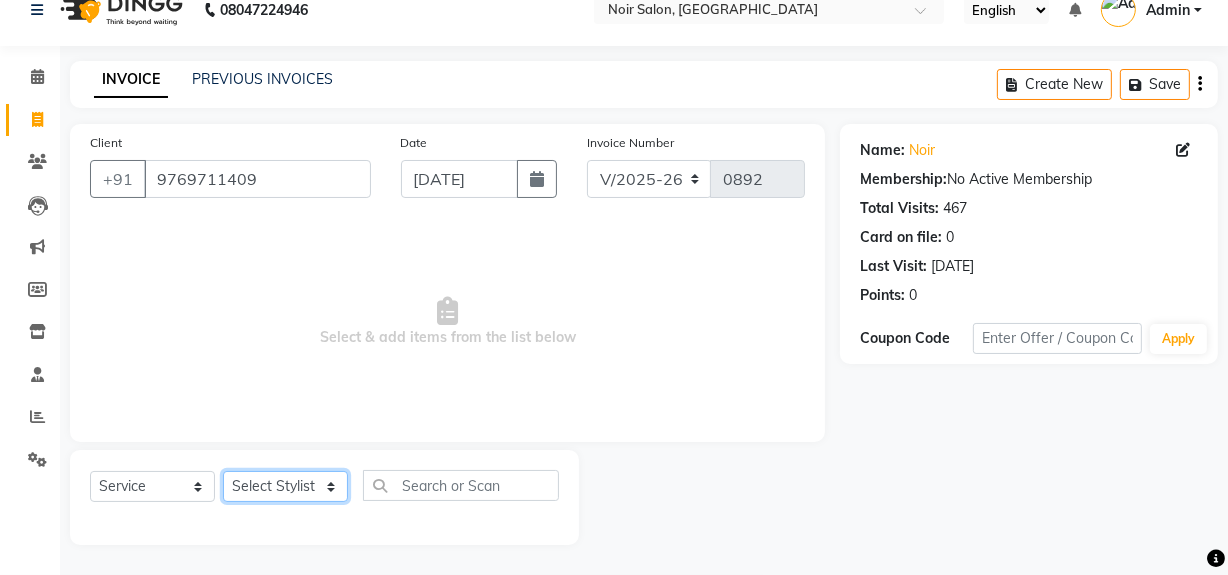 select on "85833" 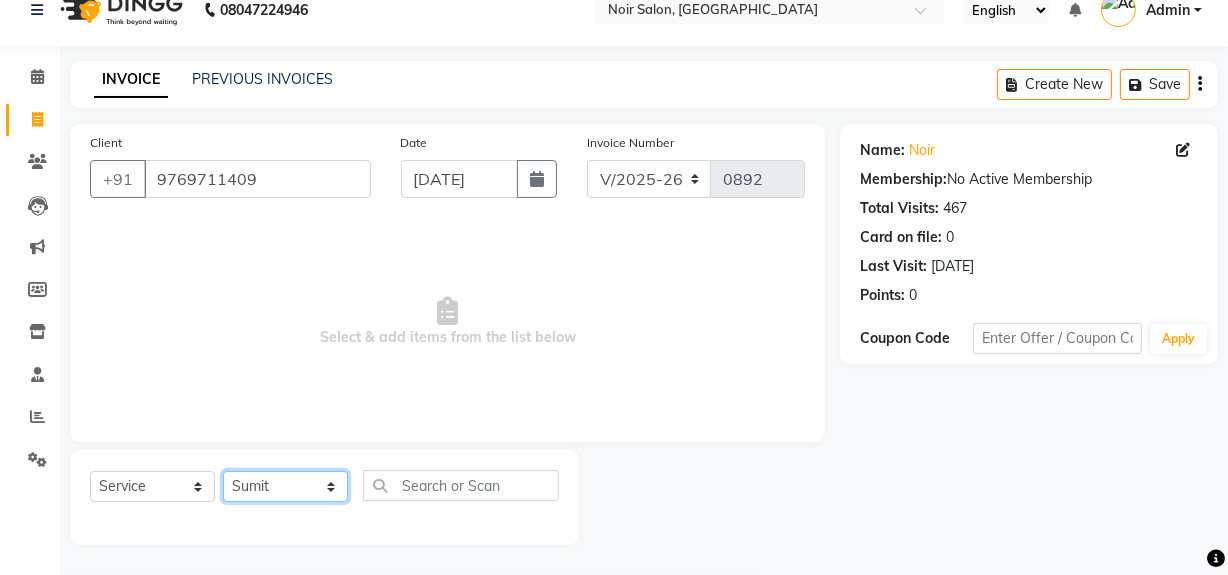 click on "Select Stylist [PERSON_NAME] [PERSON_NAME] Noir (Login) [PERSON_NAME]  Sumit  [PERSON_NAME]  Zaid" 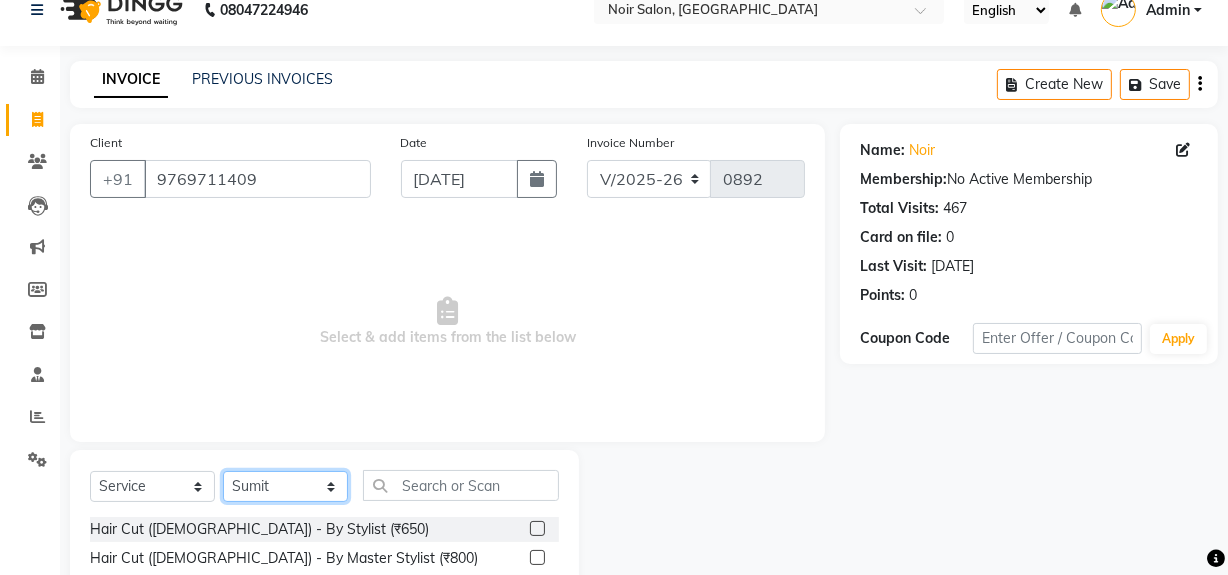 scroll, scrollTop: 226, scrollLeft: 0, axis: vertical 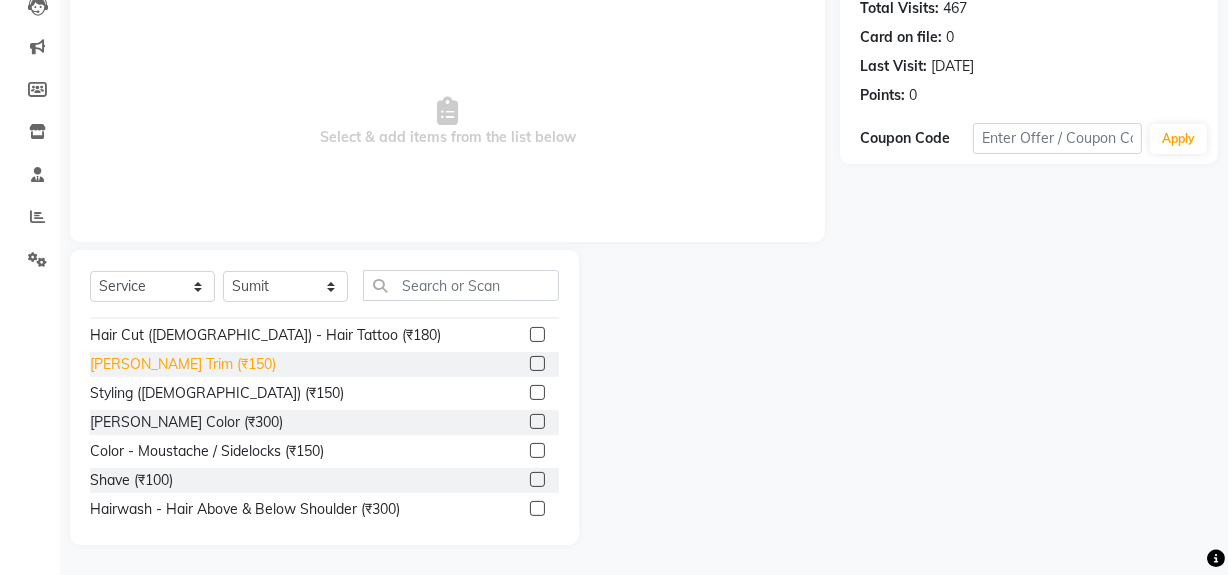 click on "[PERSON_NAME] Trim (₹150)" 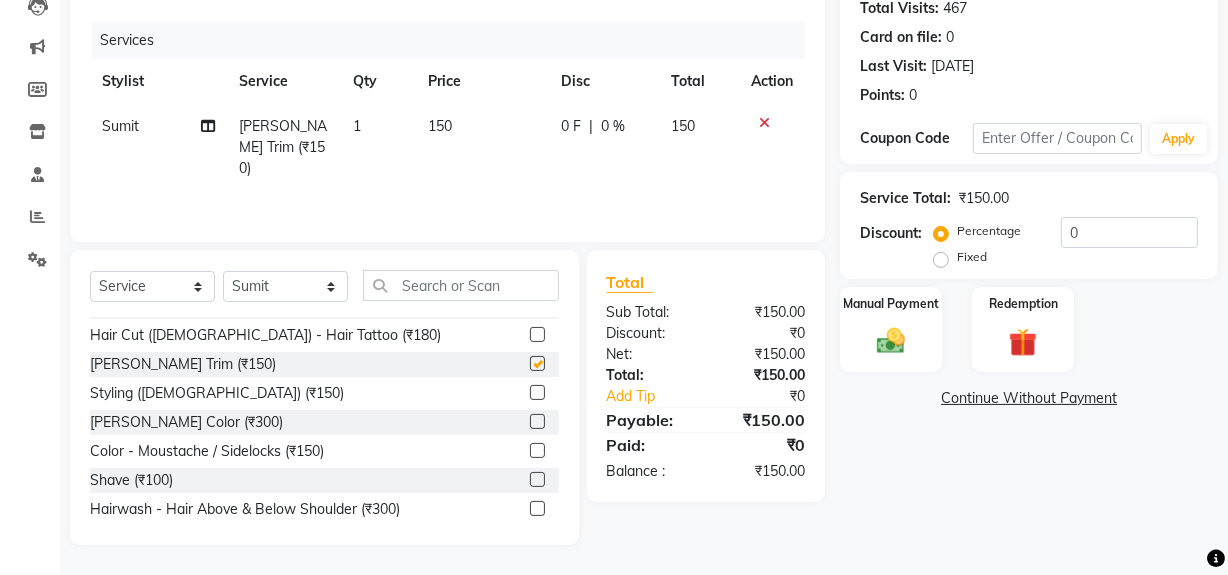 checkbox on "false" 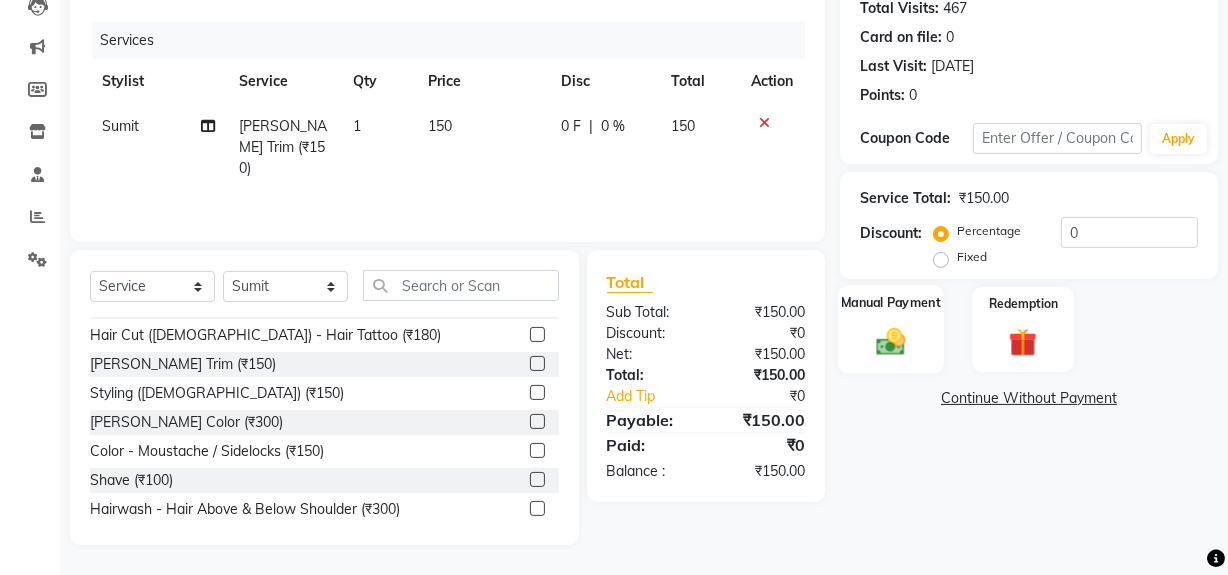 click 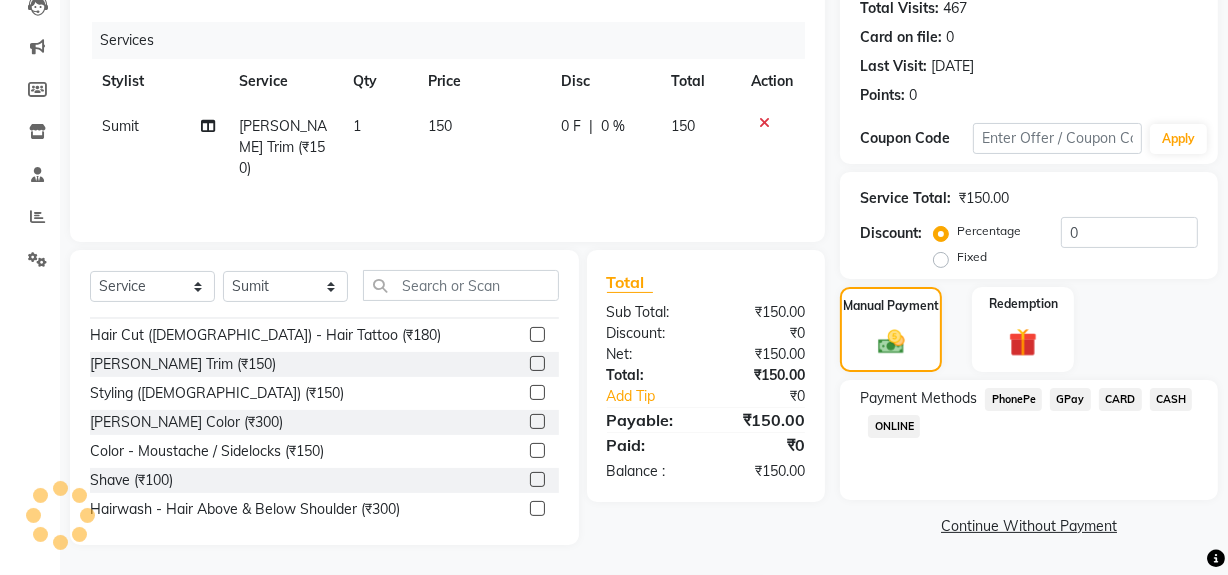 click on "GPay" 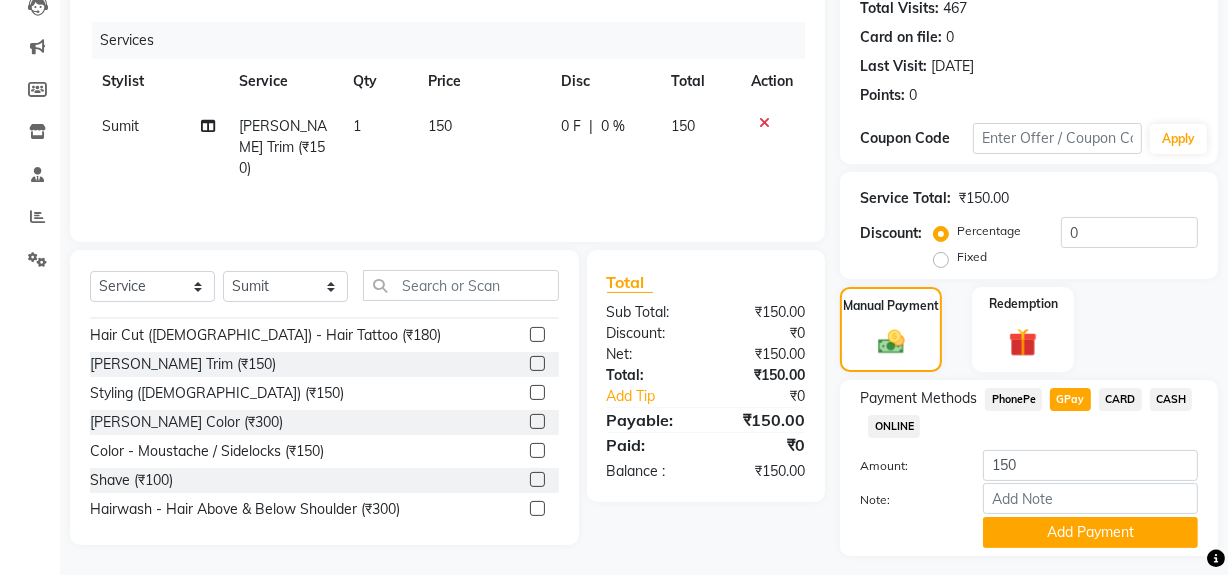 scroll, scrollTop: 277, scrollLeft: 0, axis: vertical 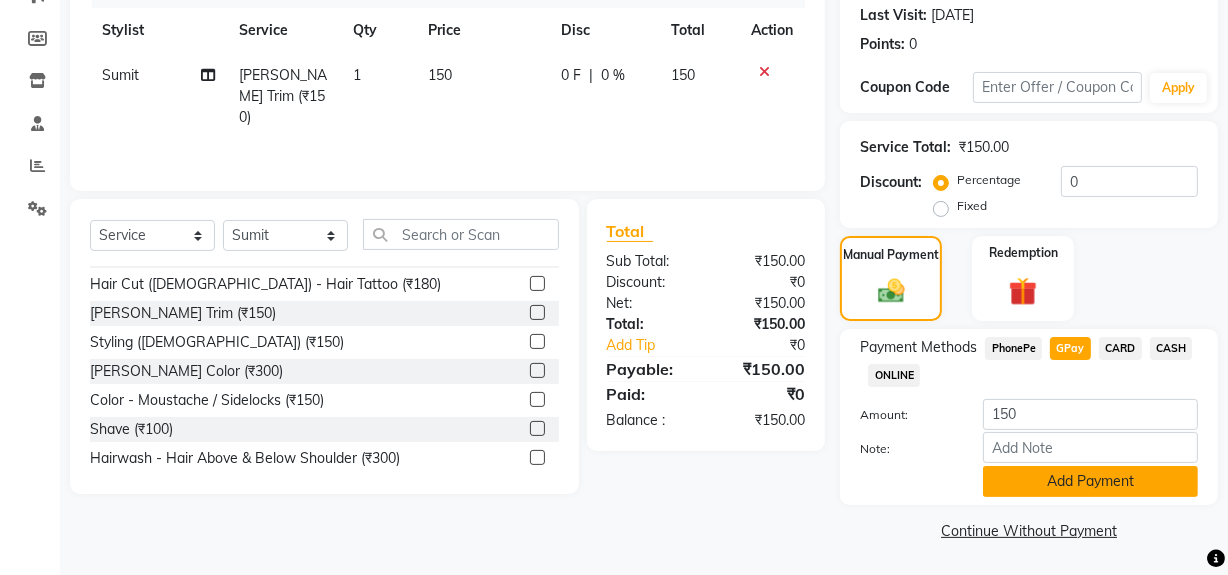 click on "Add Payment" 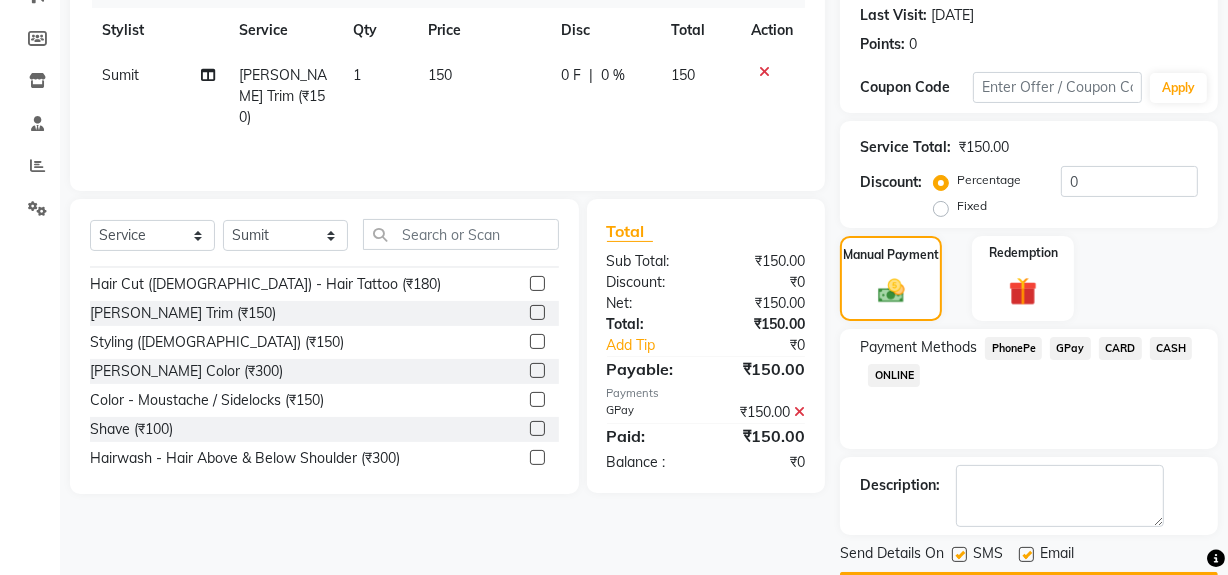 scroll, scrollTop: 333, scrollLeft: 0, axis: vertical 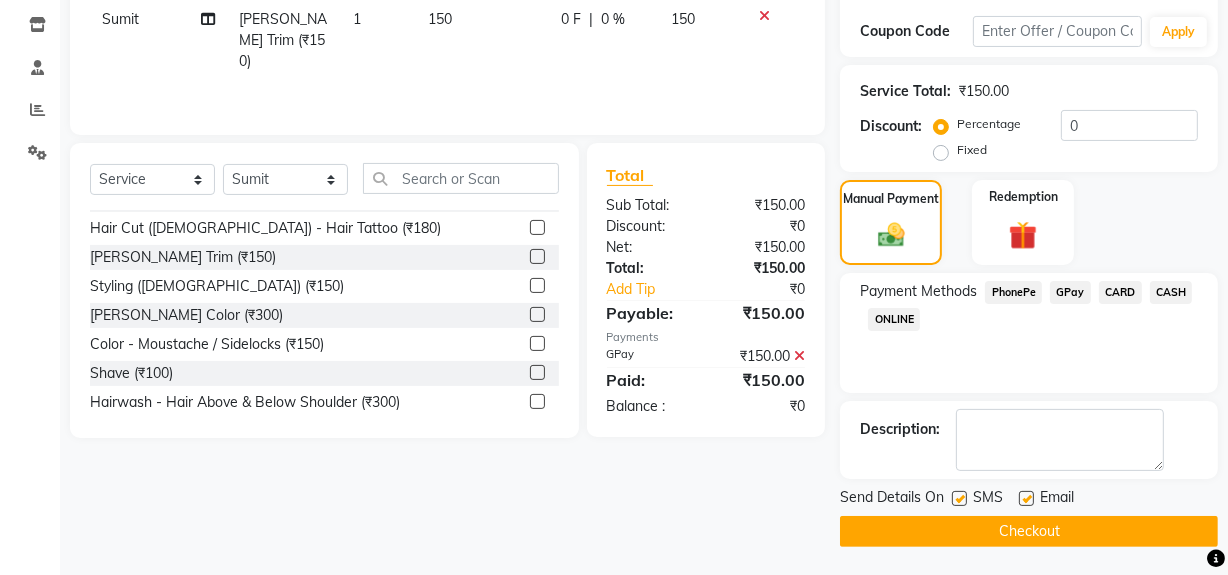 click 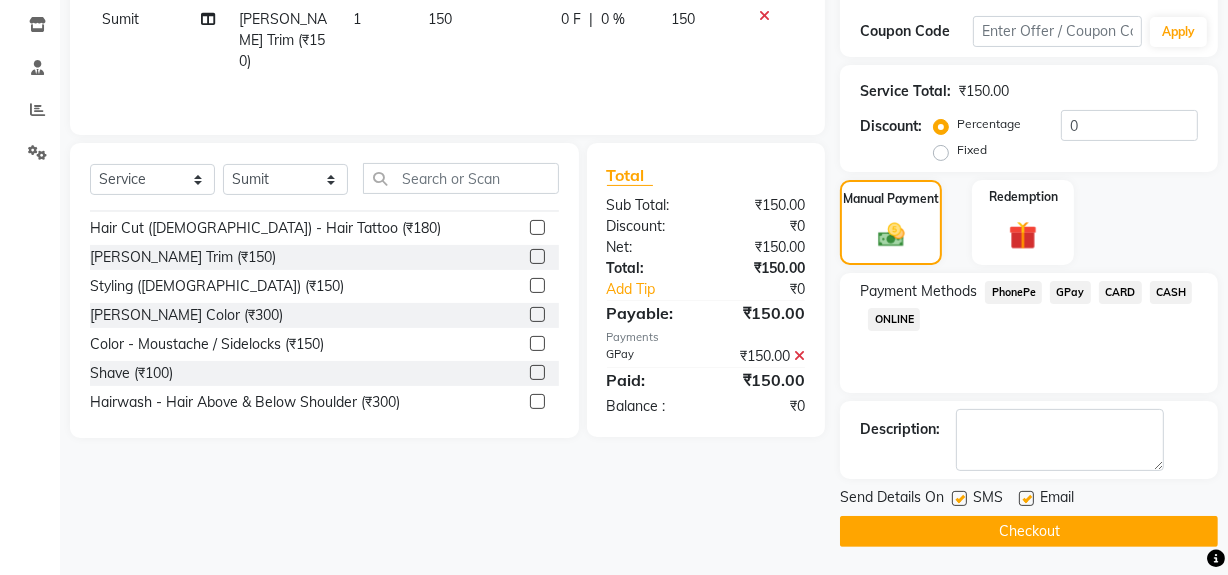 click at bounding box center (958, 499) 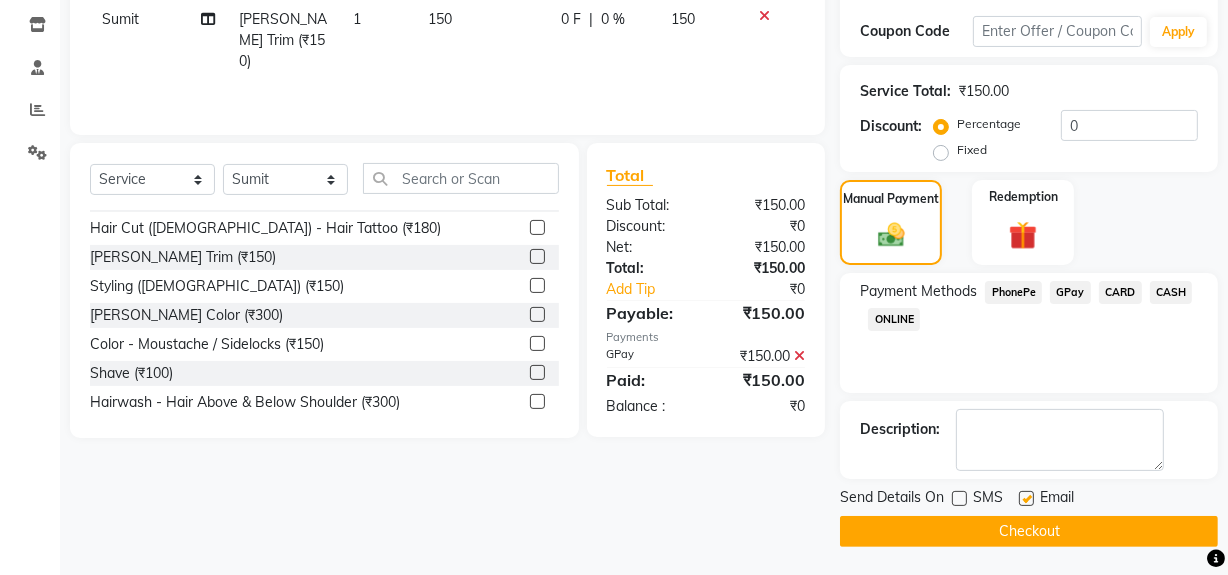 click 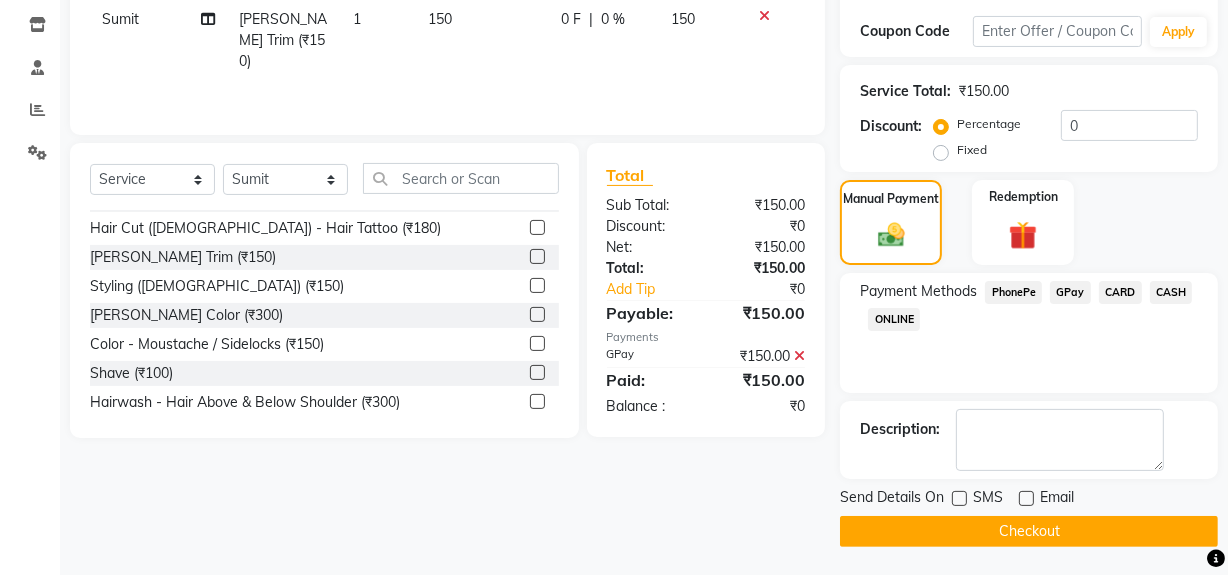 click on "Checkout" 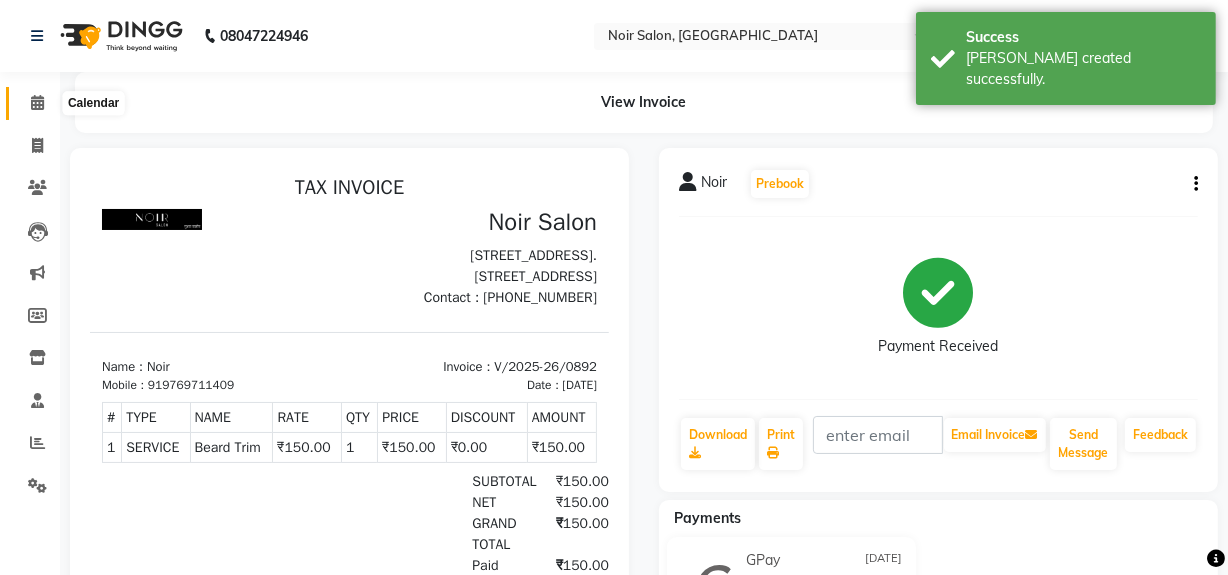 scroll, scrollTop: 0, scrollLeft: 0, axis: both 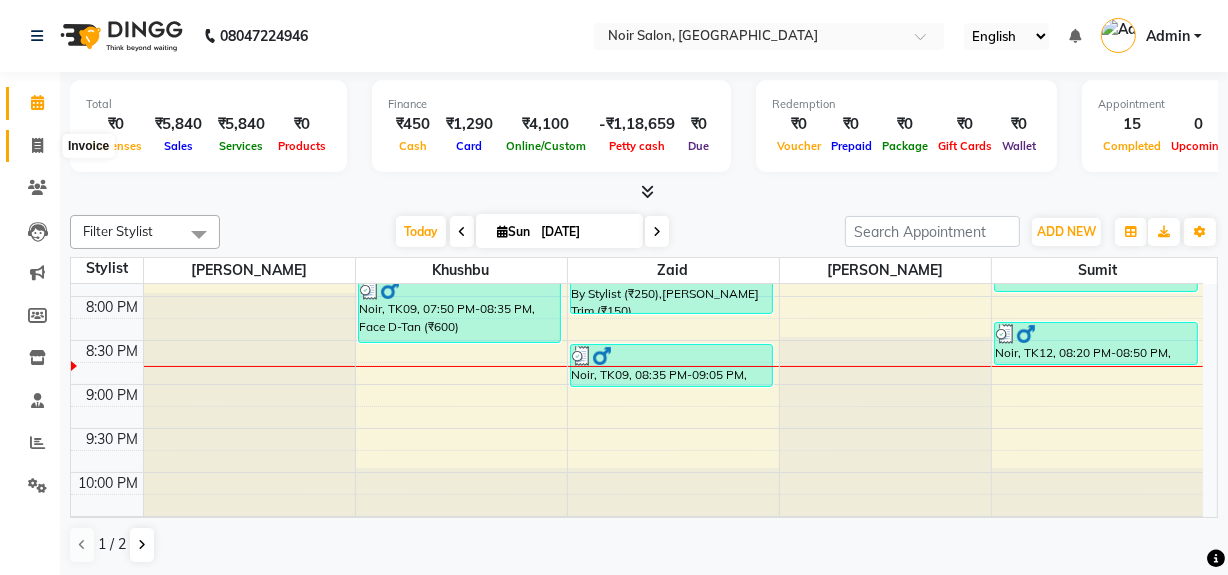 click 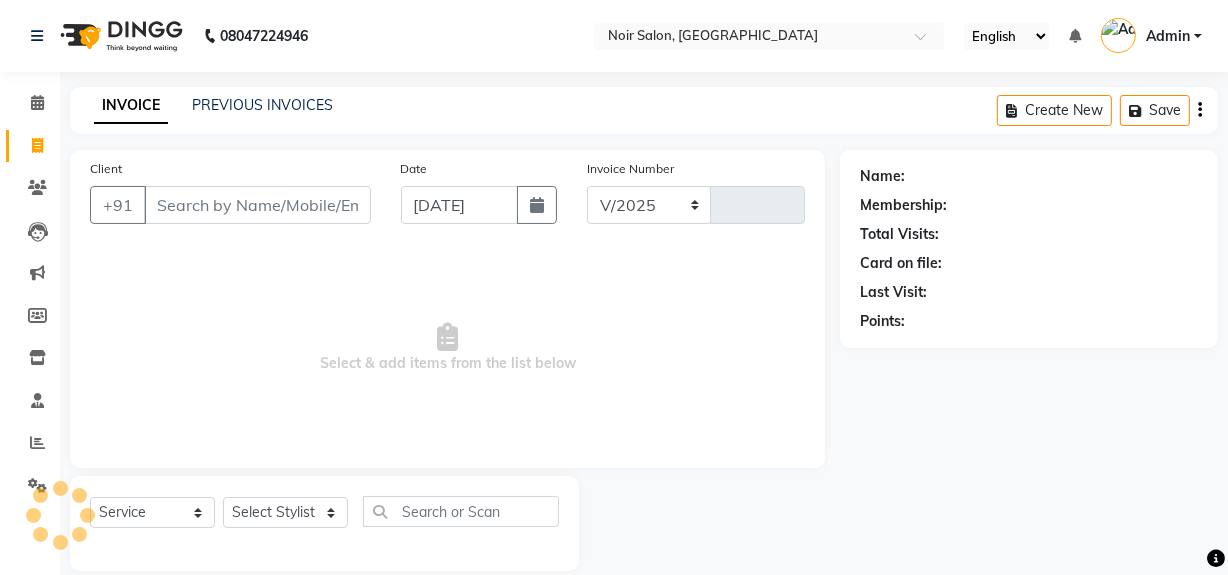 select on "5495" 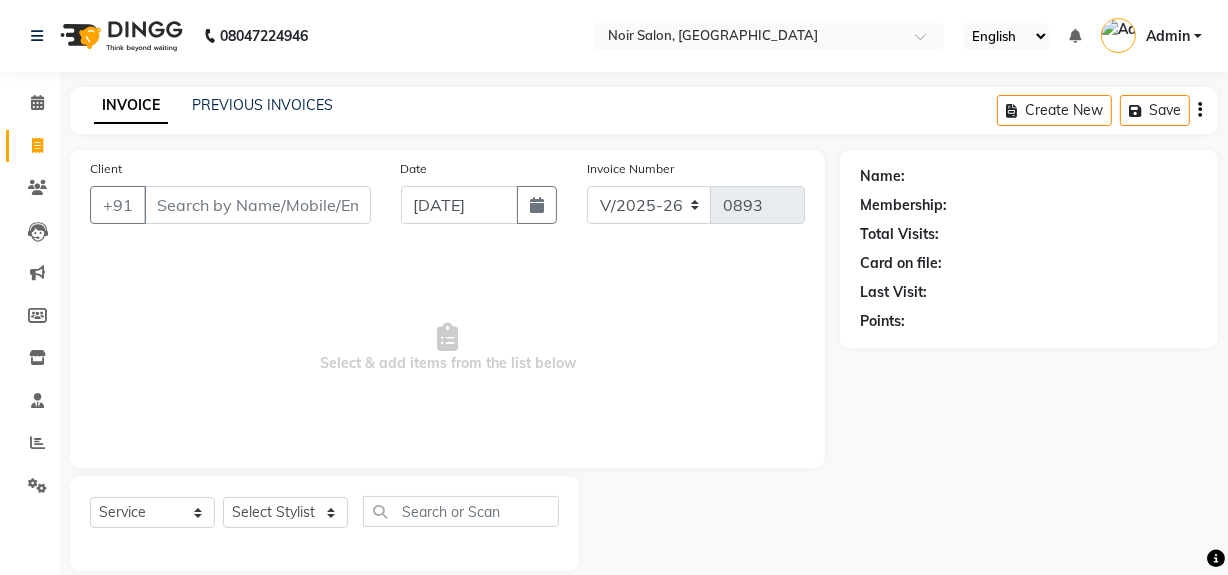 click on "Client" at bounding box center (257, 205) 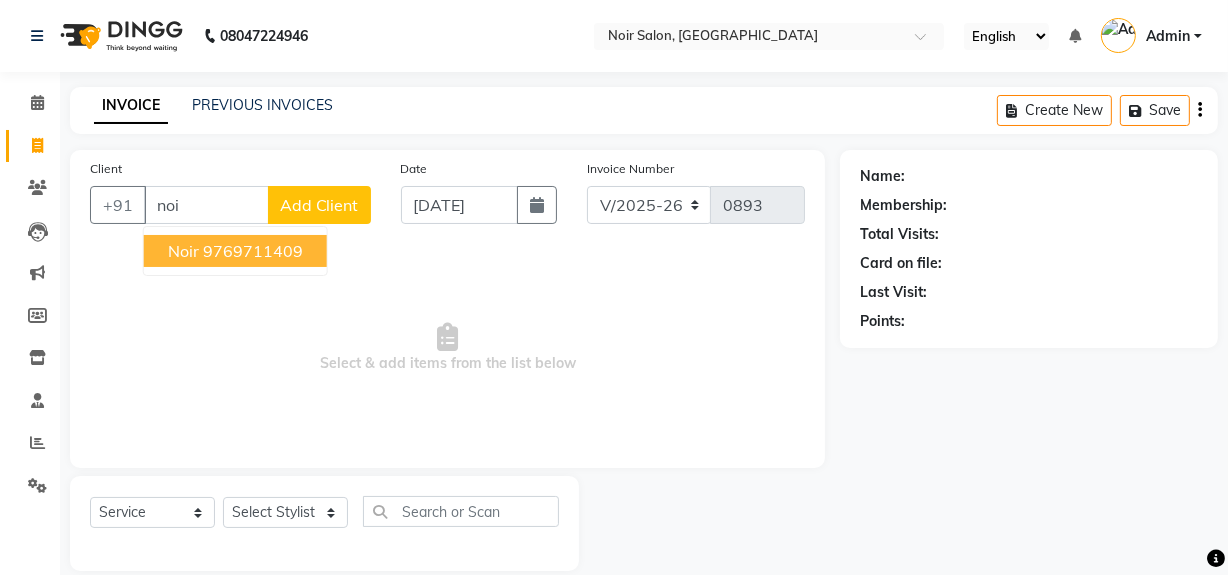 click on "9769711409" at bounding box center [253, 251] 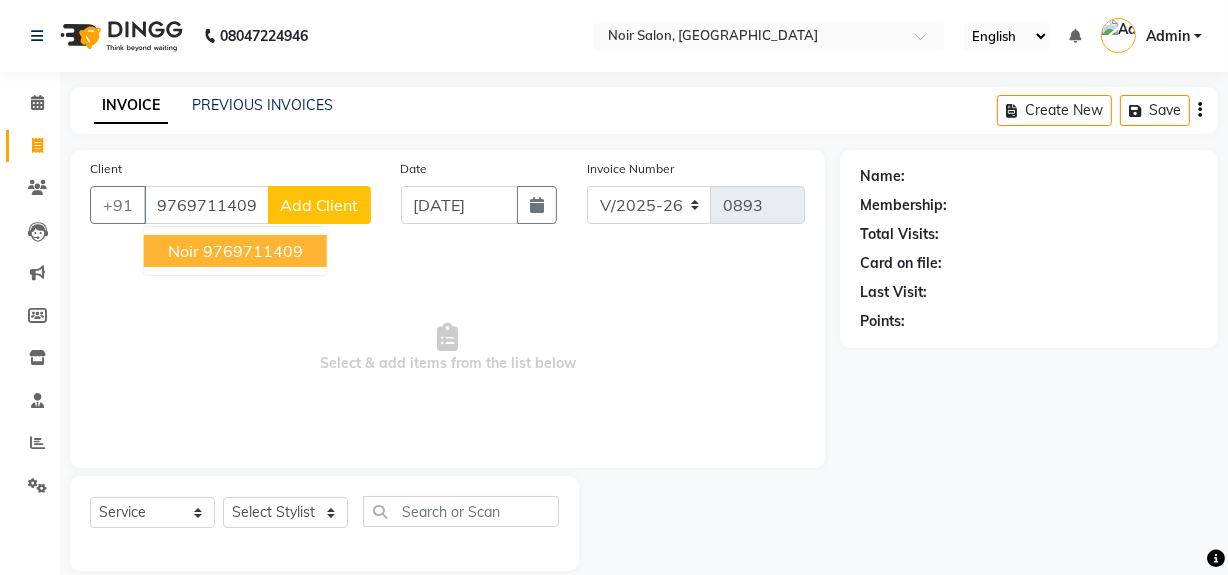 type on "9769711409" 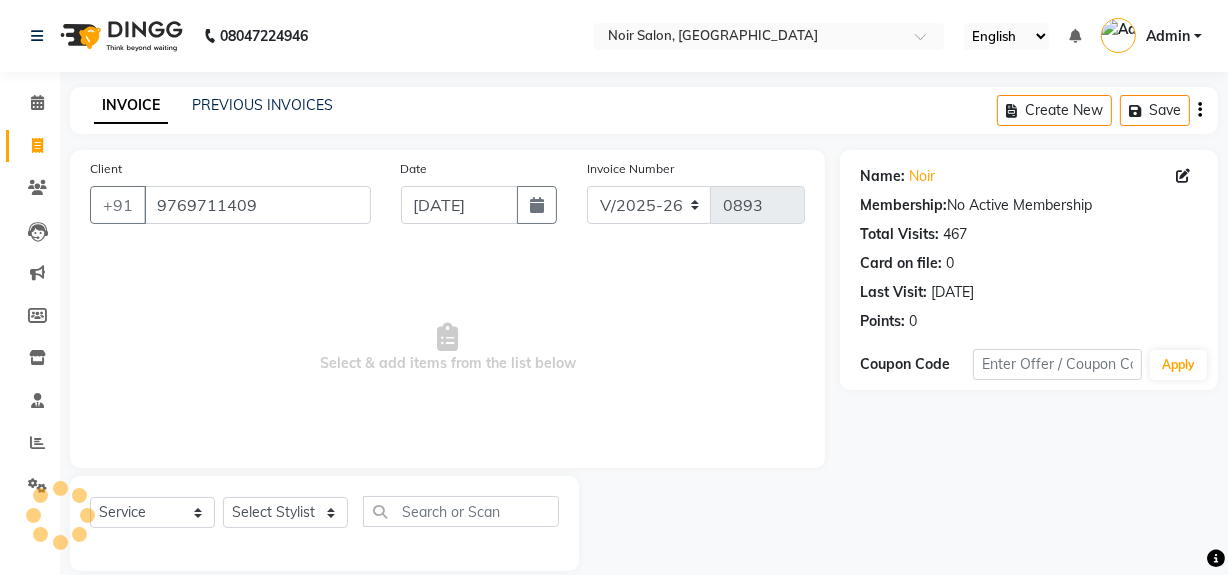 scroll, scrollTop: 26, scrollLeft: 0, axis: vertical 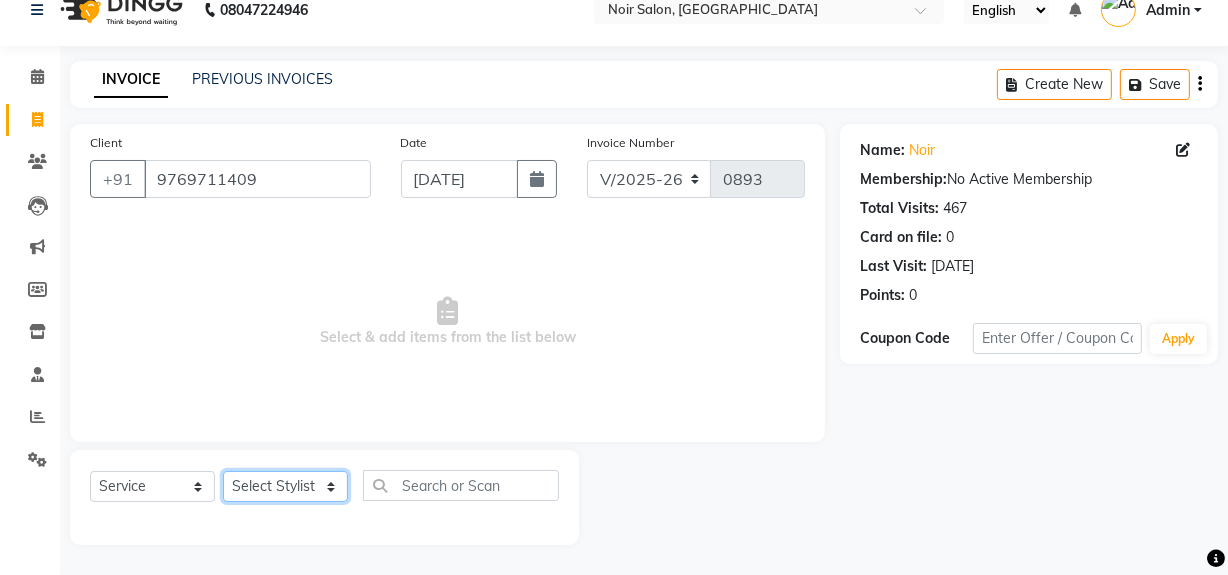 click on "Select Stylist [PERSON_NAME] [PERSON_NAME] Noir (Login) [PERSON_NAME]  Sumit  [PERSON_NAME]  Zaid" 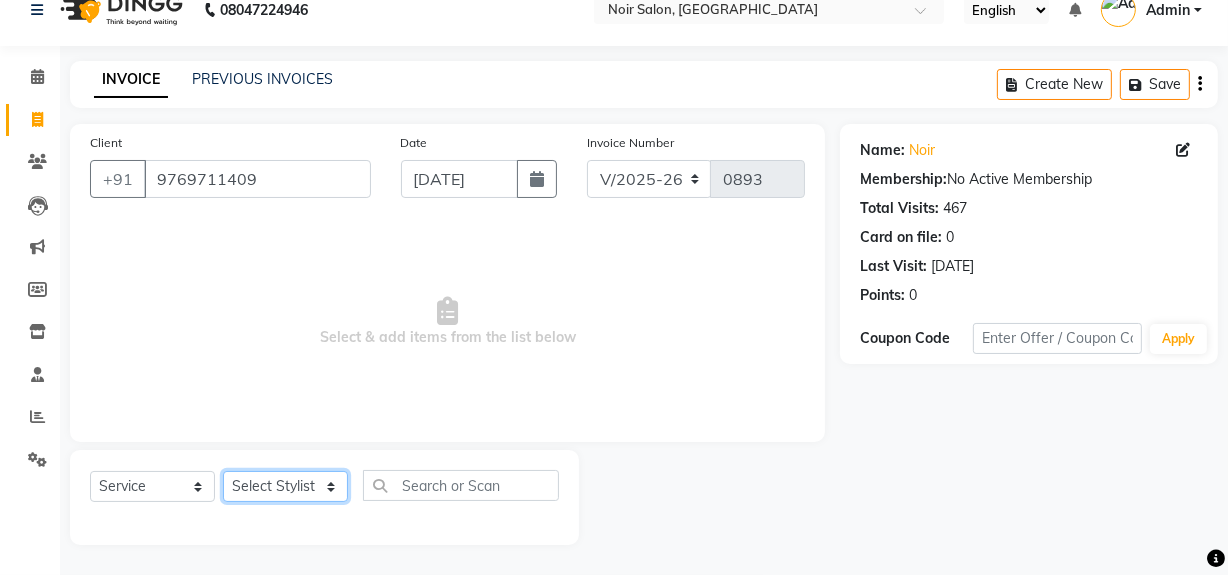 select on "76358" 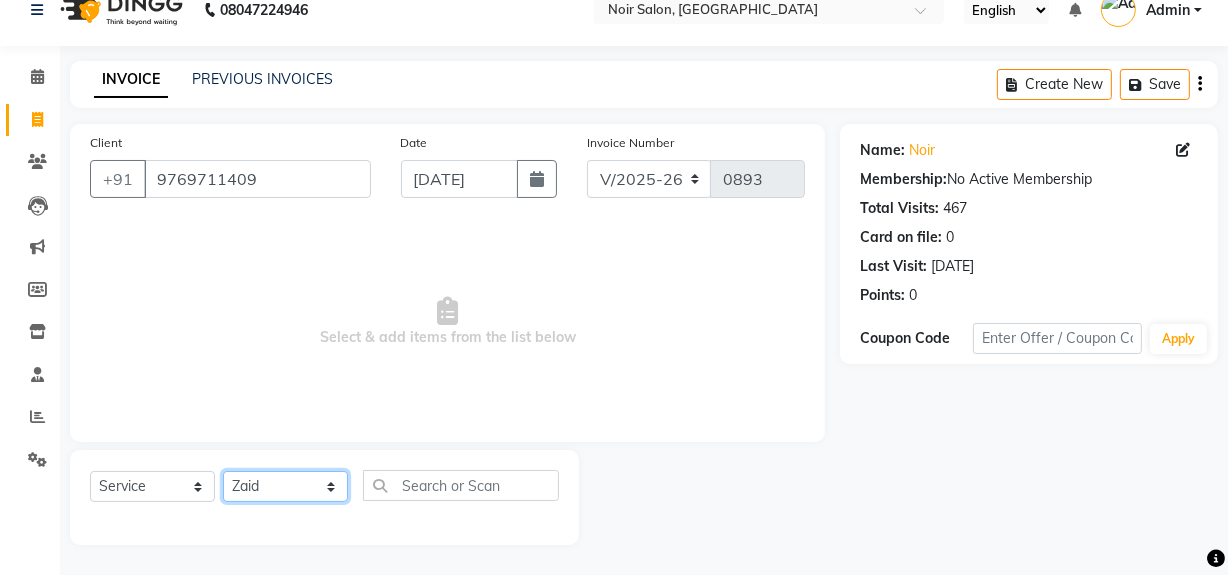click on "Select Stylist [PERSON_NAME] [PERSON_NAME] Noir (Login) [PERSON_NAME]  Sumit  [PERSON_NAME]  Zaid" 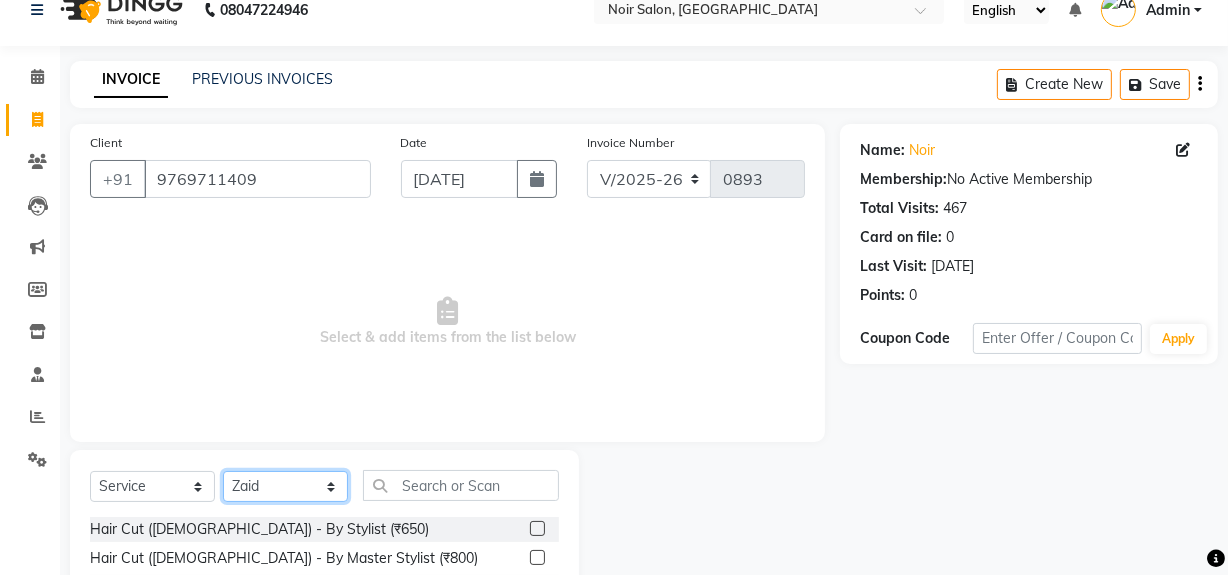 scroll, scrollTop: 226, scrollLeft: 0, axis: vertical 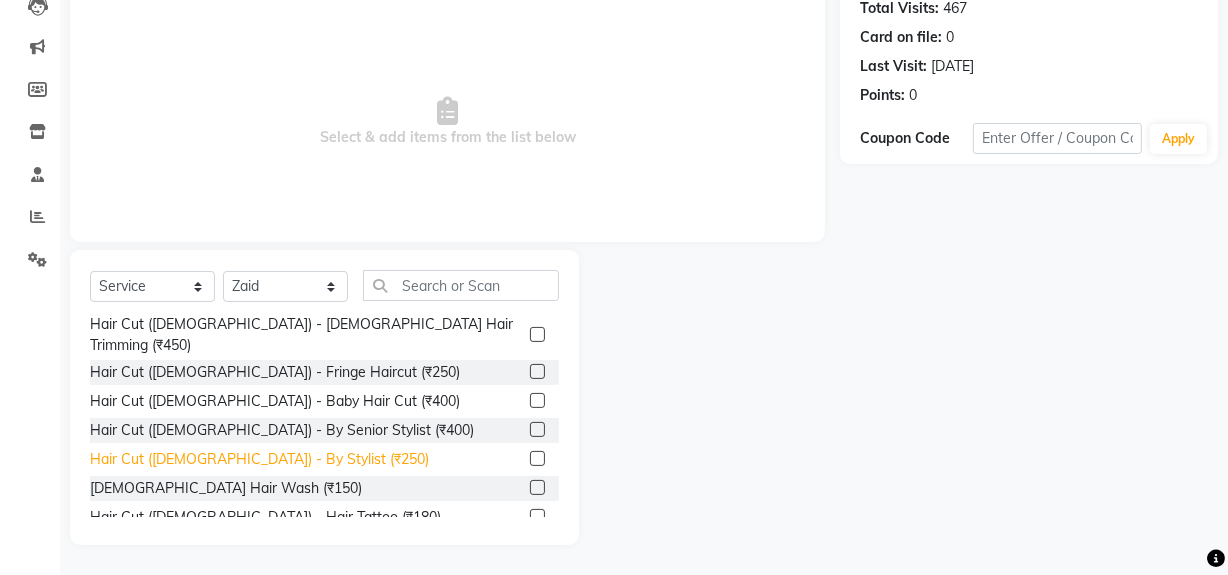 click on "Hair Cut ([DEMOGRAPHIC_DATA]) - By Stylist (₹250)" 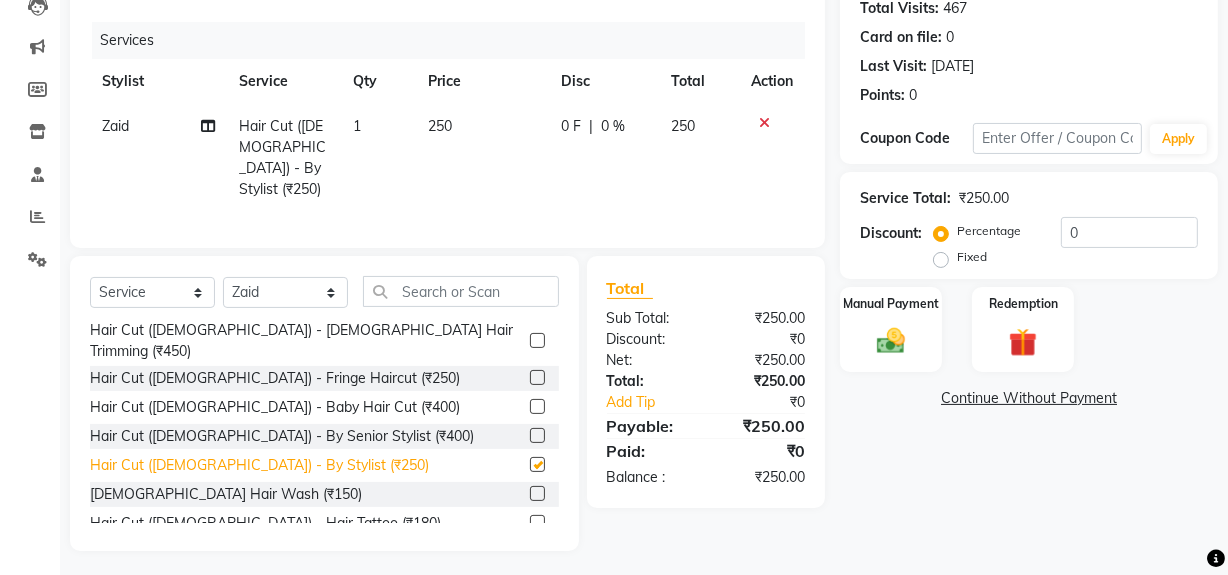 checkbox on "false" 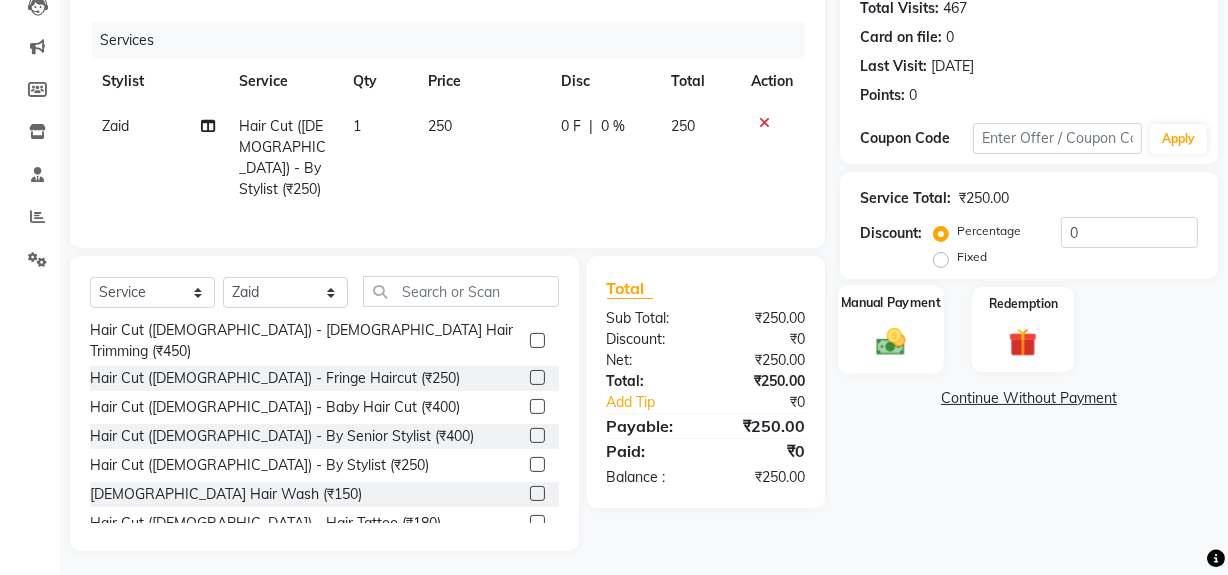 click 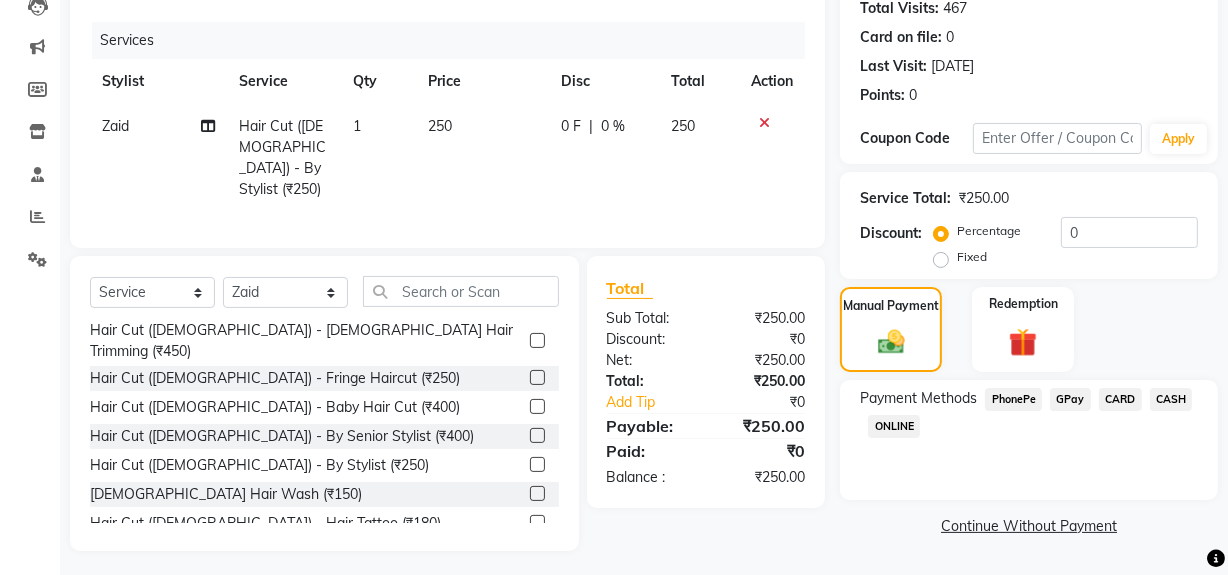 click on "GPay" 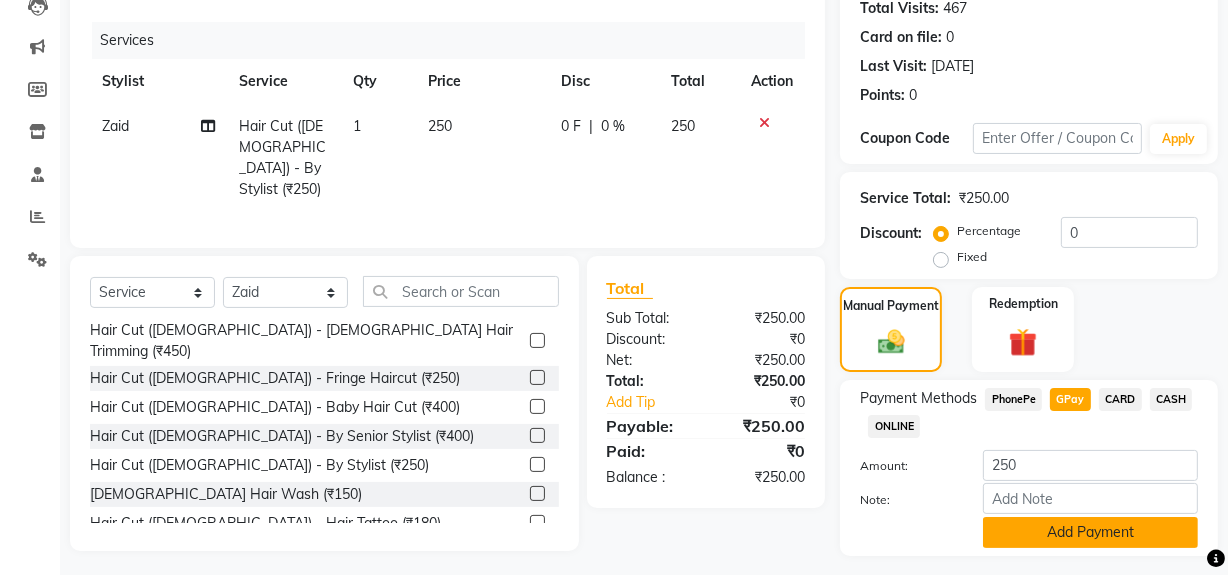 click on "Add Payment" 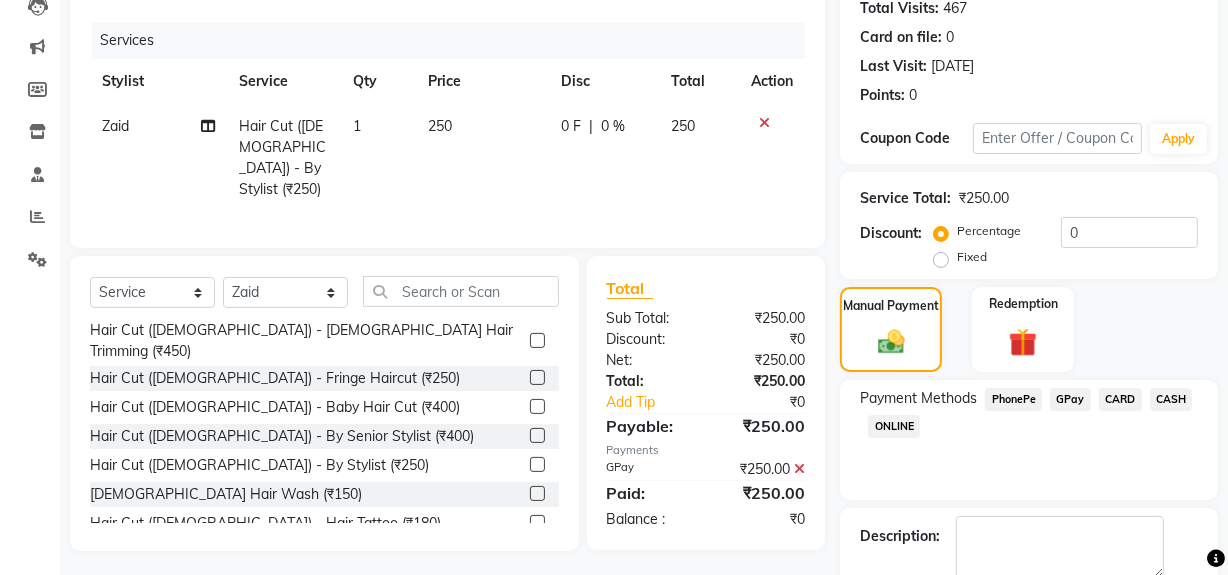 scroll, scrollTop: 333, scrollLeft: 0, axis: vertical 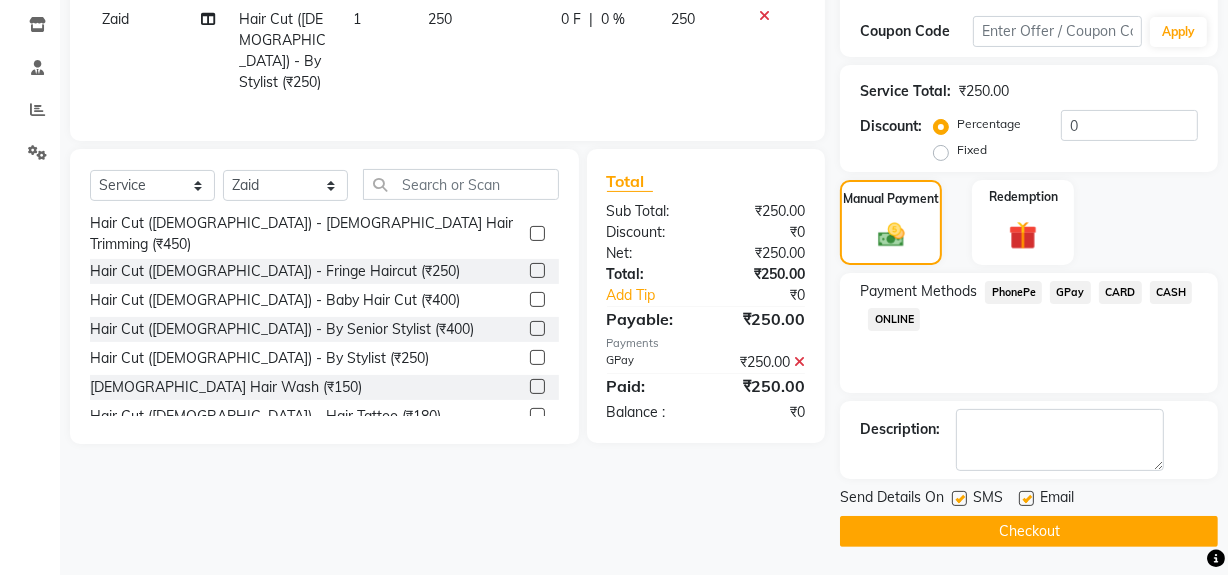 click 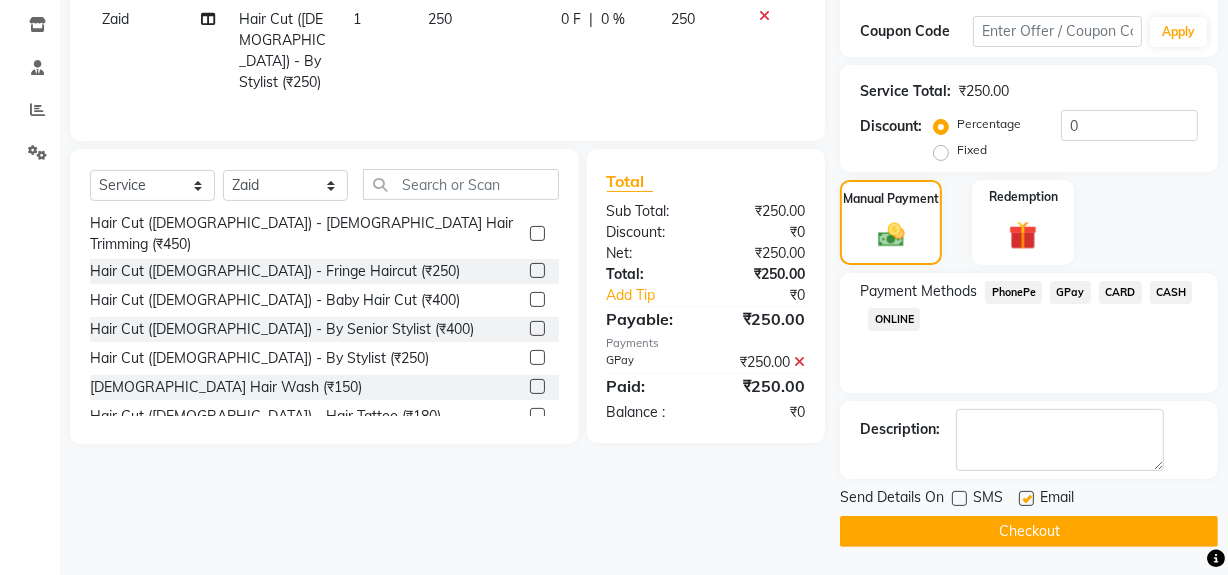 click 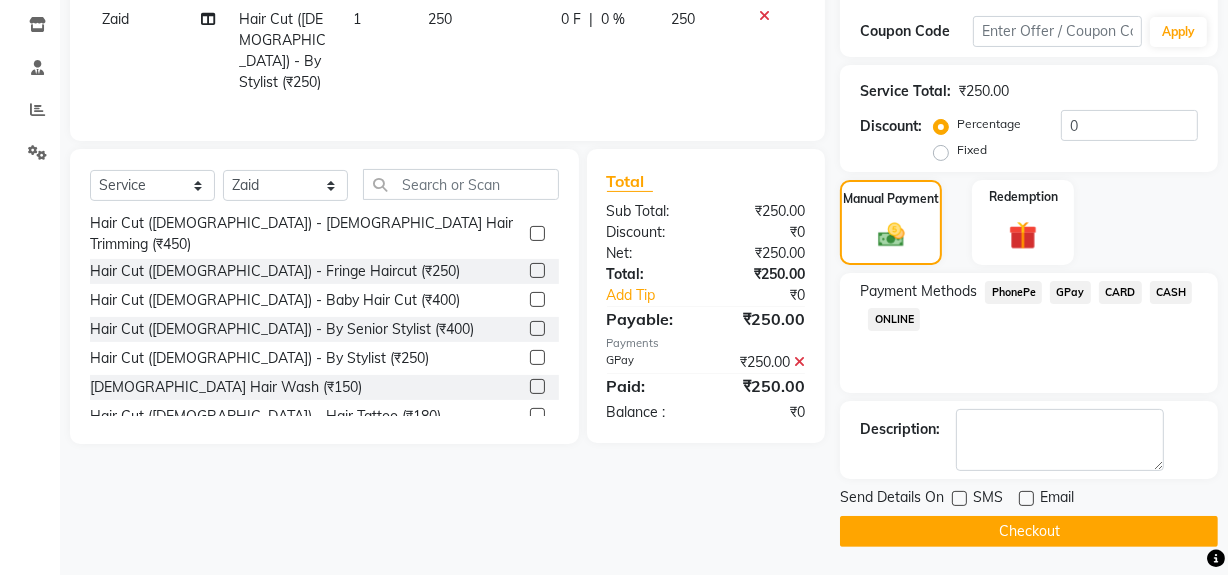 click on "Checkout" 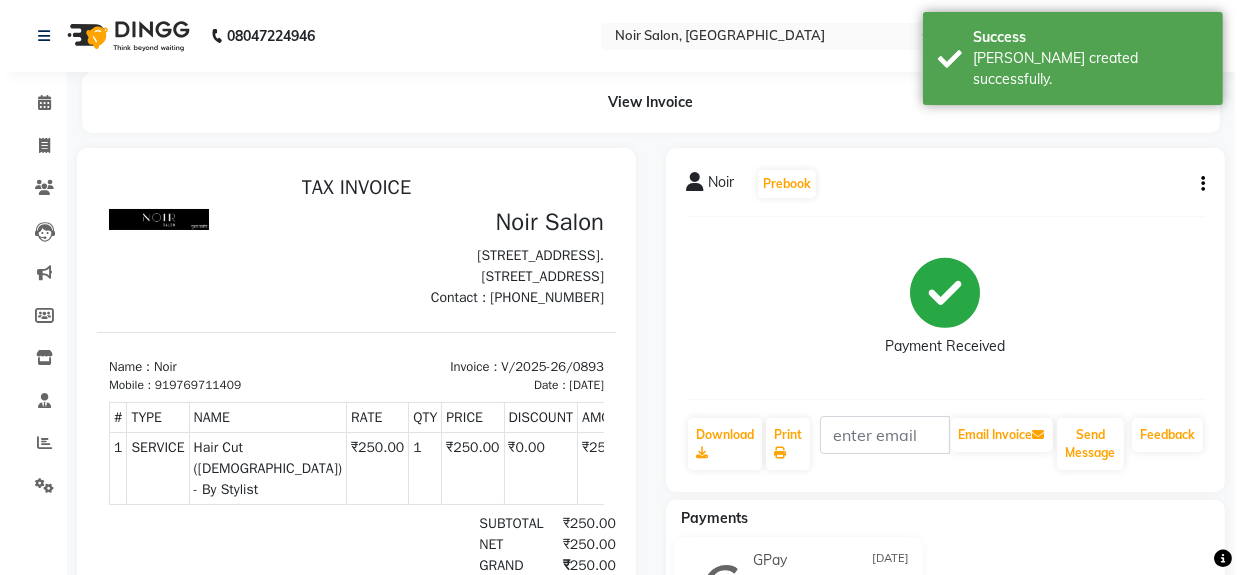 scroll, scrollTop: 0, scrollLeft: 0, axis: both 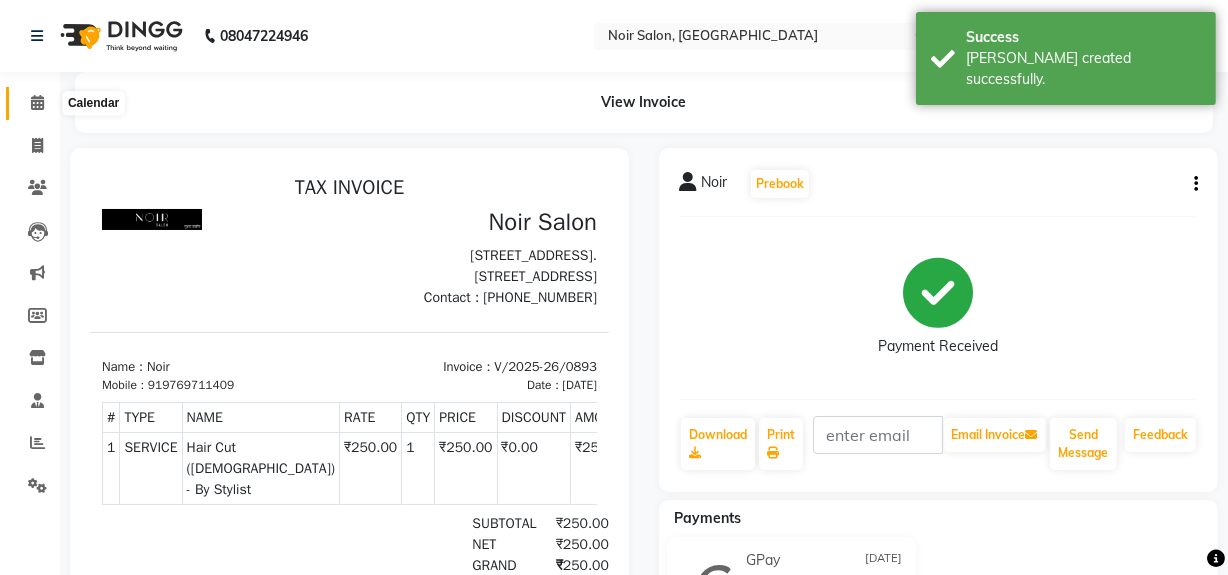 click 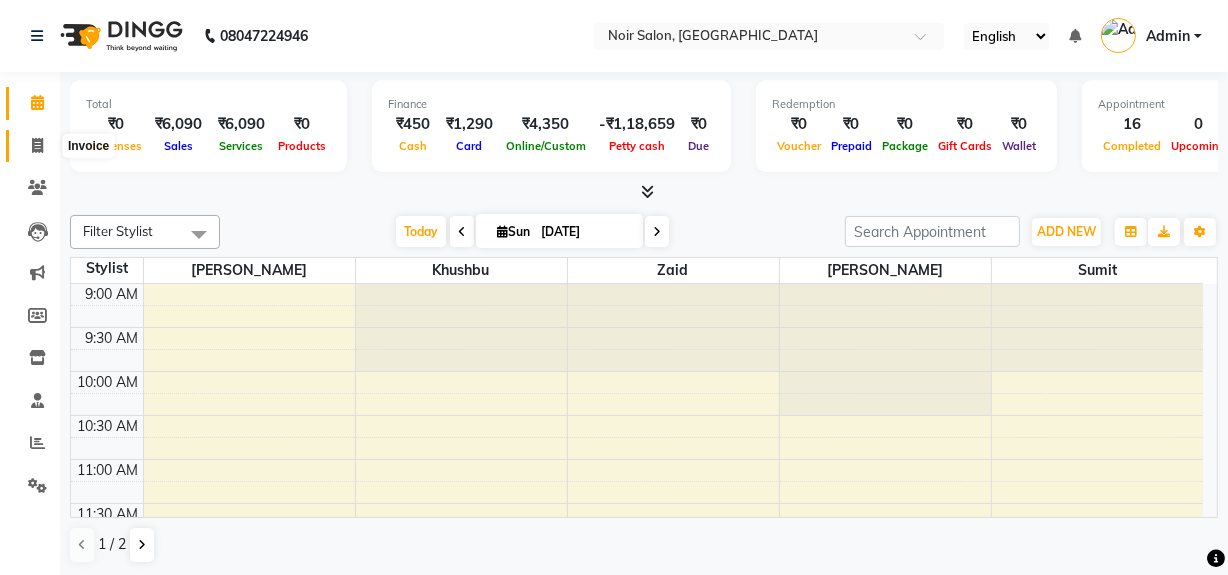 click 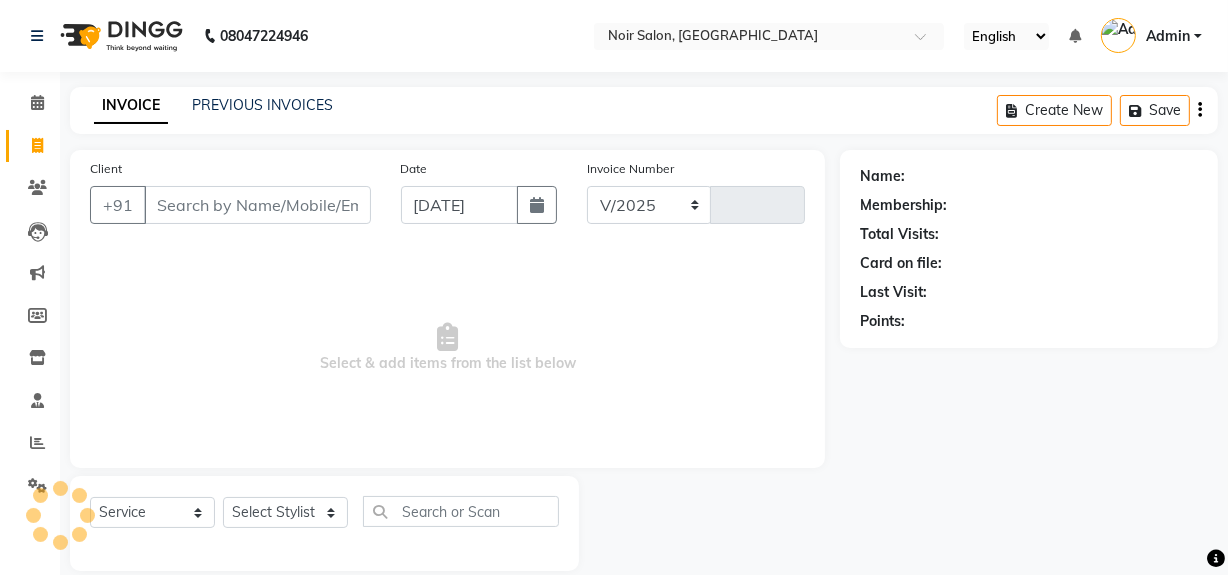 select on "5495" 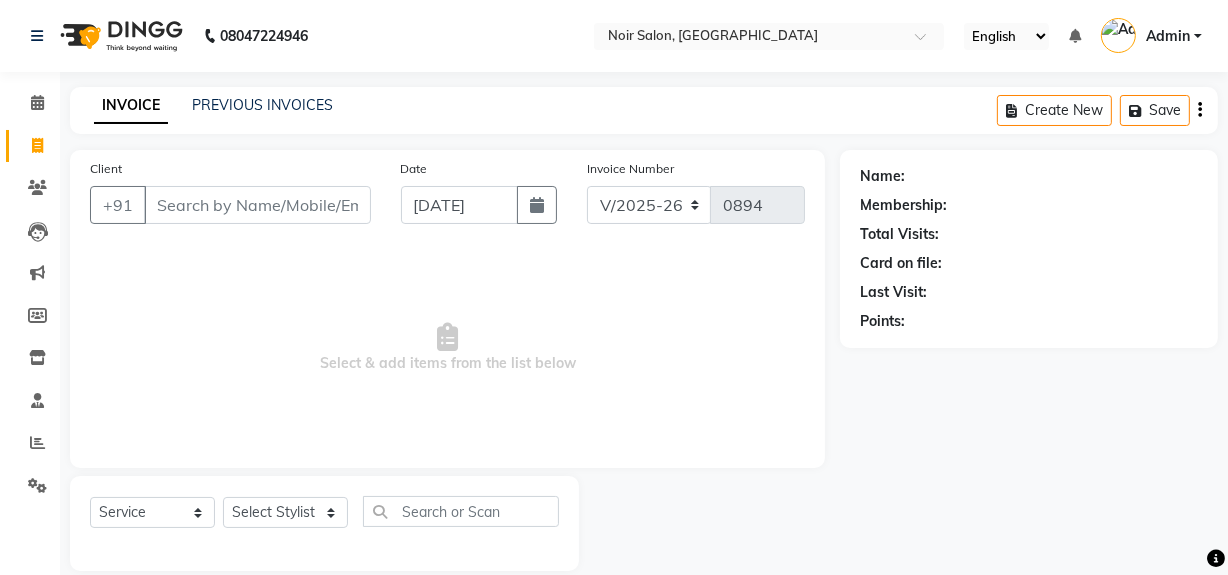 click on "Client" at bounding box center (257, 205) 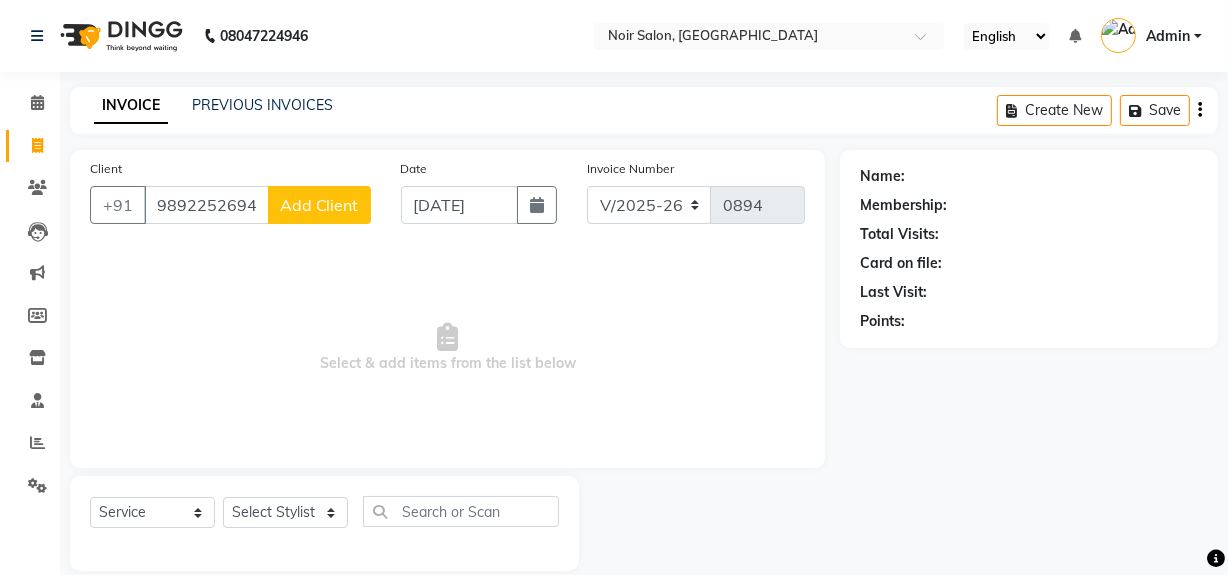 type on "9892252694" 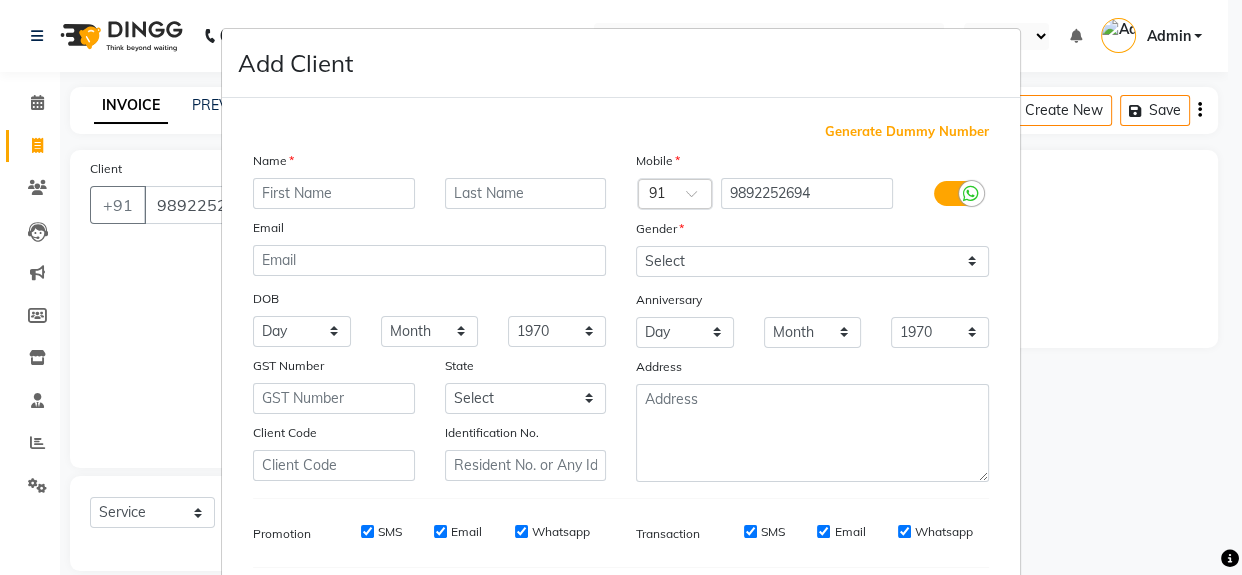 click on "Name Email DOB Day 01 02 03 04 05 06 07 08 09 10 11 12 13 14 15 16 17 18 19 20 21 22 23 24 25 26 27 28 29 30 31 Month January February March April May June July August September October November [DATE] 1941 1942 1943 1944 1945 1946 1947 1948 1949 1950 1951 1952 1953 1954 1955 1956 1957 1958 1959 1960 1961 1962 1963 1964 1965 1966 1967 1968 1969 1970 1971 1972 1973 1974 1975 1976 1977 1978 1979 1980 1981 1982 1983 1984 1985 1986 1987 1988 1989 1990 1991 1992 1993 1994 1995 1996 1997 1998 1999 2000 2001 2002 2003 2004 2005 2006 2007 2008 2009 2010 2011 2012 2013 2014 2015 2016 2017 2018 2019 2020 2021 2022 2023 2024 GST Number State Select [GEOGRAPHIC_DATA] [GEOGRAPHIC_DATA] [GEOGRAPHIC_DATA] [GEOGRAPHIC_DATA] [GEOGRAPHIC_DATA] [GEOGRAPHIC_DATA] [GEOGRAPHIC_DATA] [GEOGRAPHIC_DATA] [GEOGRAPHIC_DATA] [GEOGRAPHIC_DATA] [GEOGRAPHIC_DATA] [GEOGRAPHIC_DATA] [GEOGRAPHIC_DATA] [GEOGRAPHIC_DATA] [GEOGRAPHIC_DATA] [GEOGRAPHIC_DATA] [GEOGRAPHIC_DATA] [GEOGRAPHIC_DATA] [GEOGRAPHIC_DATA] [GEOGRAPHIC_DATA] [GEOGRAPHIC_DATA] [GEOGRAPHIC_DATA] [GEOGRAPHIC_DATA] [GEOGRAPHIC_DATA] [GEOGRAPHIC_DATA] [GEOGRAPHIC_DATA] [GEOGRAPHIC_DATA] [GEOGRAPHIC_DATA] [GEOGRAPHIC_DATA] [GEOGRAPHIC_DATA] [GEOGRAPHIC_DATA] [GEOGRAPHIC_DATA] Tripura" at bounding box center [429, 316] 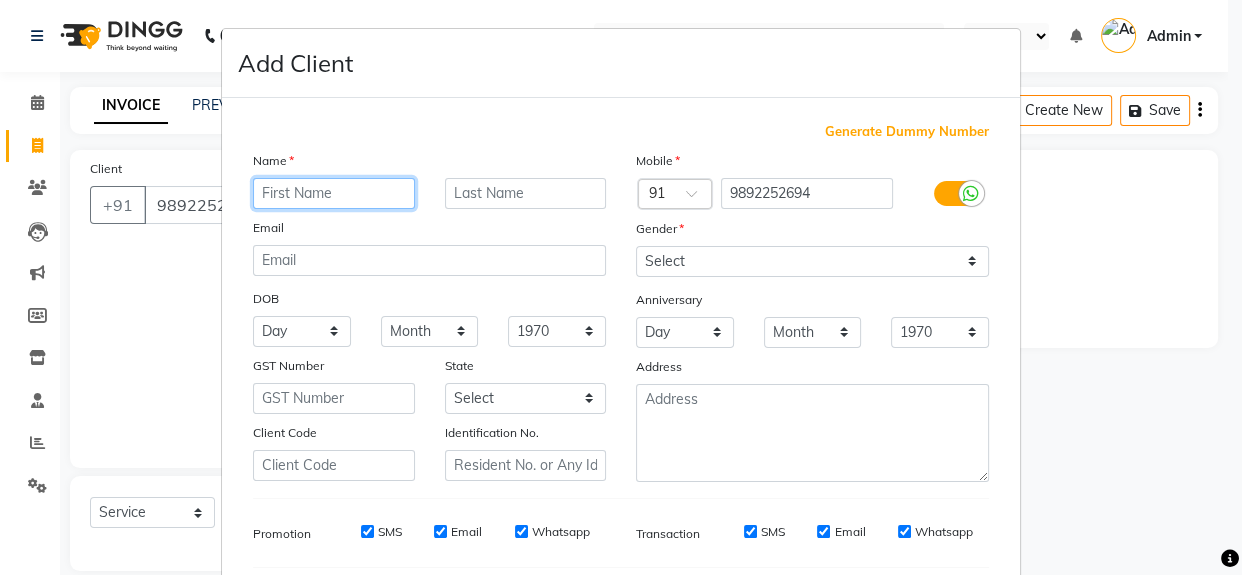 click at bounding box center (334, 193) 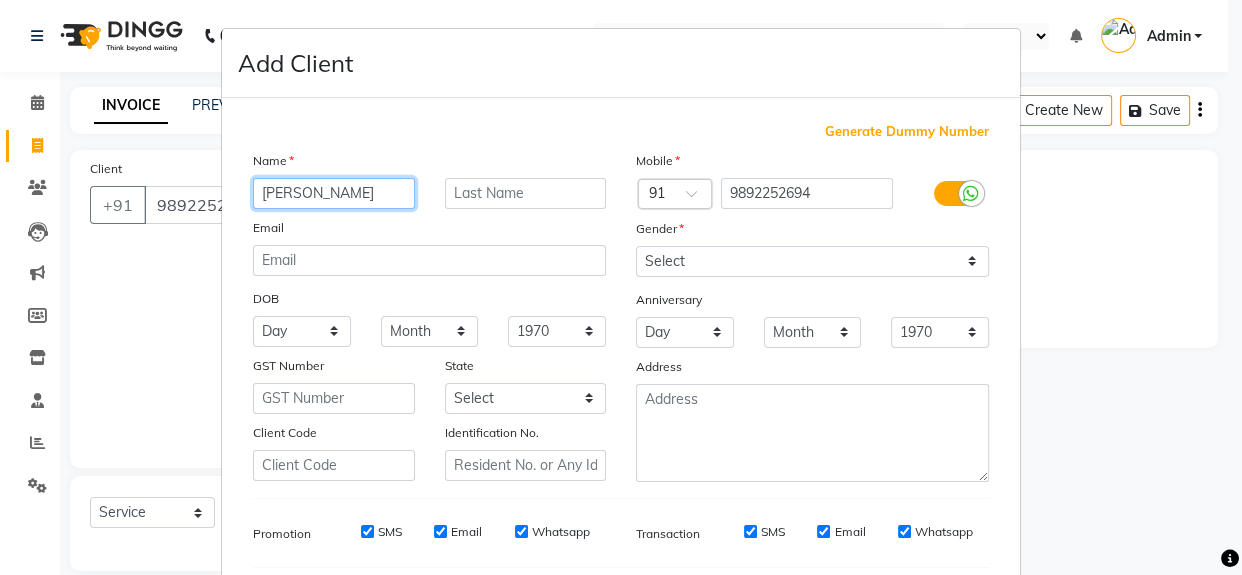 type on "[PERSON_NAME]" 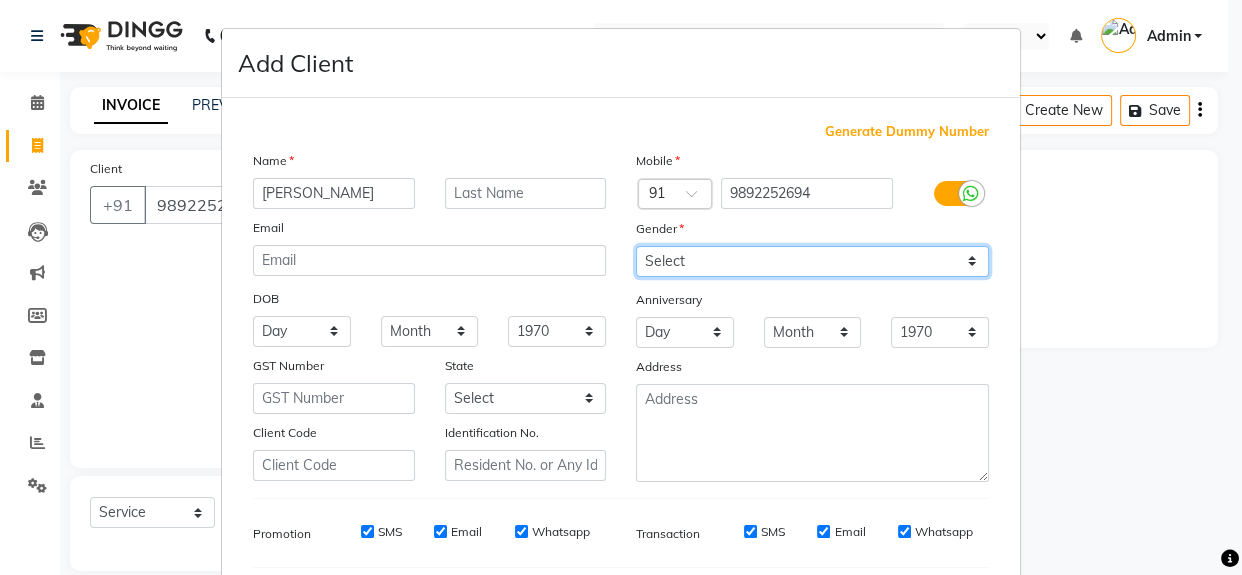 click on "Select [DEMOGRAPHIC_DATA] [DEMOGRAPHIC_DATA] Other Prefer Not To Say" at bounding box center [812, 261] 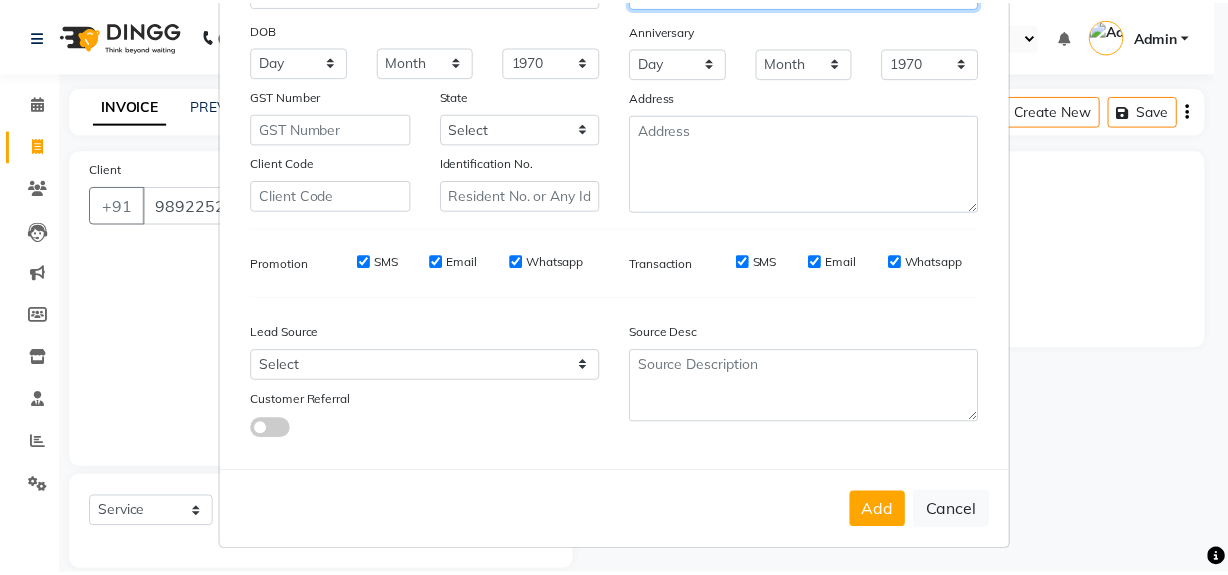 scroll, scrollTop: 278, scrollLeft: 0, axis: vertical 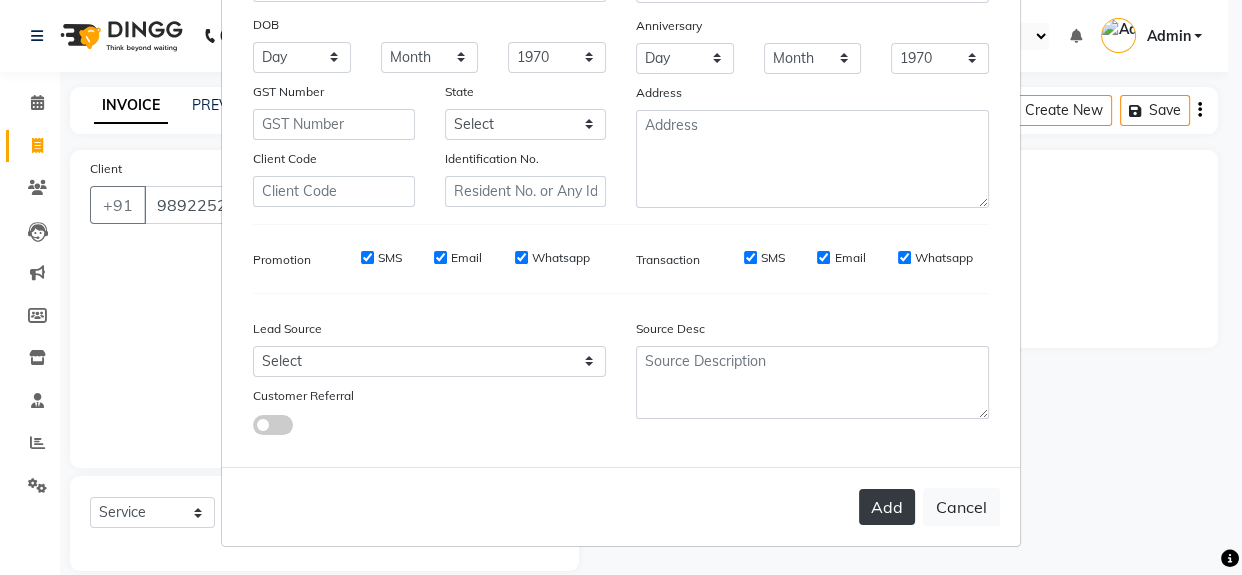 click on "Add" at bounding box center (887, 507) 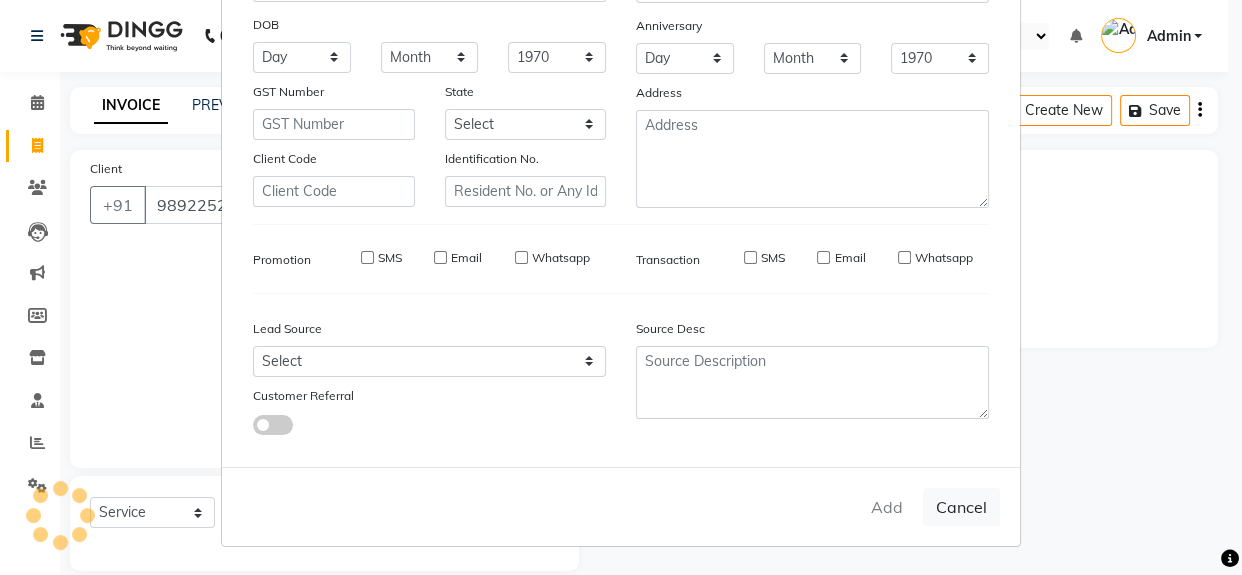 type 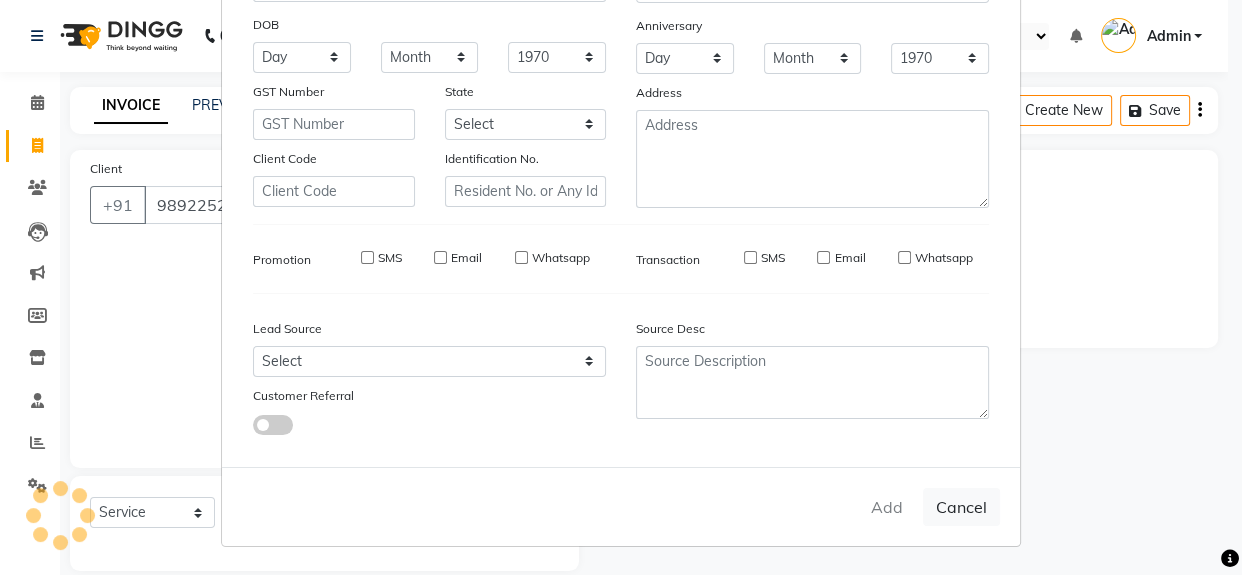 select 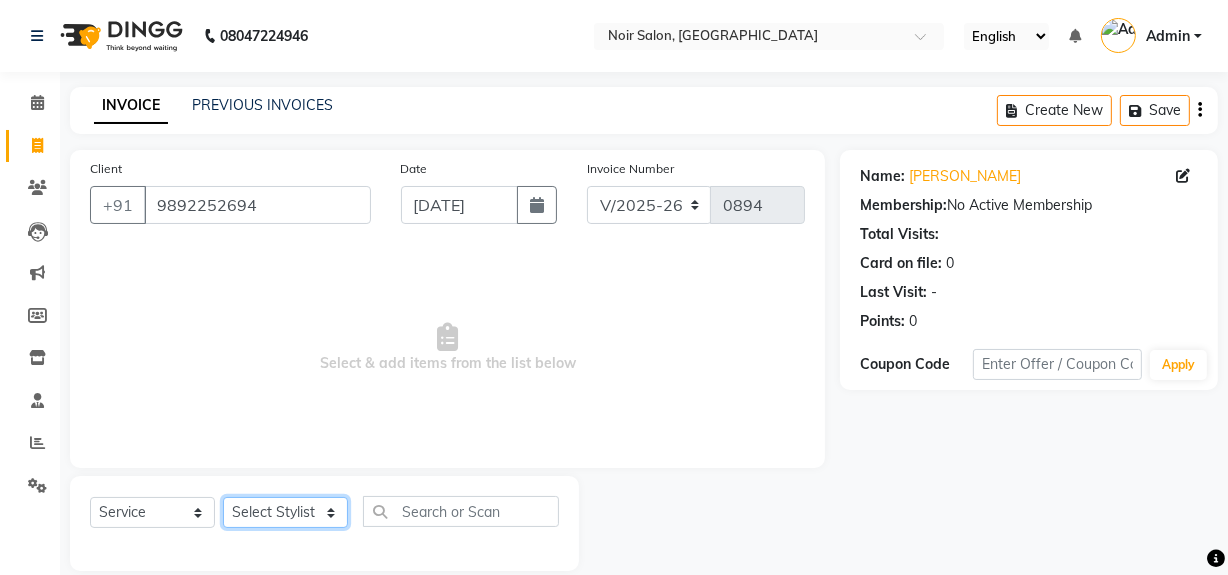 click on "Select Stylist [PERSON_NAME] [PERSON_NAME] Noir (Login) [PERSON_NAME]  Sumit  [PERSON_NAME]  Zaid" 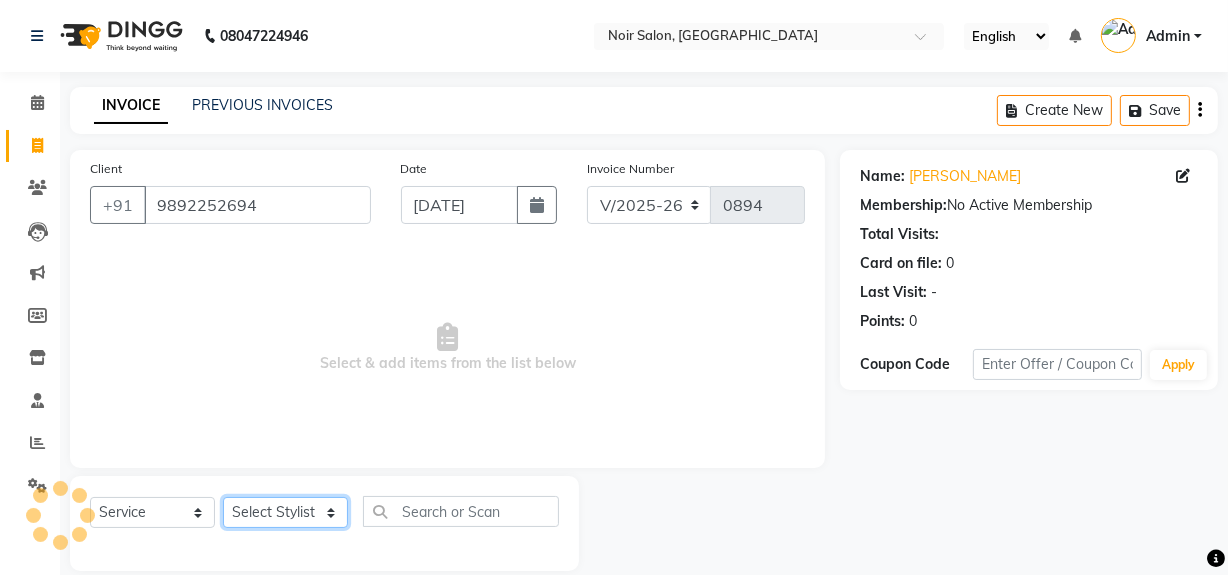 select on "85833" 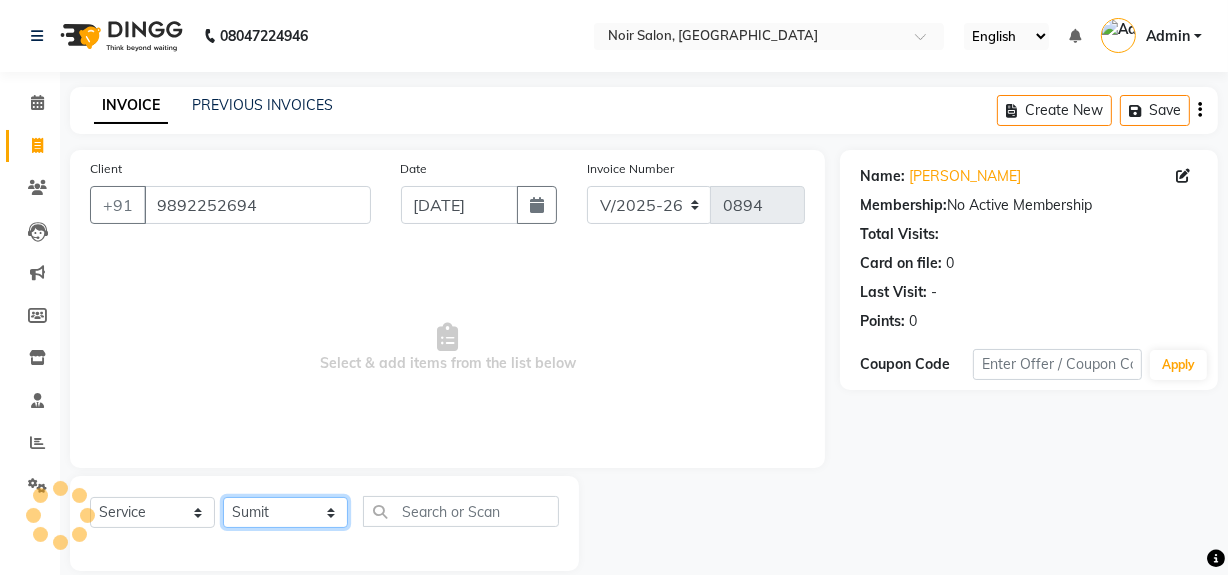 click on "Select Stylist [PERSON_NAME] [PERSON_NAME] Noir (Login) [PERSON_NAME]  Sumit  [PERSON_NAME]  Zaid" 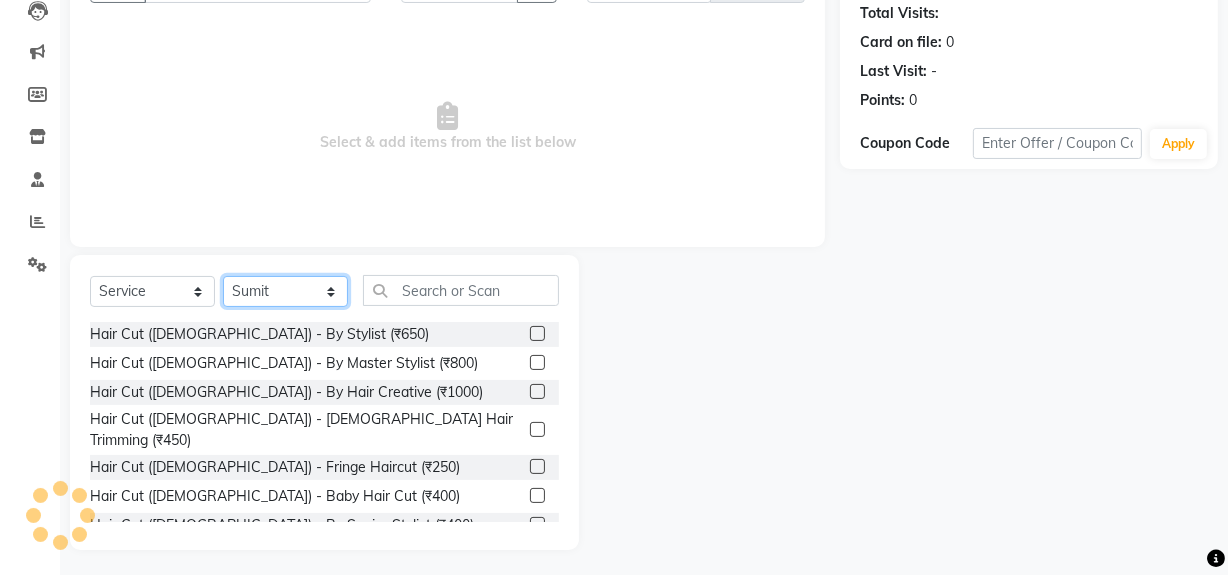scroll, scrollTop: 226, scrollLeft: 0, axis: vertical 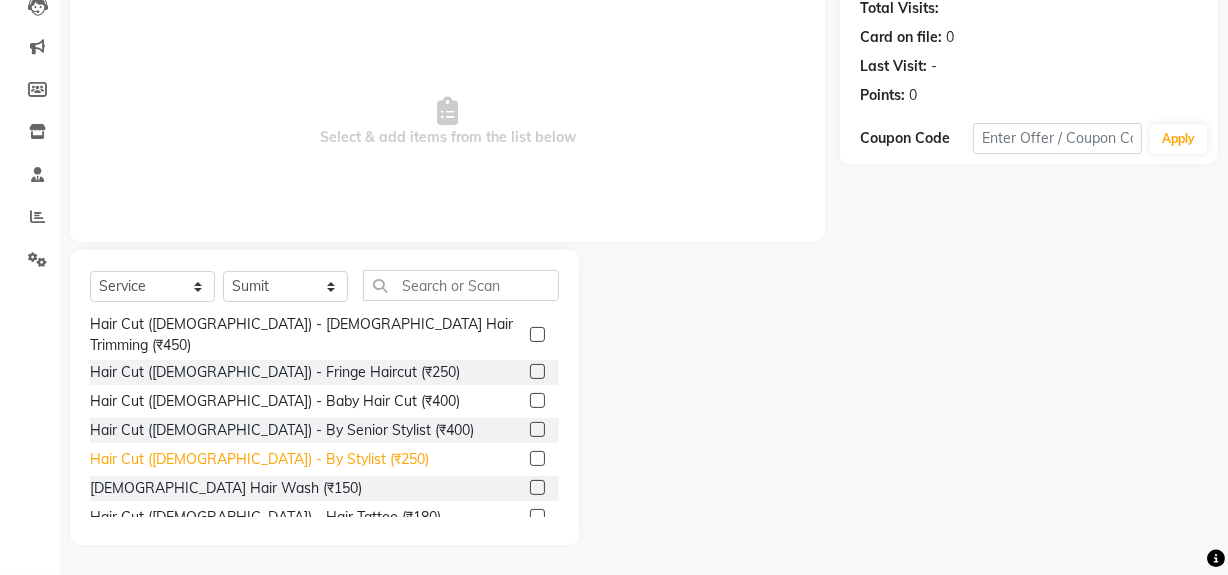 click on "Hair Cut ([DEMOGRAPHIC_DATA]) - By Stylist (₹250)" 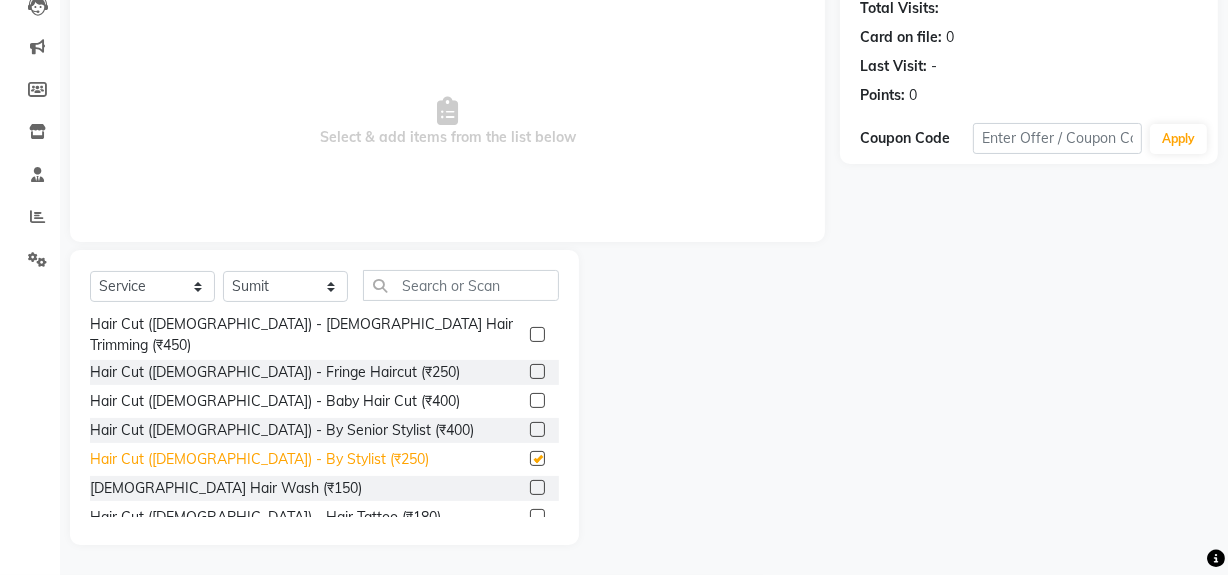 checkbox on "false" 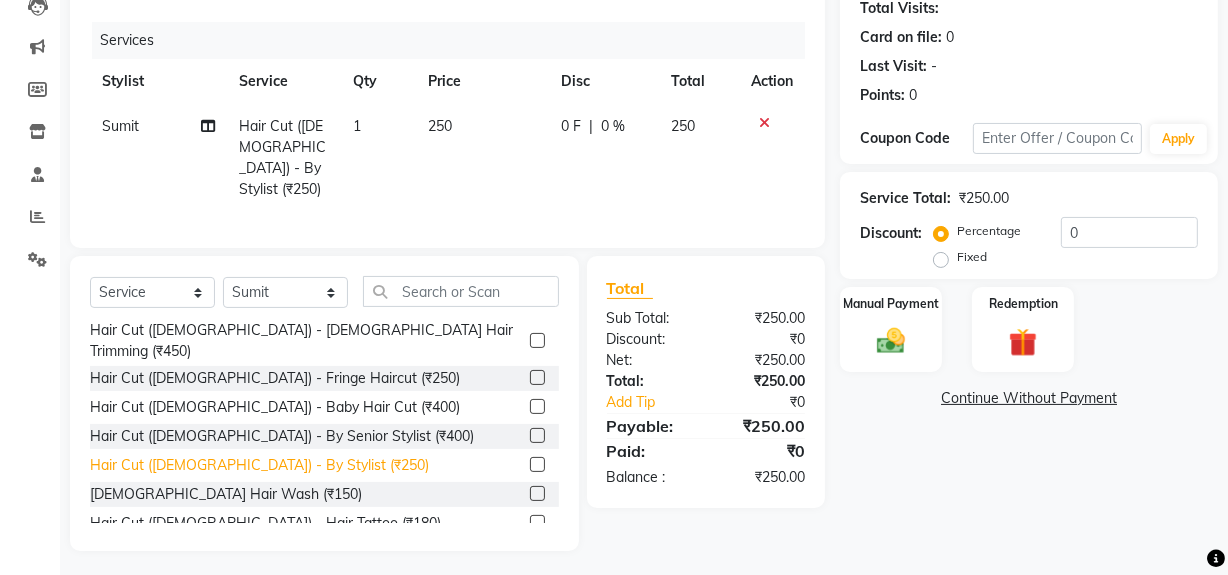 scroll, scrollTop: 181, scrollLeft: 0, axis: vertical 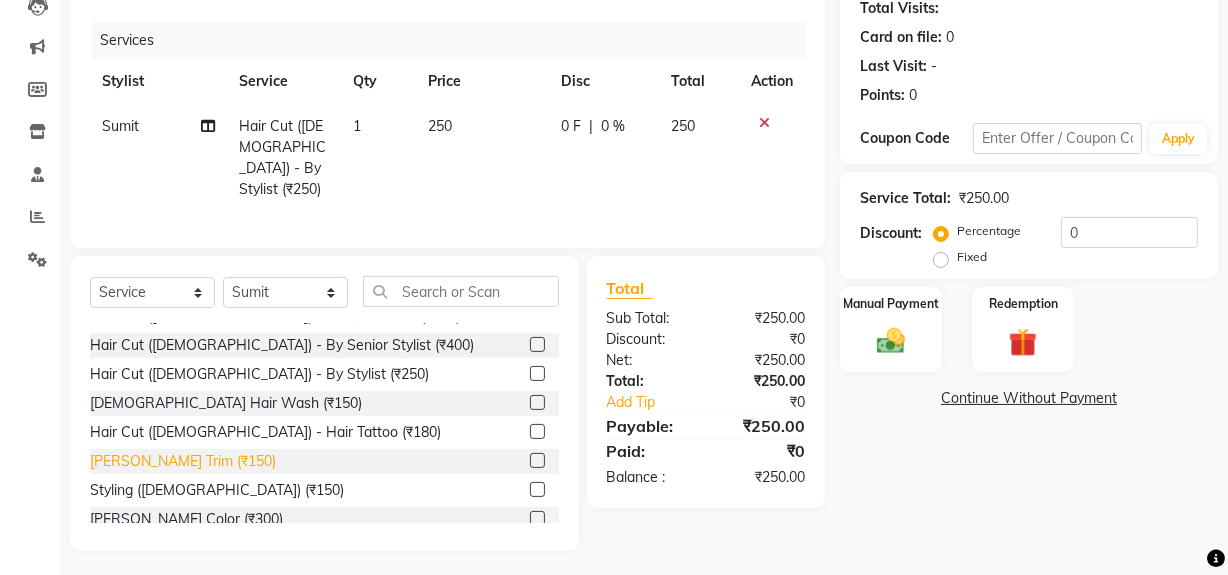 click on "[PERSON_NAME] Trim (₹150)" 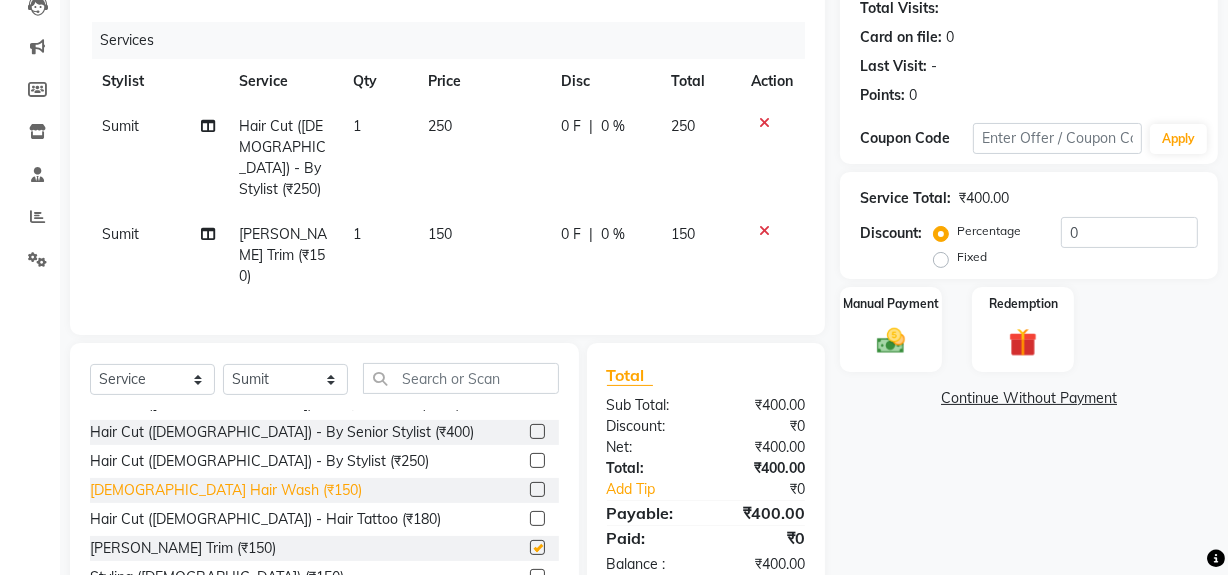 checkbox on "false" 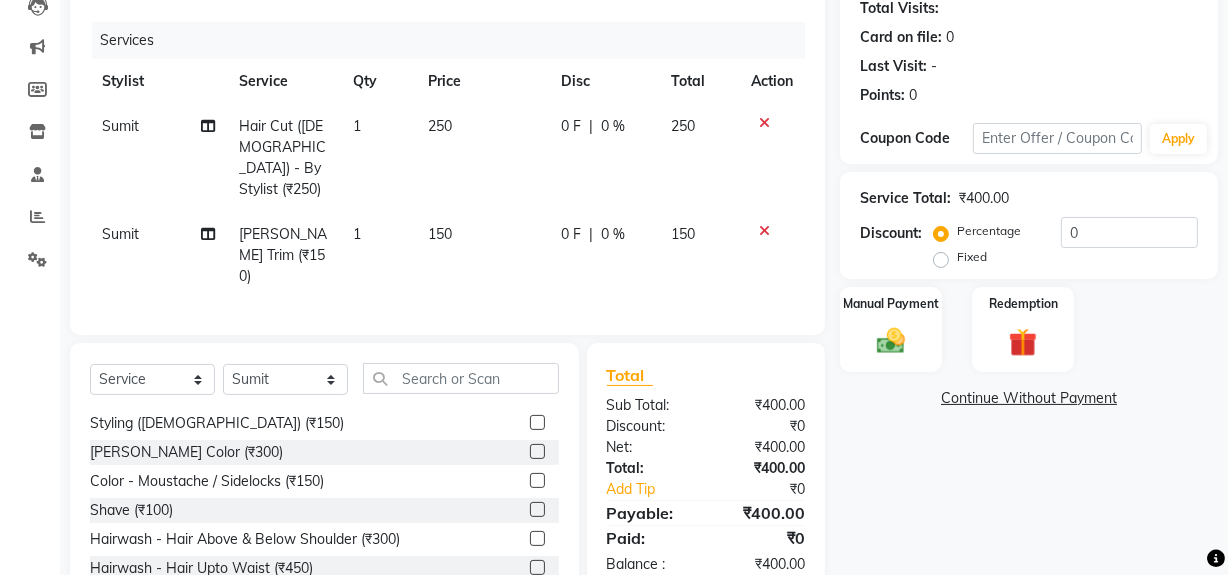 scroll, scrollTop: 363, scrollLeft: 0, axis: vertical 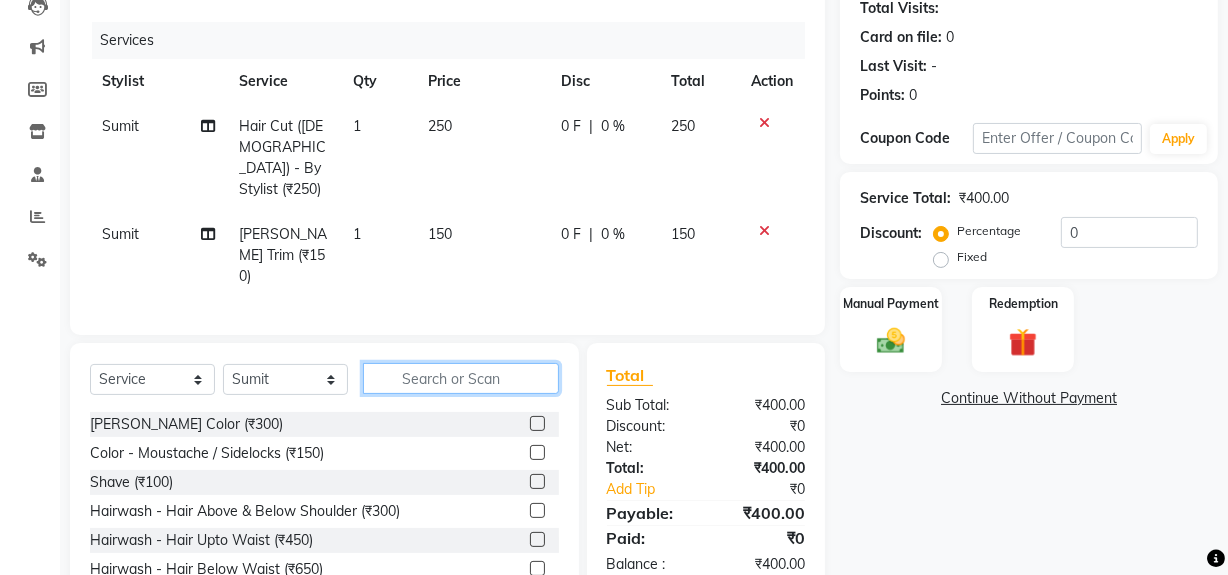 click 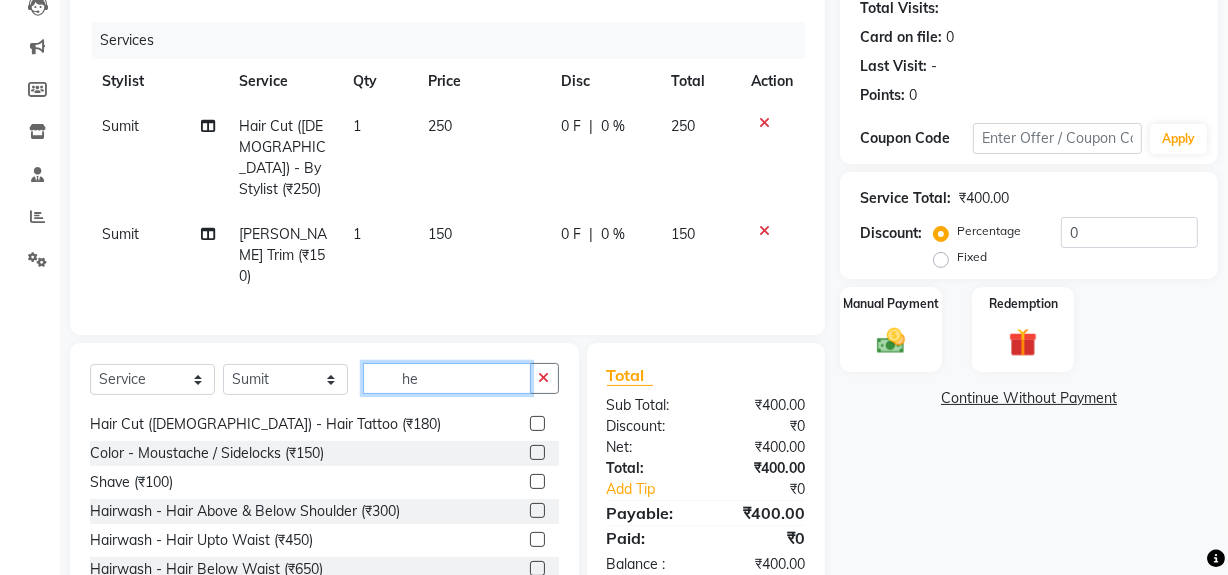 scroll, scrollTop: 0, scrollLeft: 0, axis: both 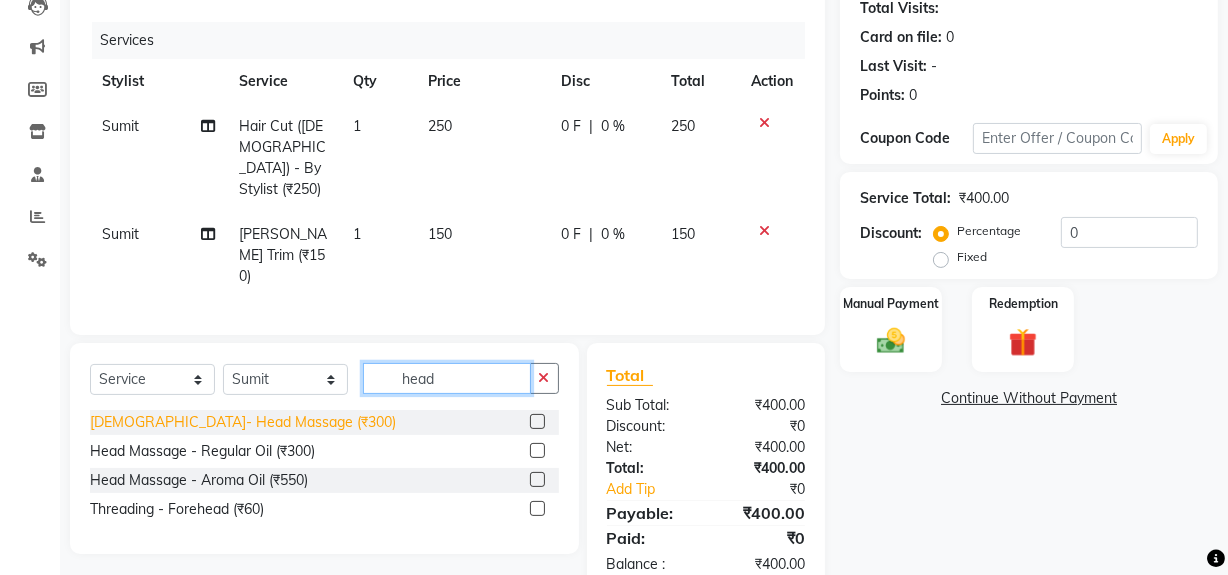 type on "head" 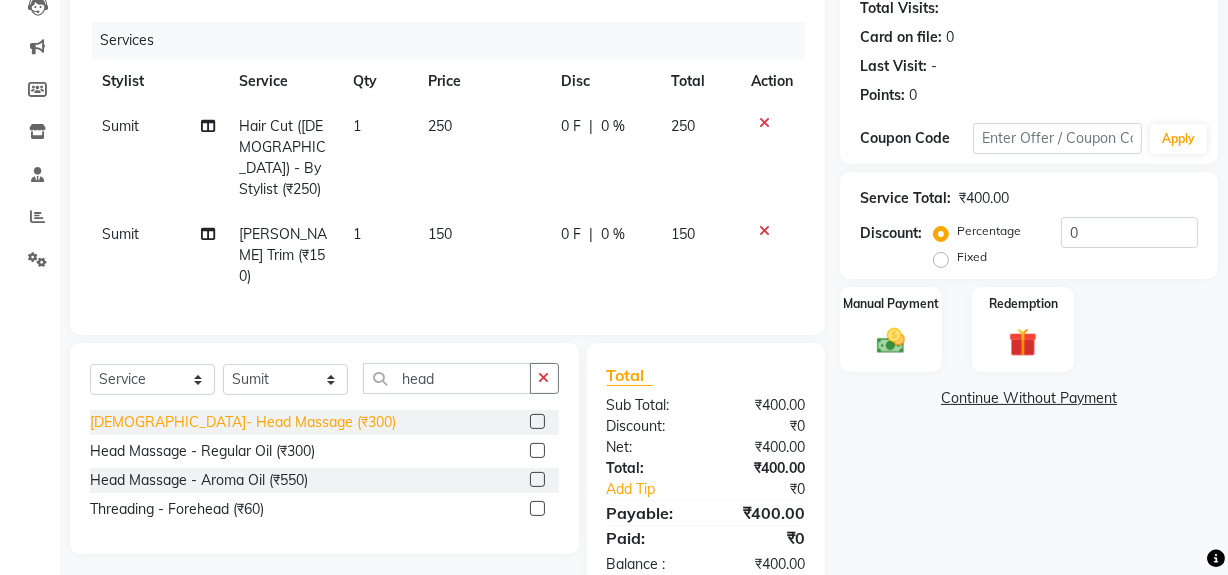 click on "[DEMOGRAPHIC_DATA]- Head Massage (₹300)" 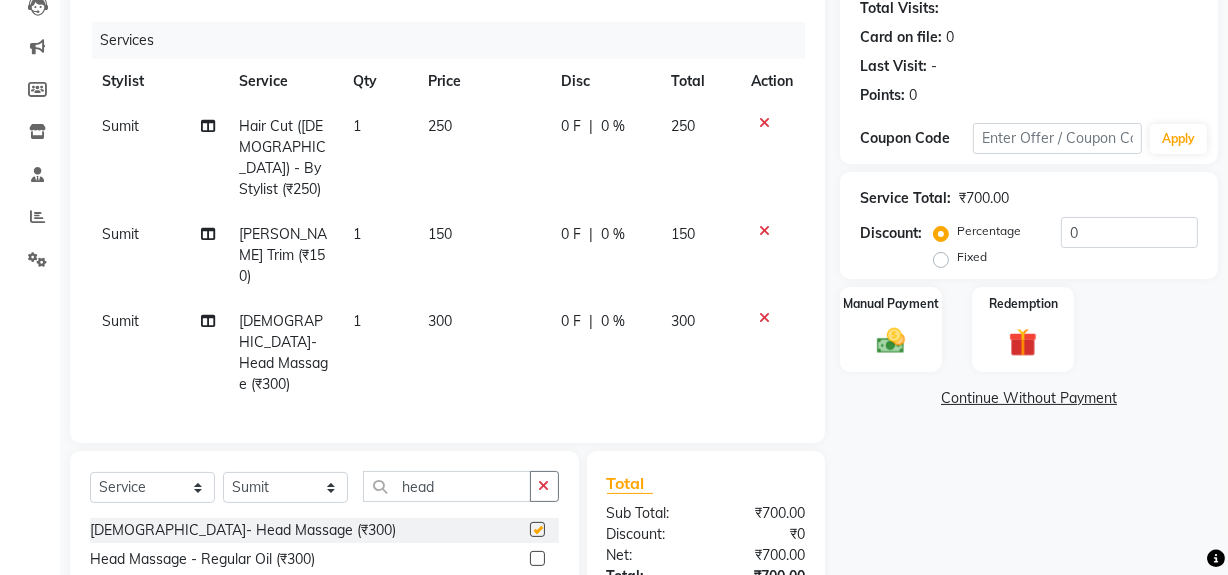checkbox on "false" 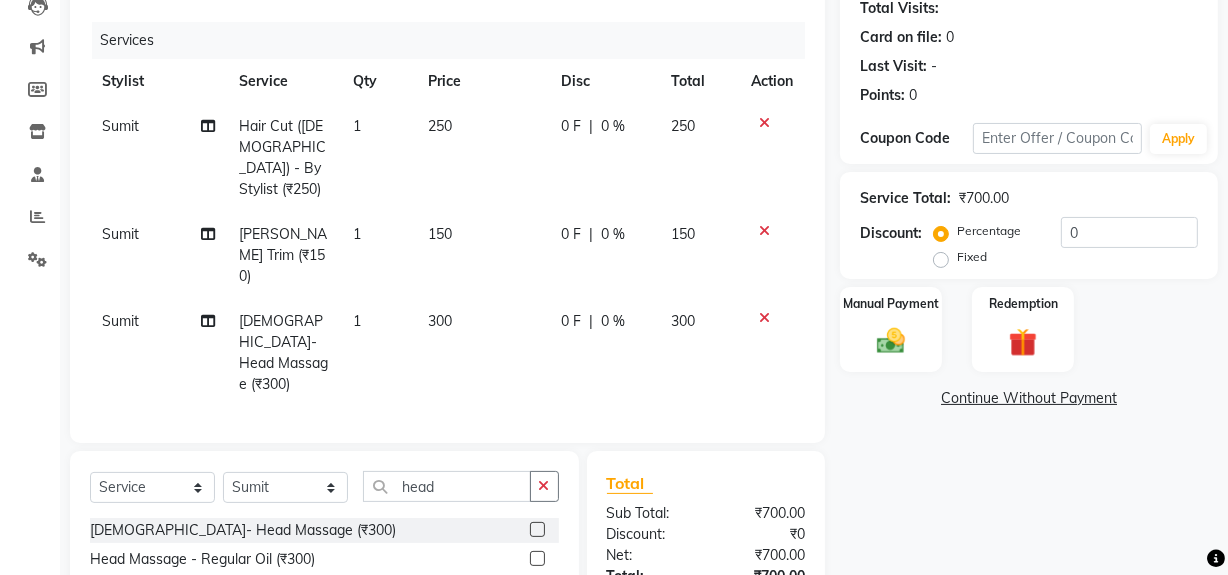 click 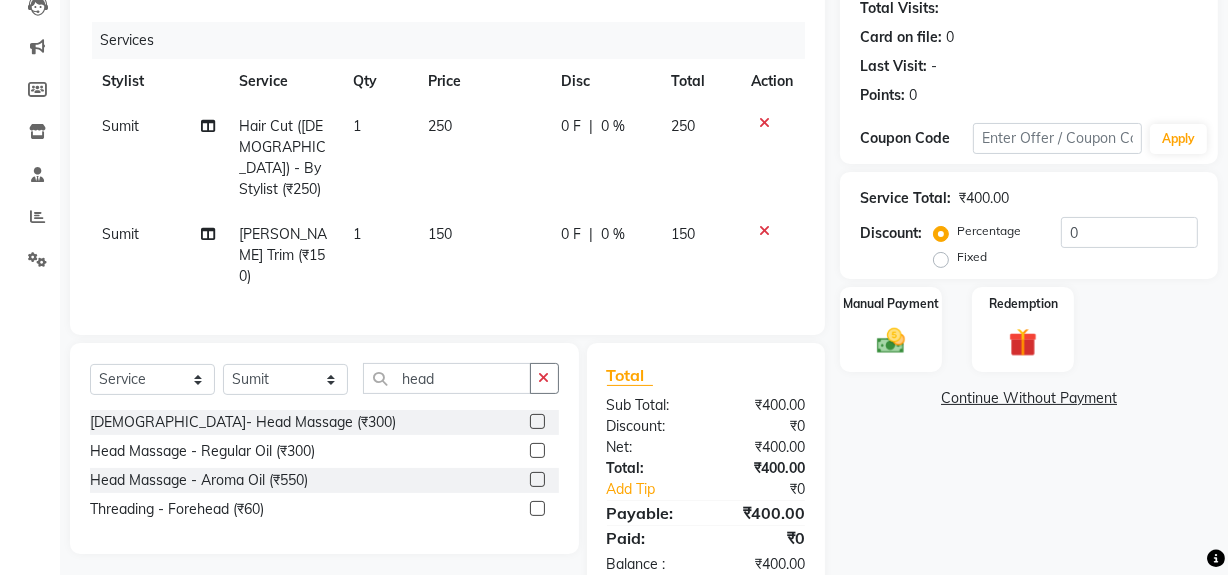 scroll, scrollTop: 247, scrollLeft: 0, axis: vertical 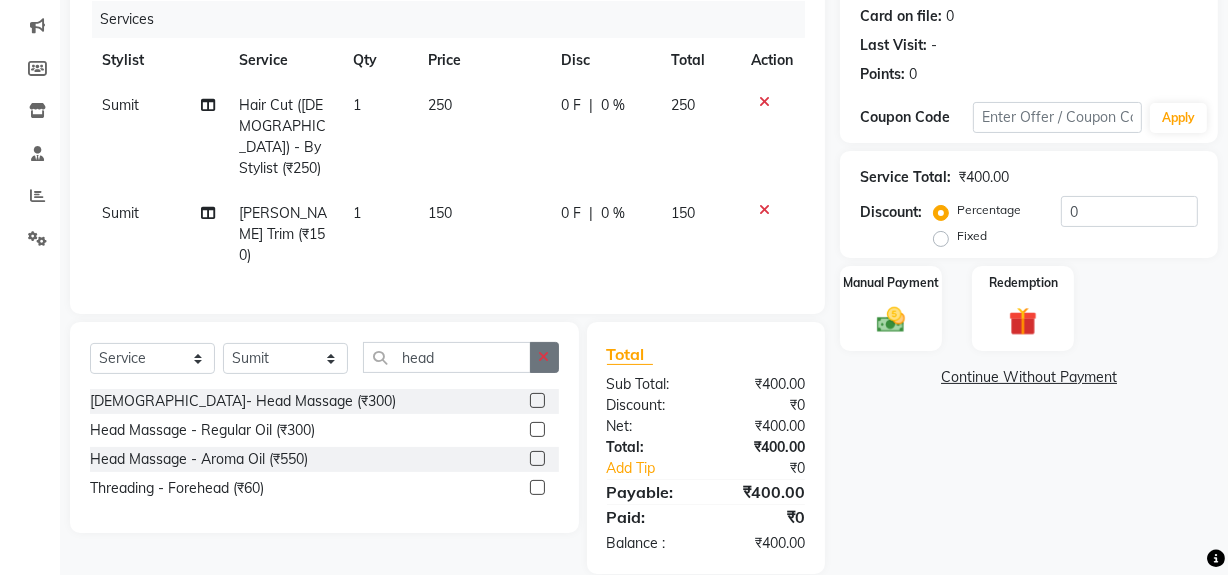 click 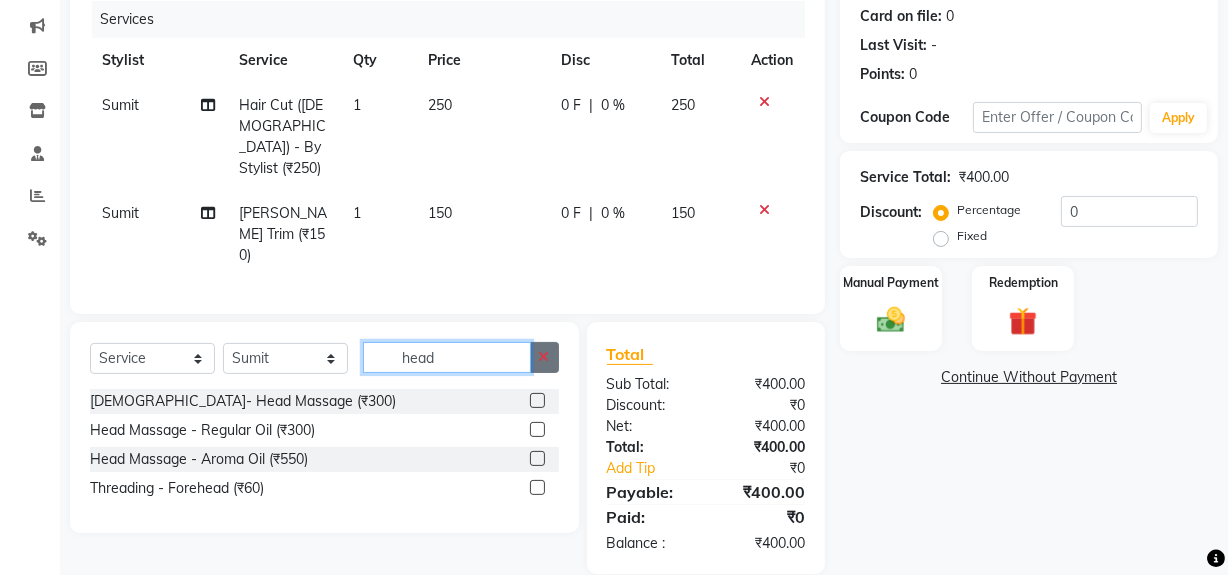 type 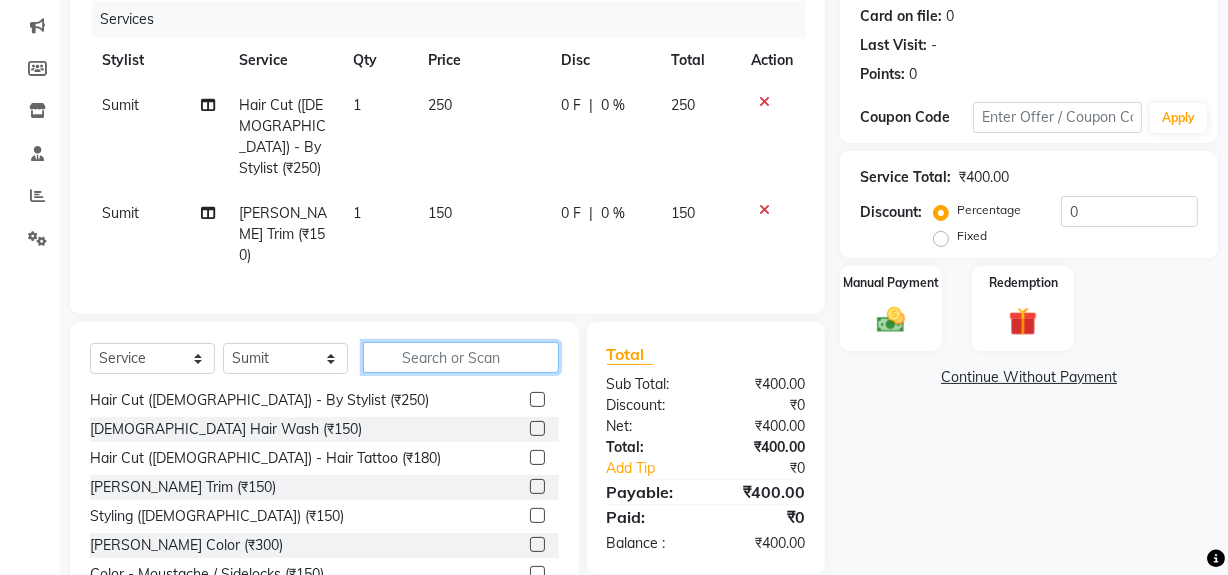 scroll, scrollTop: 181, scrollLeft: 0, axis: vertical 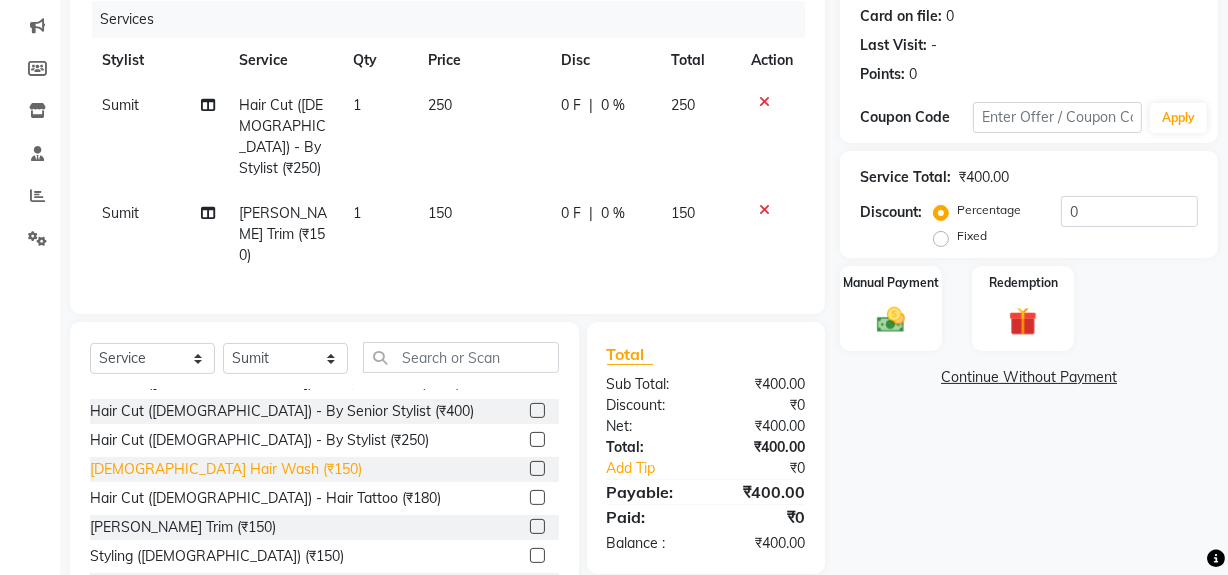 click on "[DEMOGRAPHIC_DATA] Hair Wash  (₹150)" 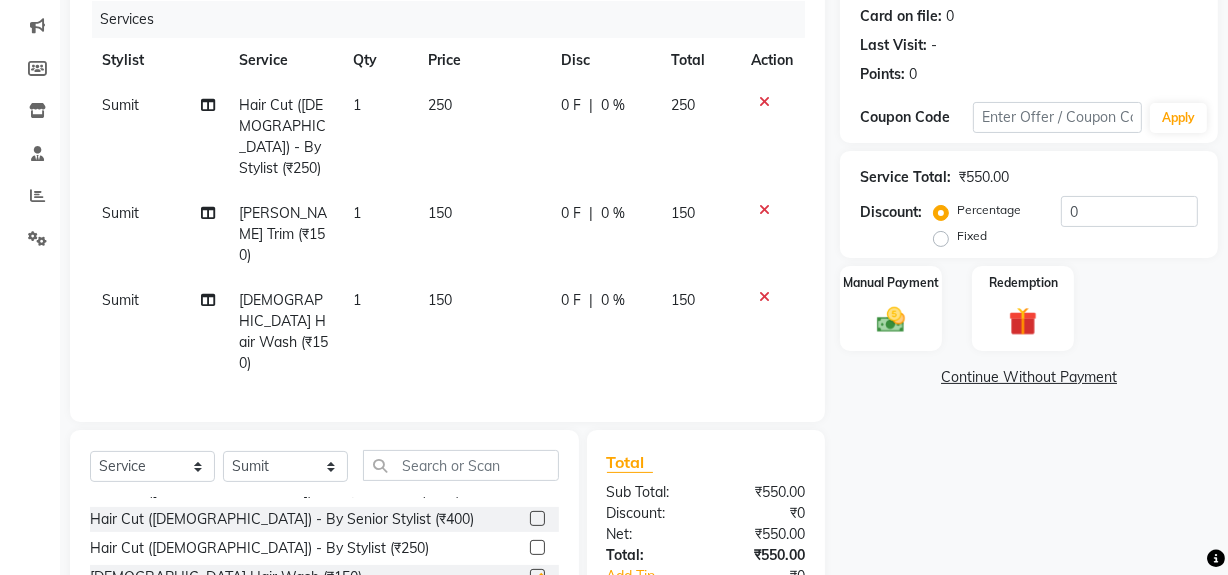 checkbox on "false" 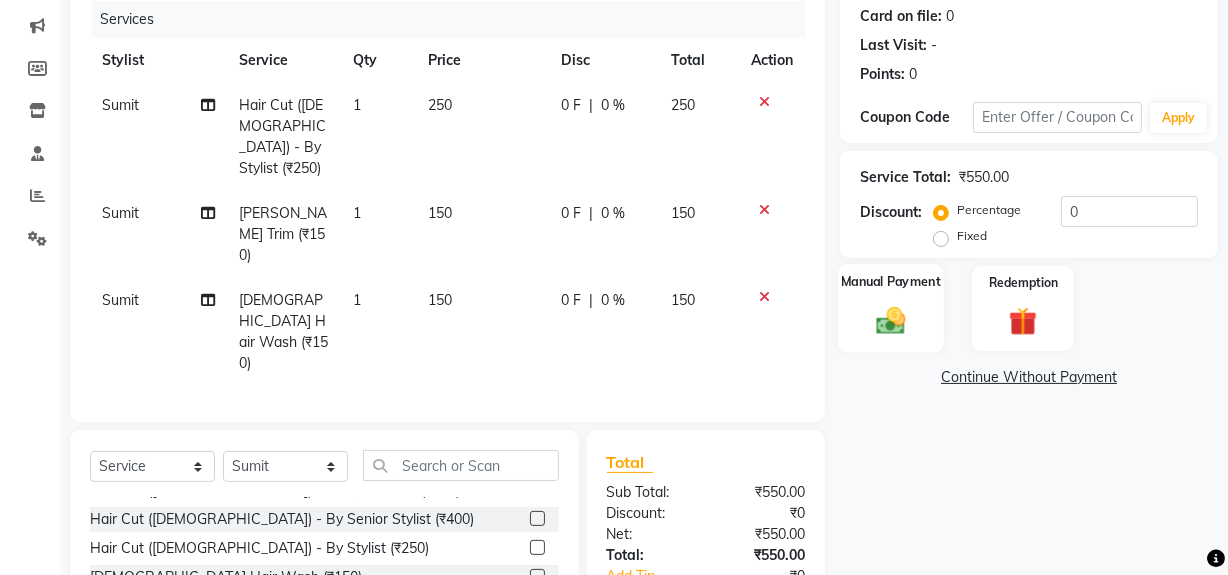 click 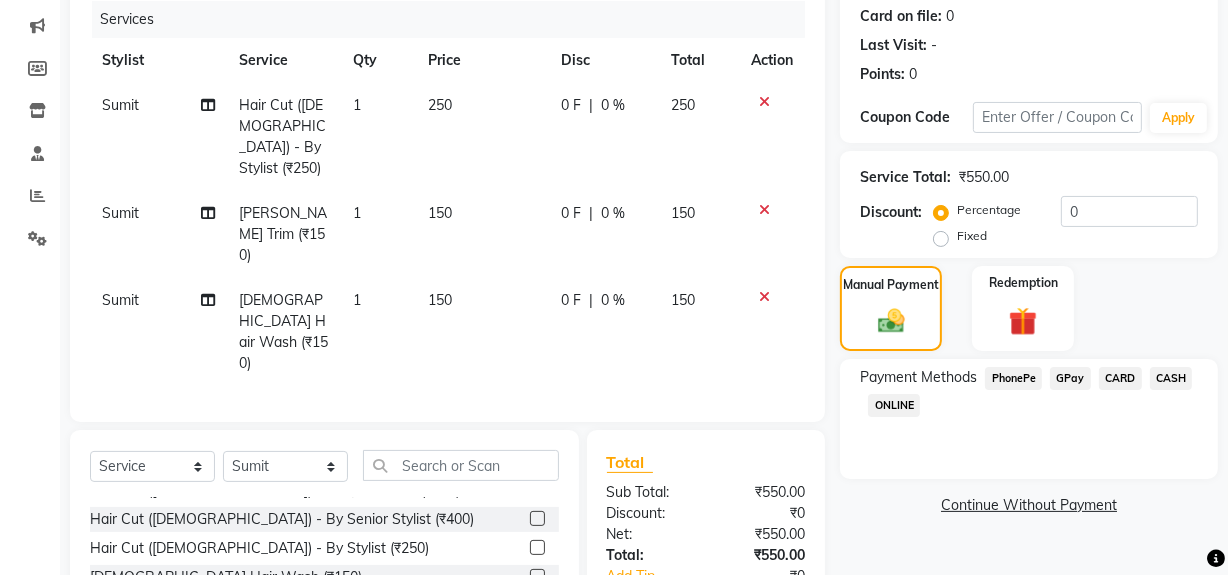 click on "GPay" 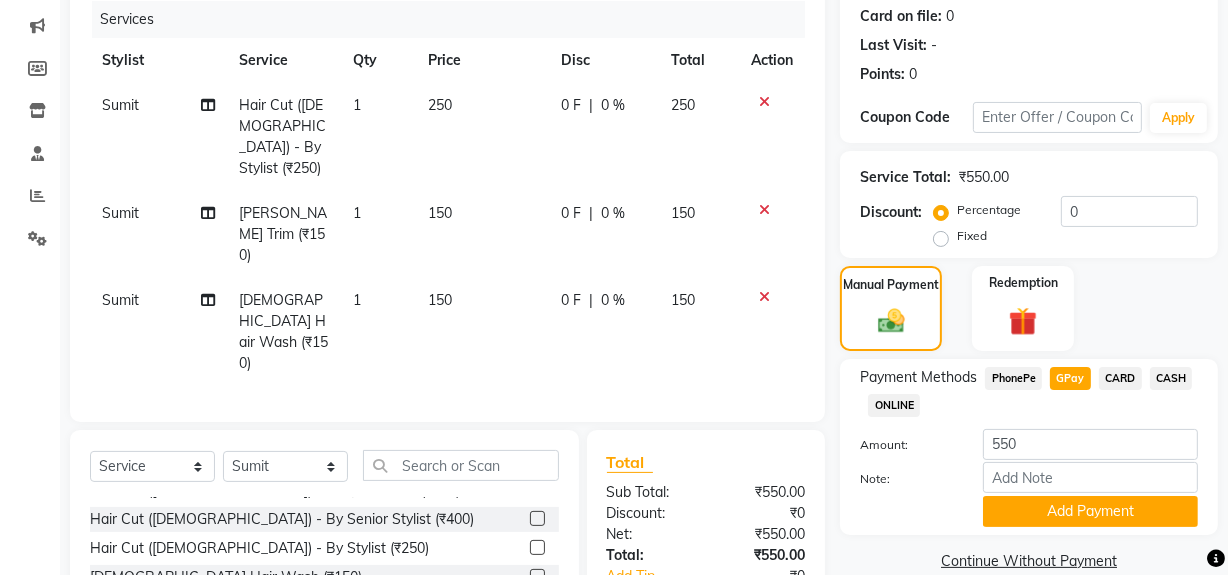 scroll, scrollTop: 356, scrollLeft: 0, axis: vertical 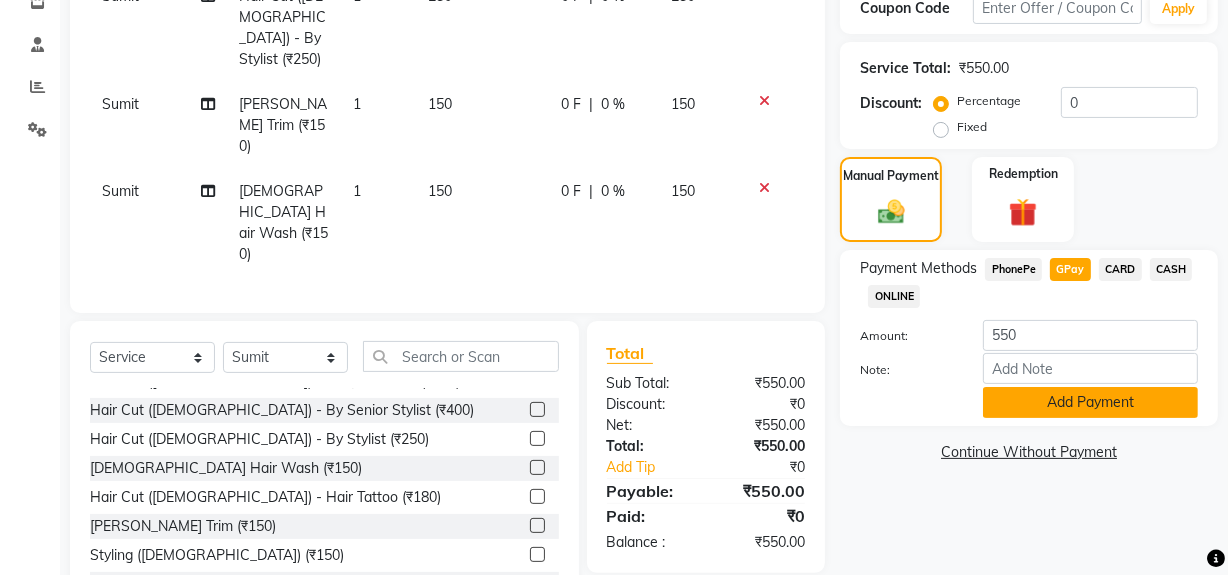 click on "Add Payment" 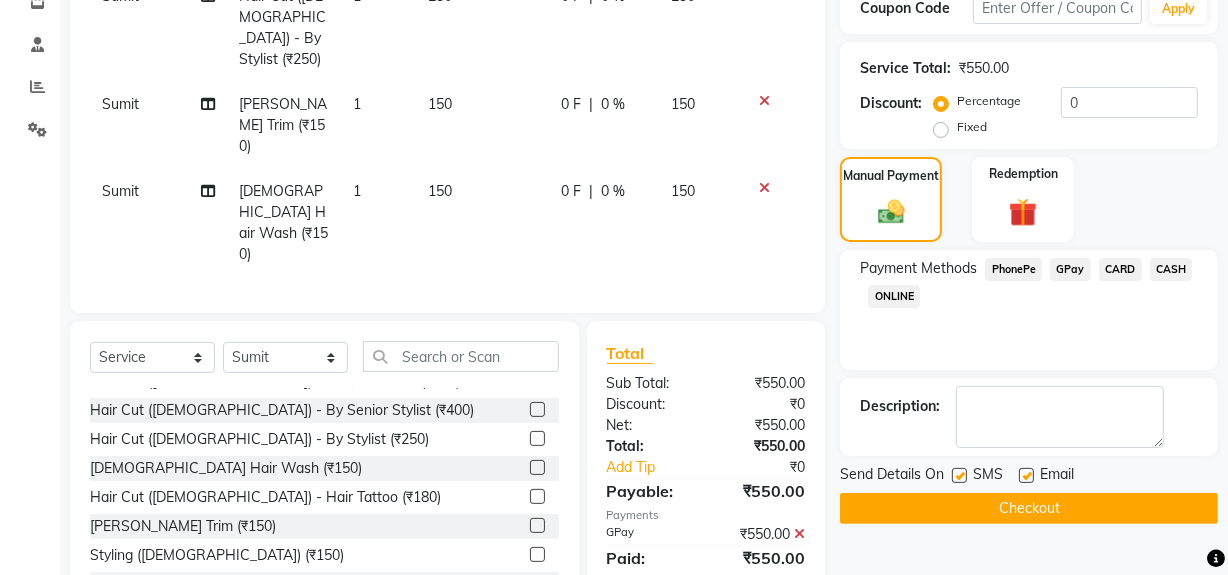 drag, startPoint x: 956, startPoint y: 473, endPoint x: 969, endPoint y: 469, distance: 13.601471 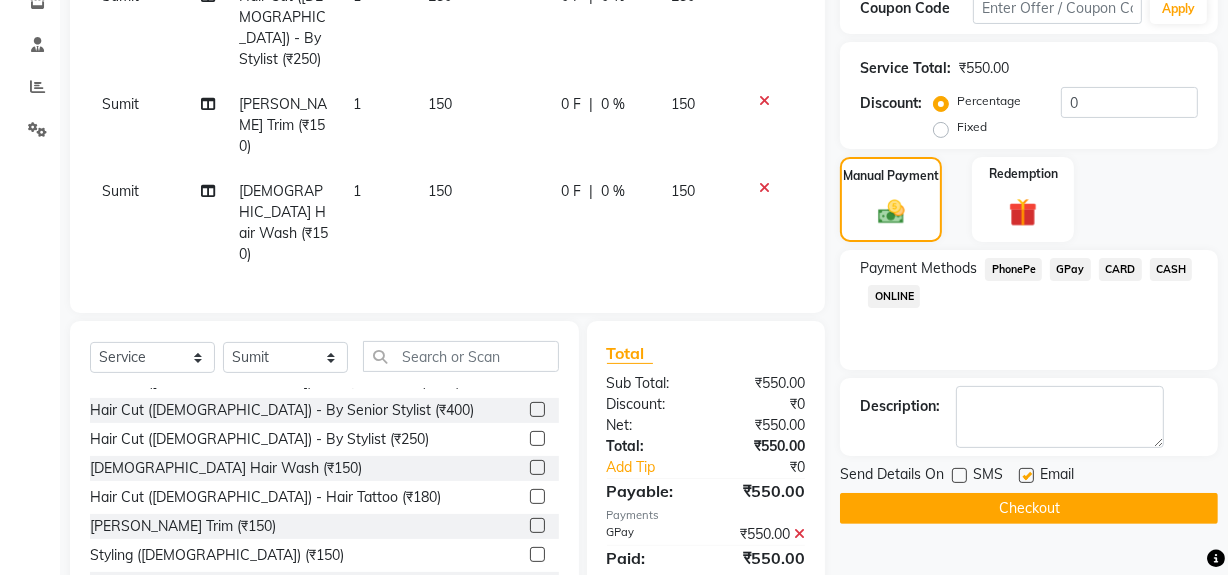 click 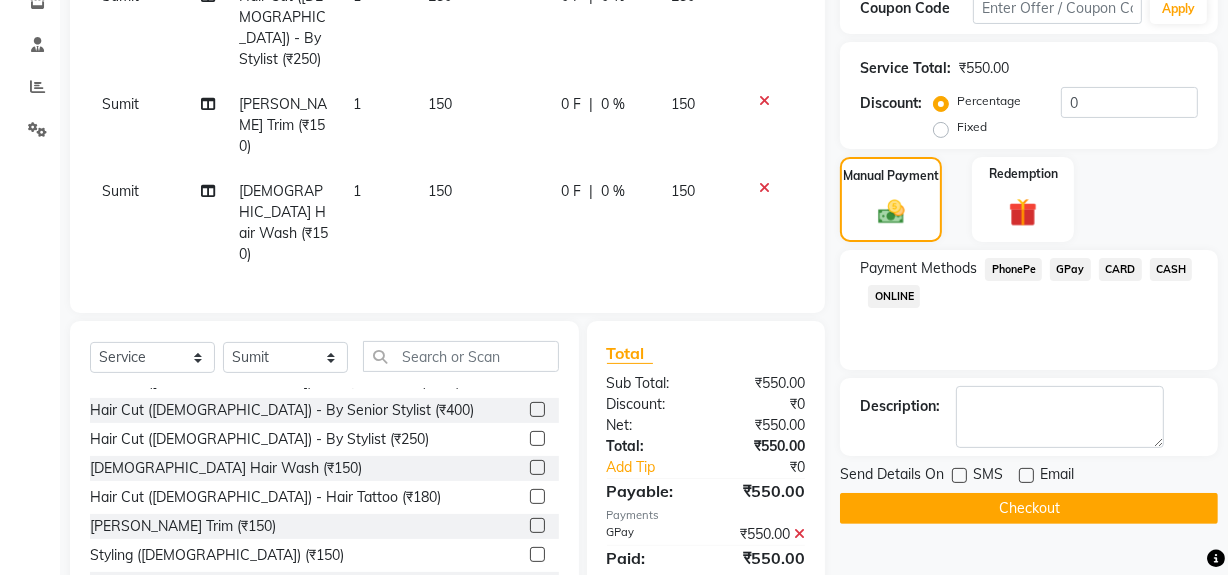 click on "Checkout" 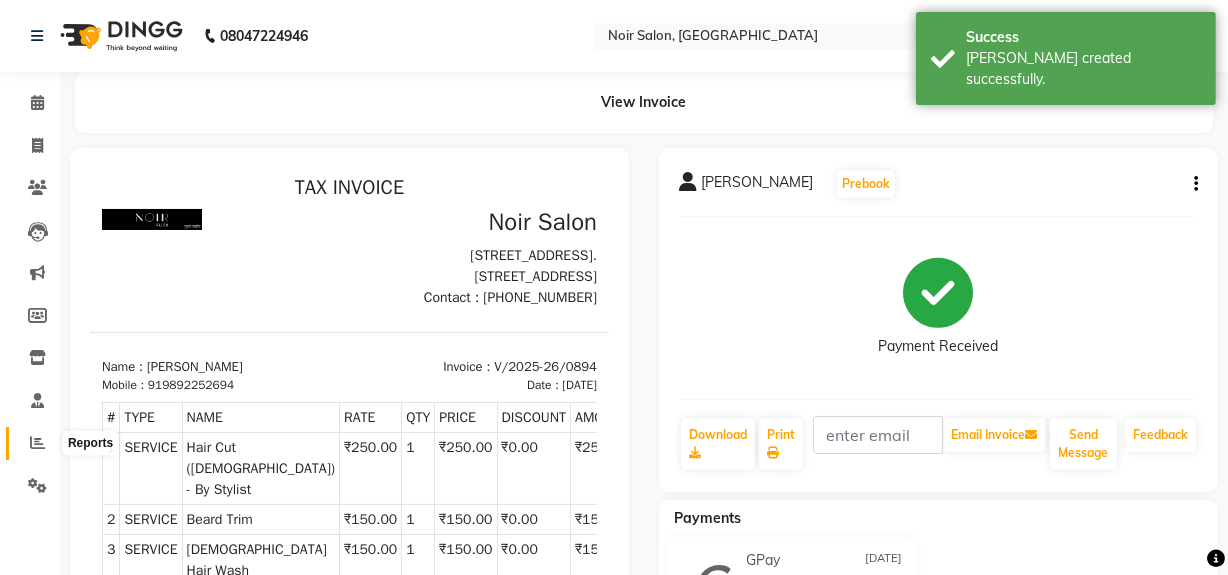 scroll, scrollTop: 0, scrollLeft: 0, axis: both 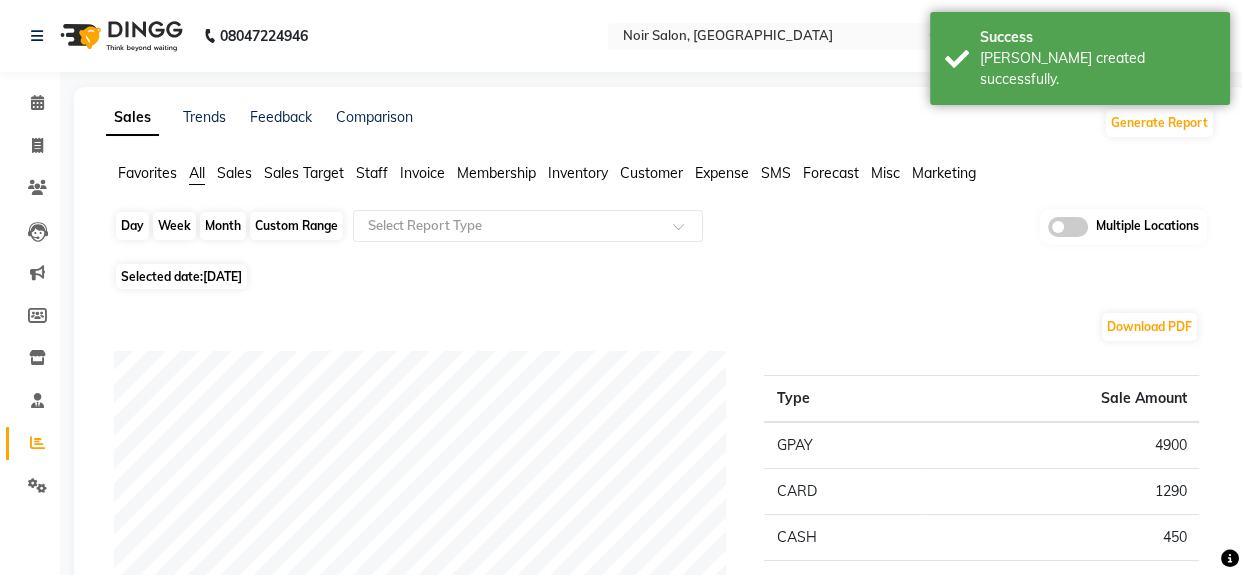 click on "Day" 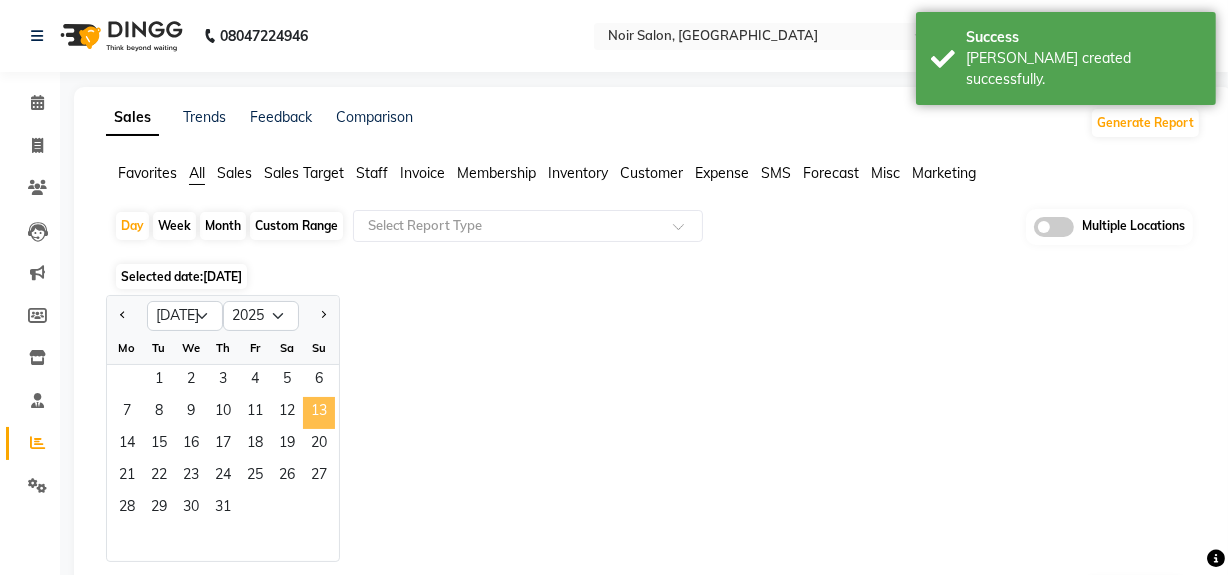click on "13" 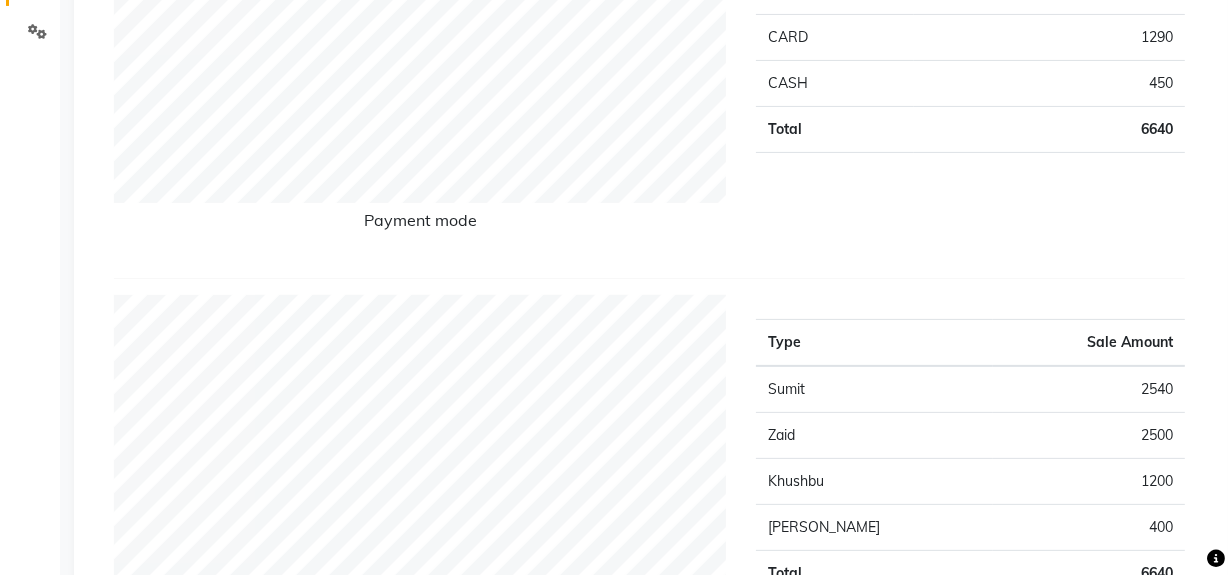scroll, scrollTop: 0, scrollLeft: 0, axis: both 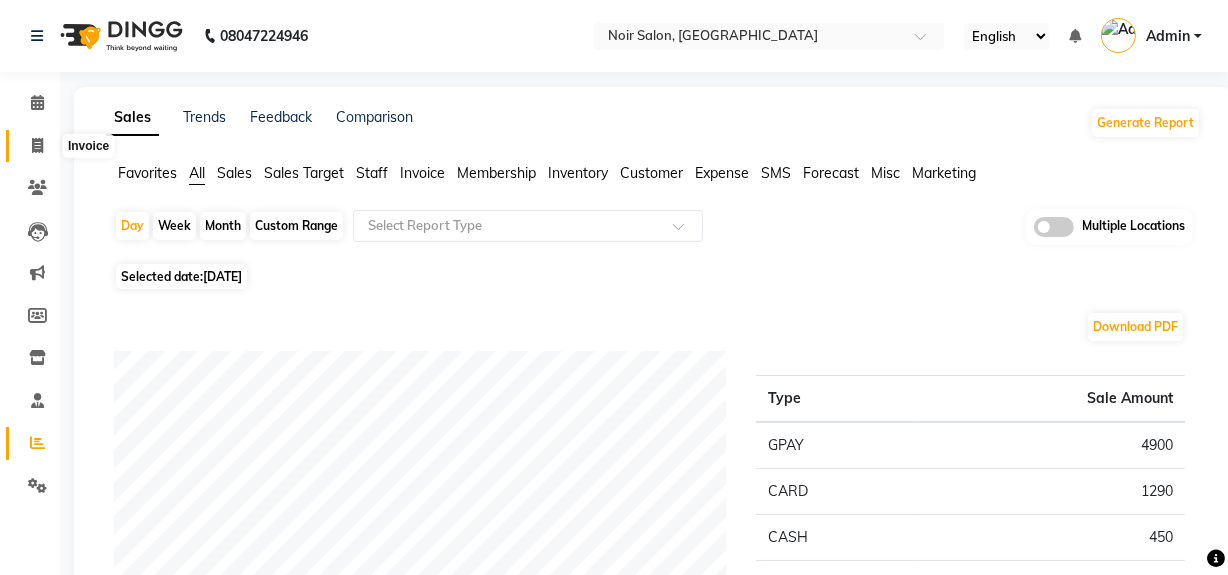 click 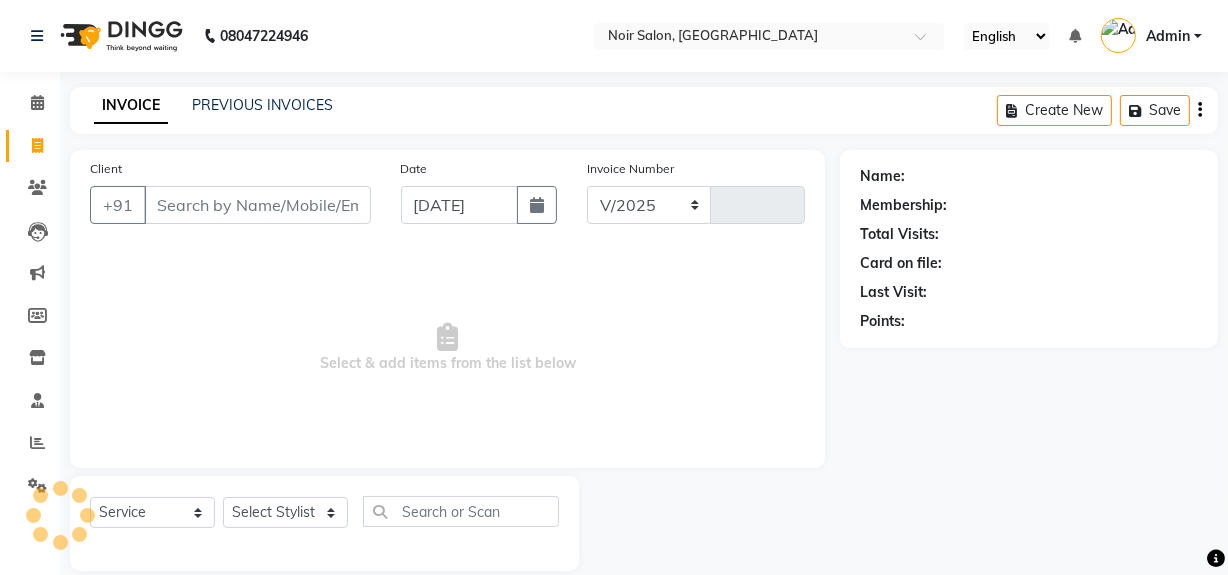 select on "5495" 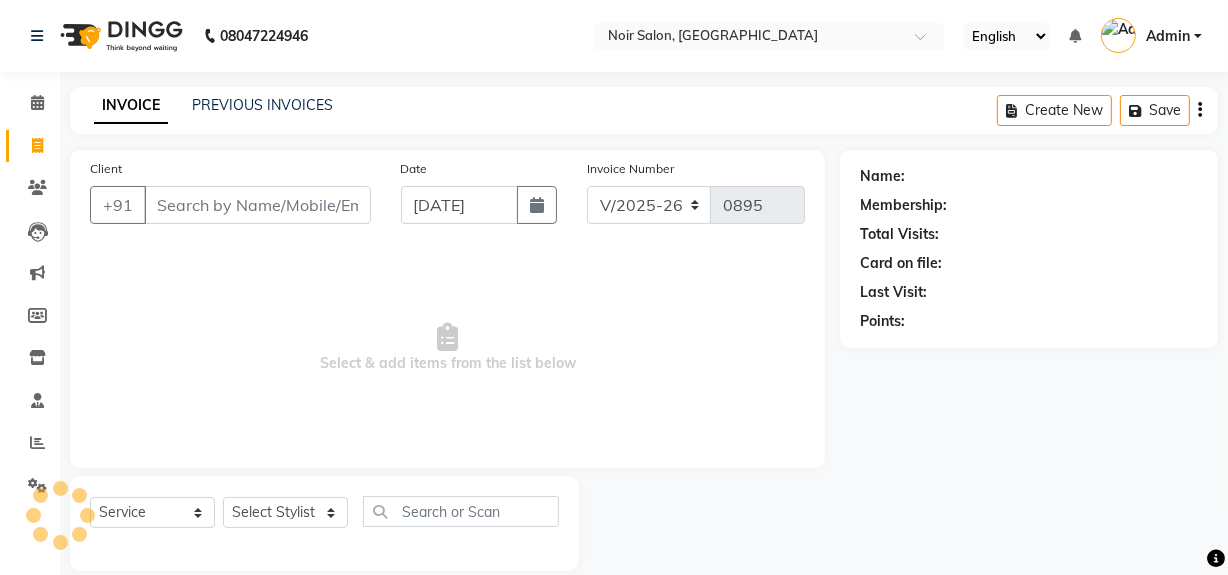 scroll, scrollTop: 26, scrollLeft: 0, axis: vertical 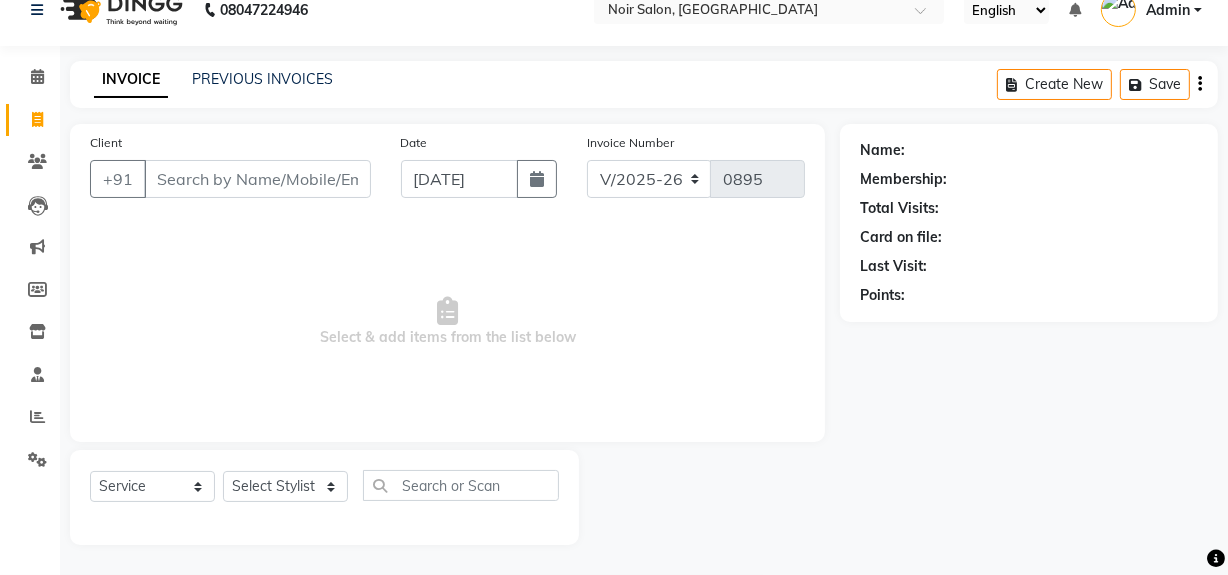 click on "Client" at bounding box center [257, 179] 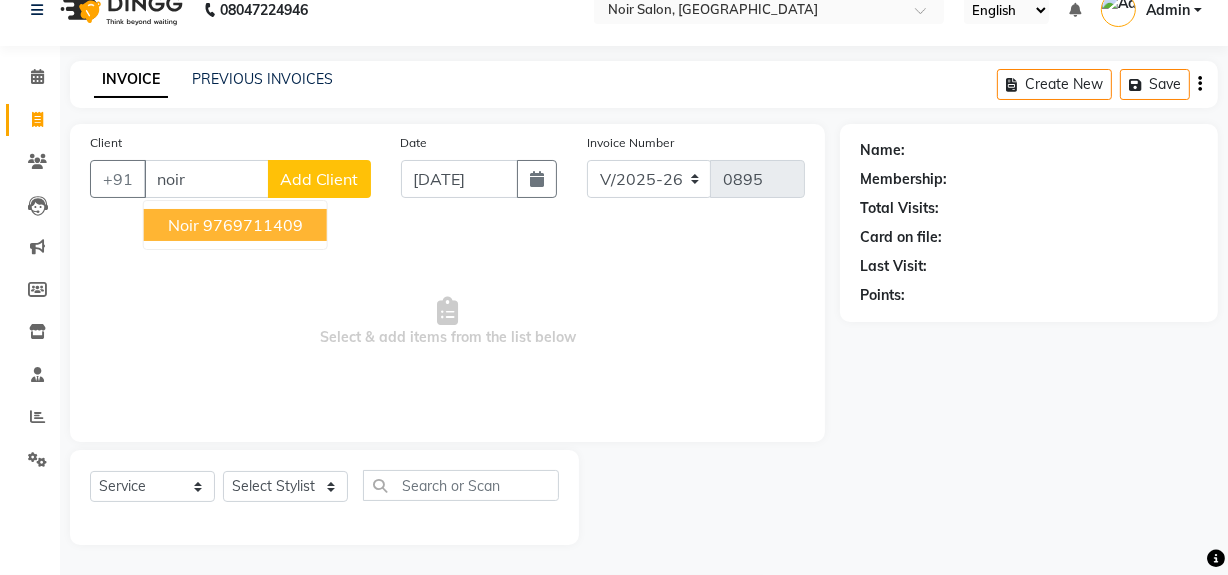 click on "Noir  9769711409" at bounding box center (235, 225) 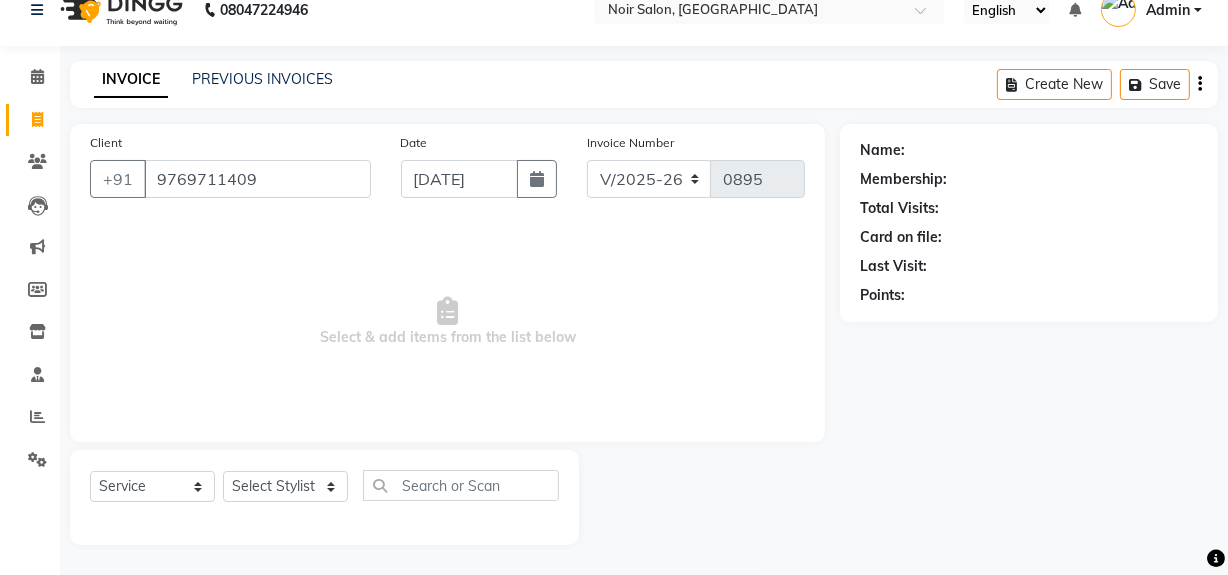 type on "9769711409" 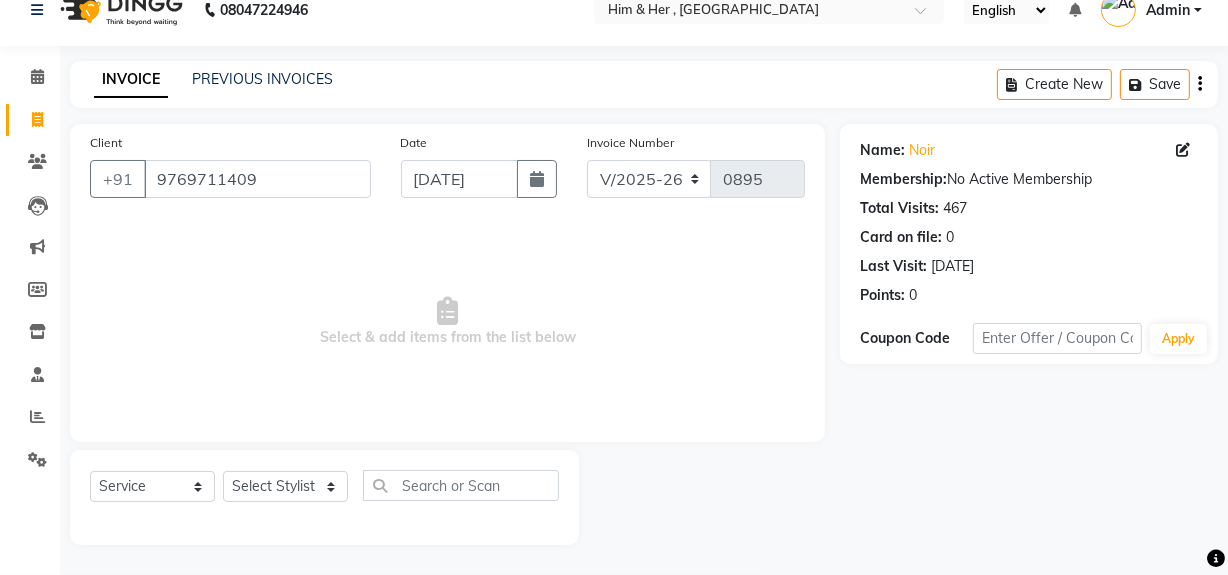 scroll, scrollTop: 0, scrollLeft: 0, axis: both 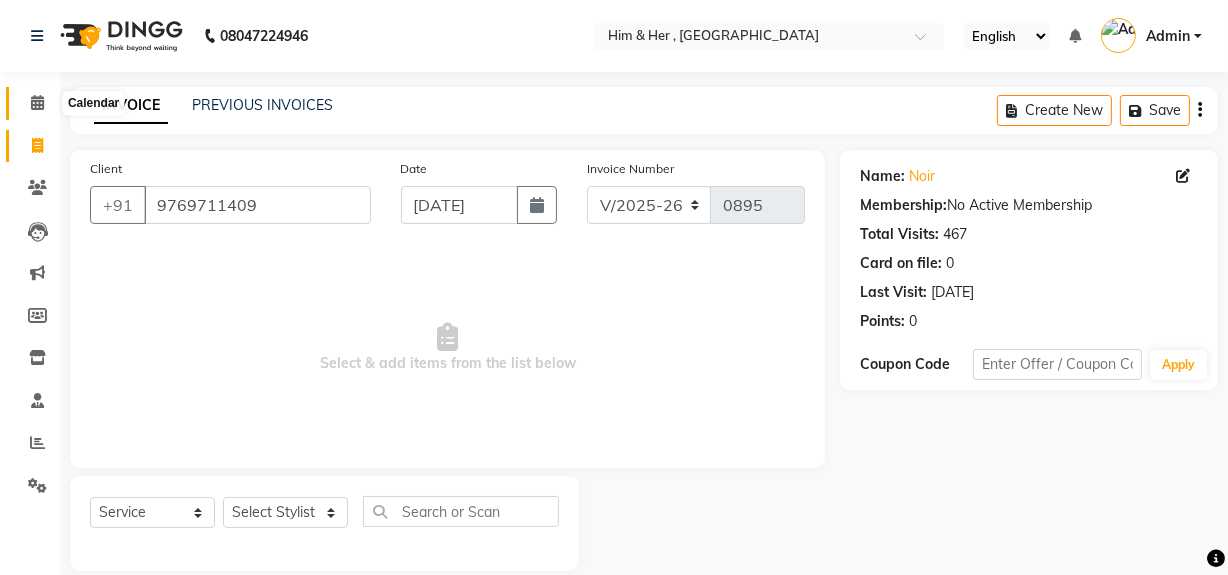 click 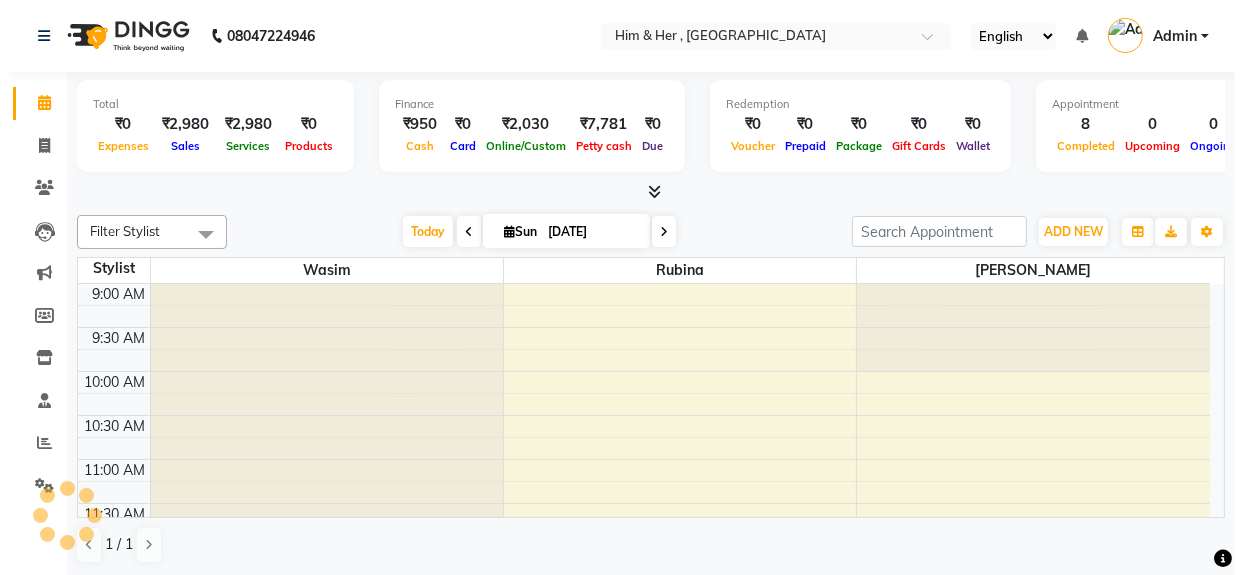 scroll, scrollTop: 0, scrollLeft: 0, axis: both 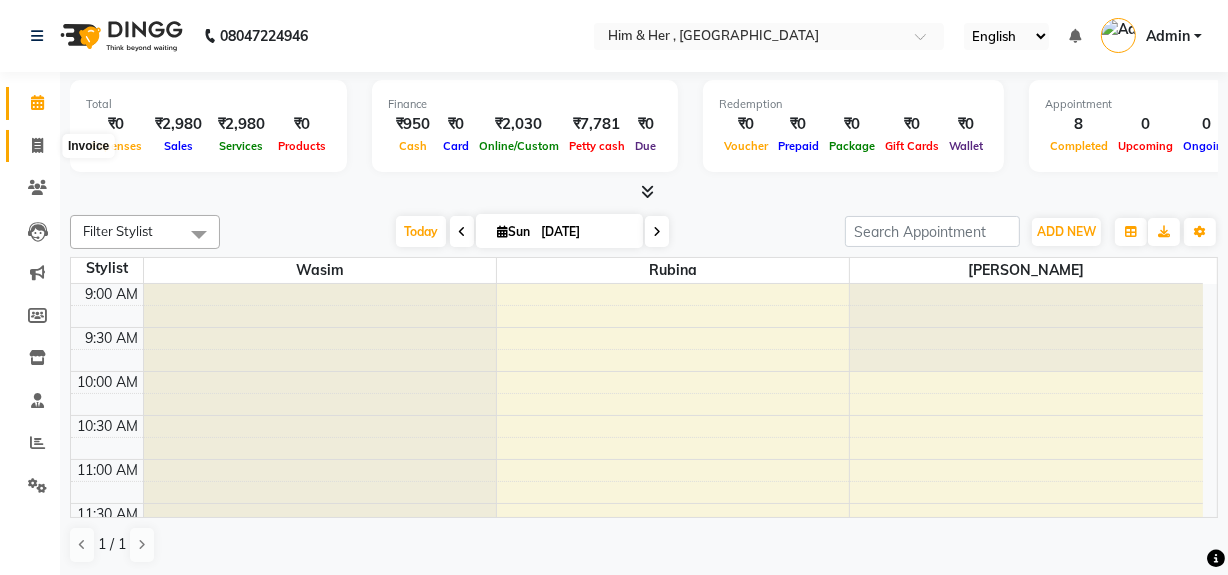 click 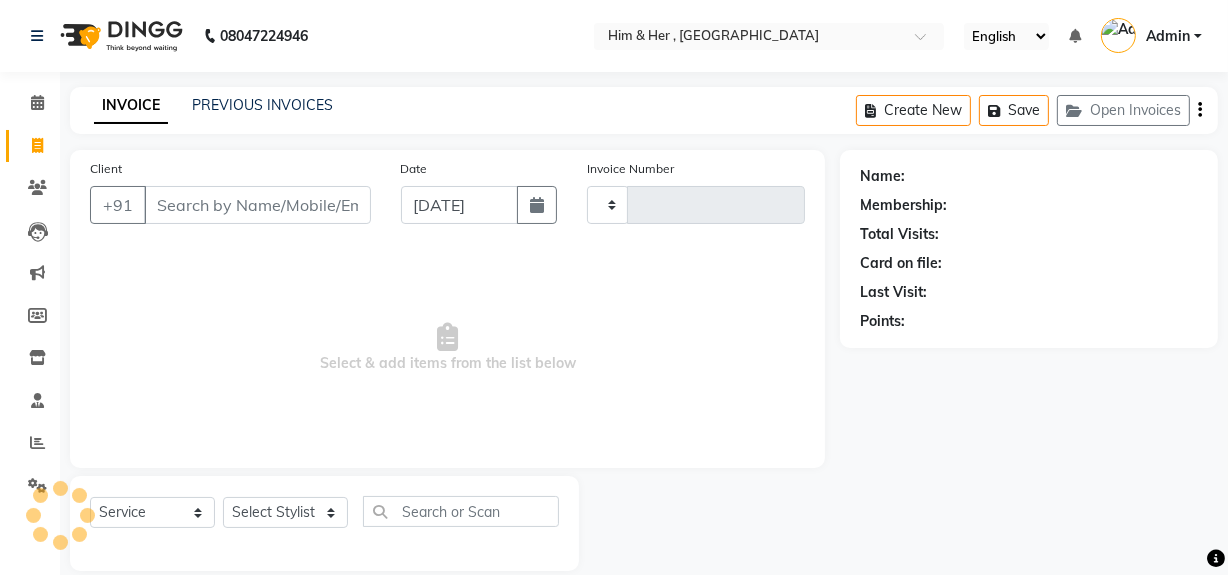 type on "0659" 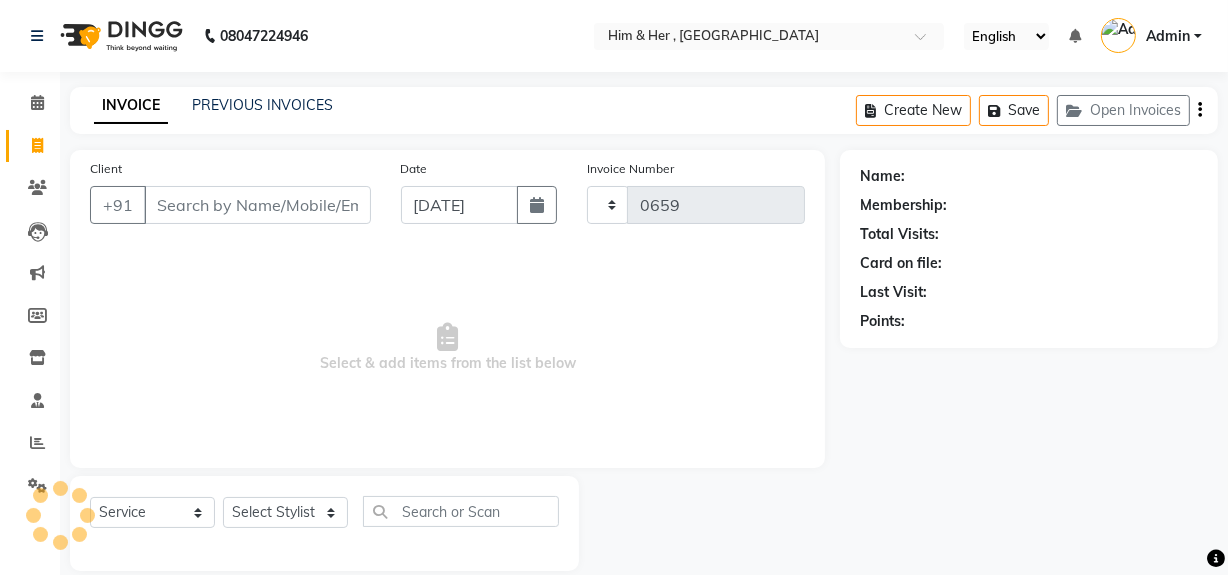select on "5934" 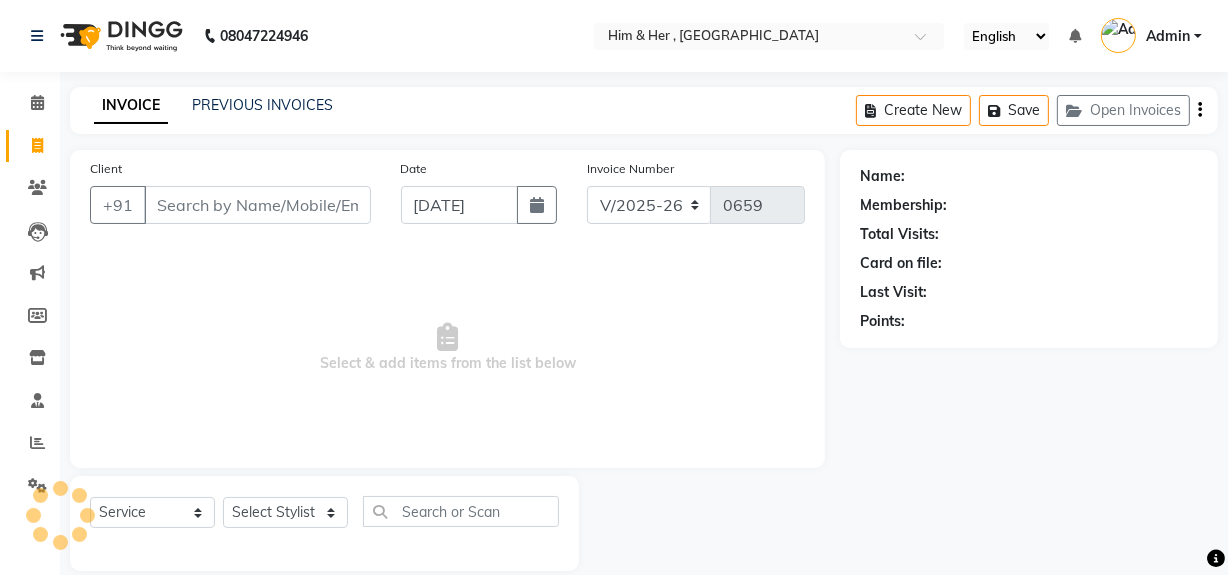 click on "Client" at bounding box center [257, 205] 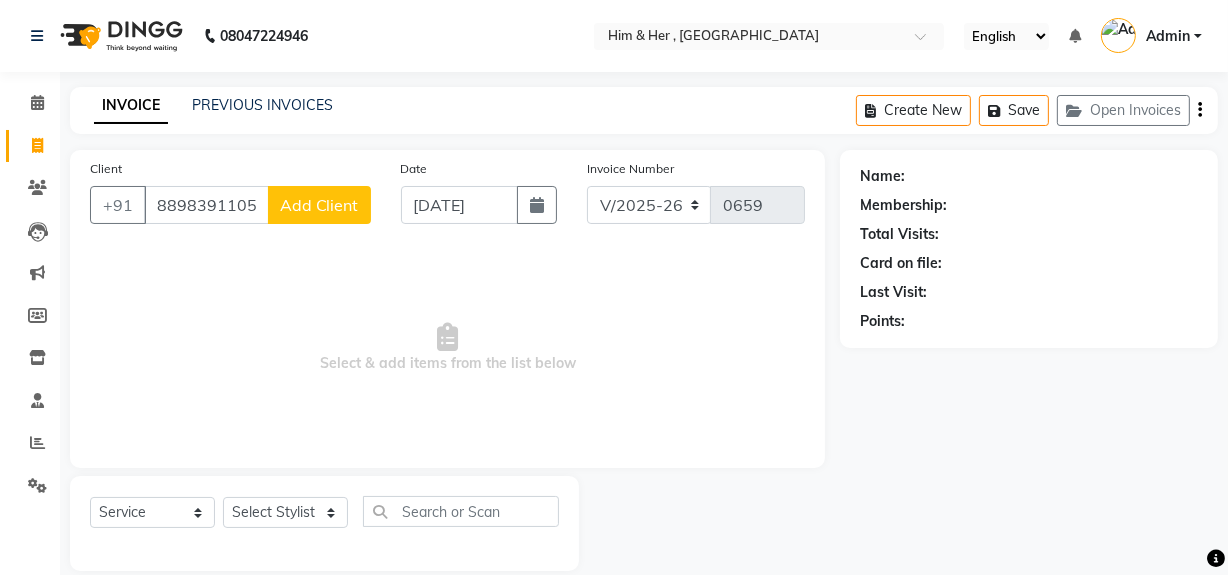 type on "8898391105" 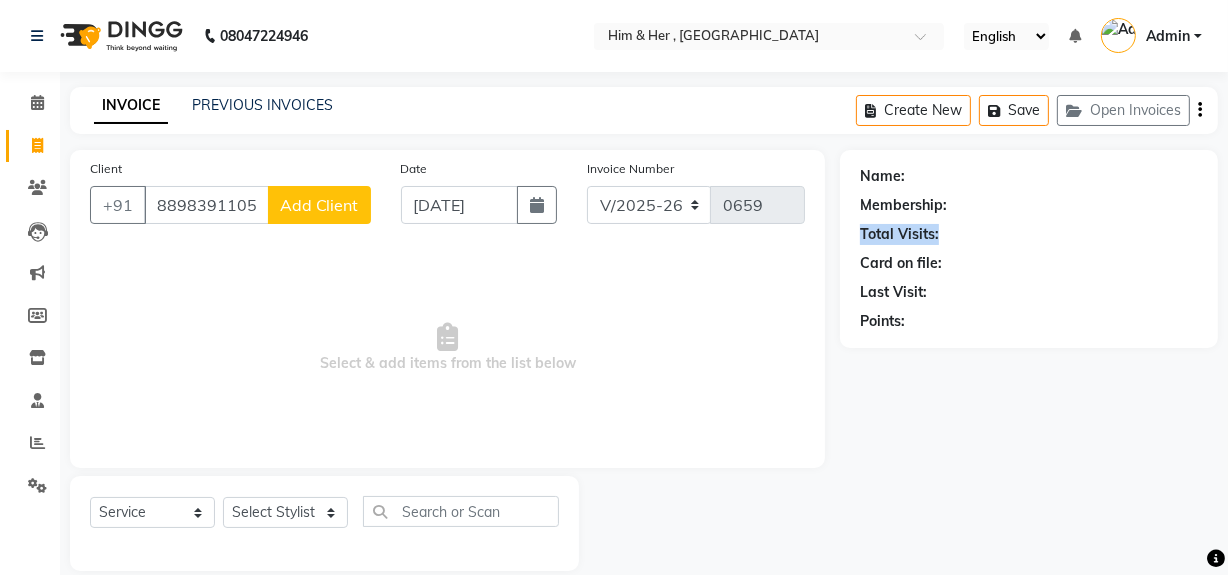 click on "Add Client" 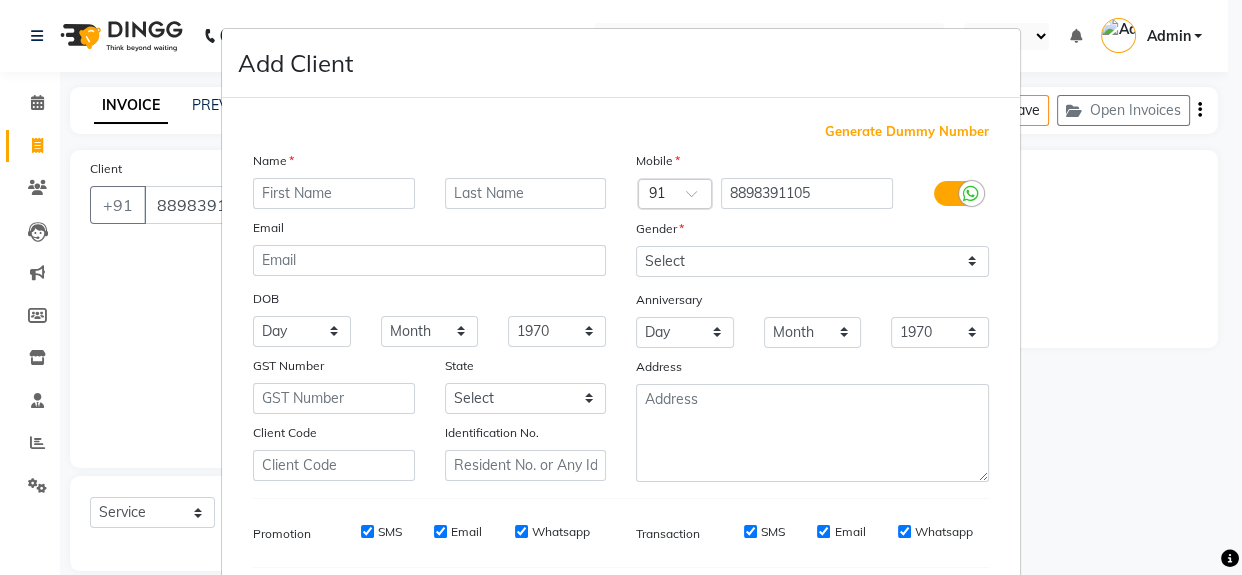 click at bounding box center (334, 193) 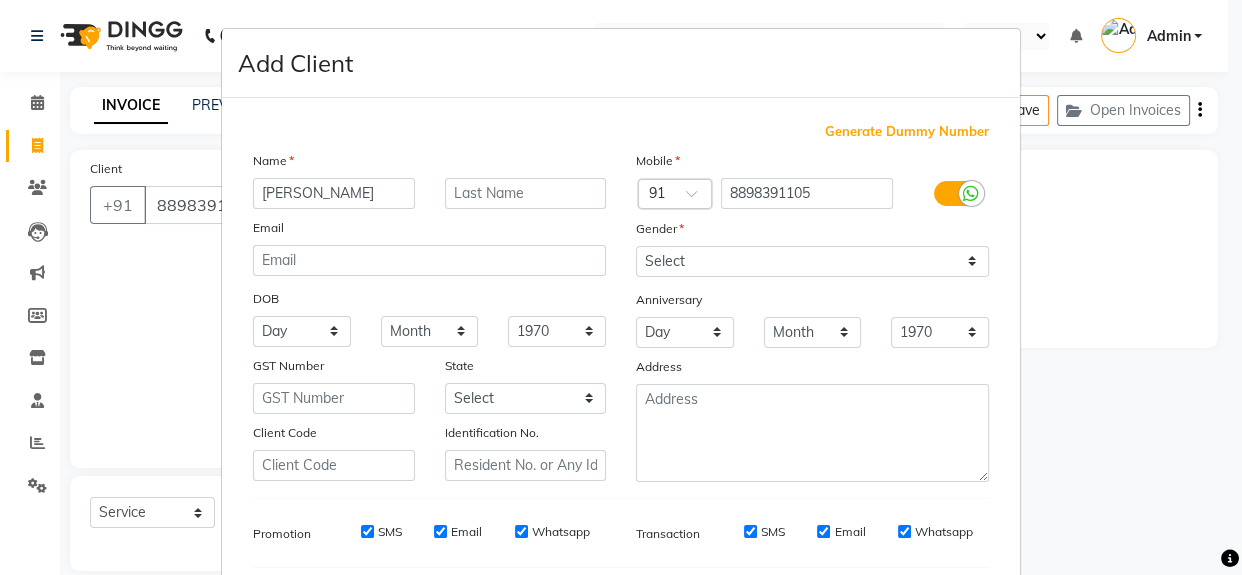 type on "[PERSON_NAME]" 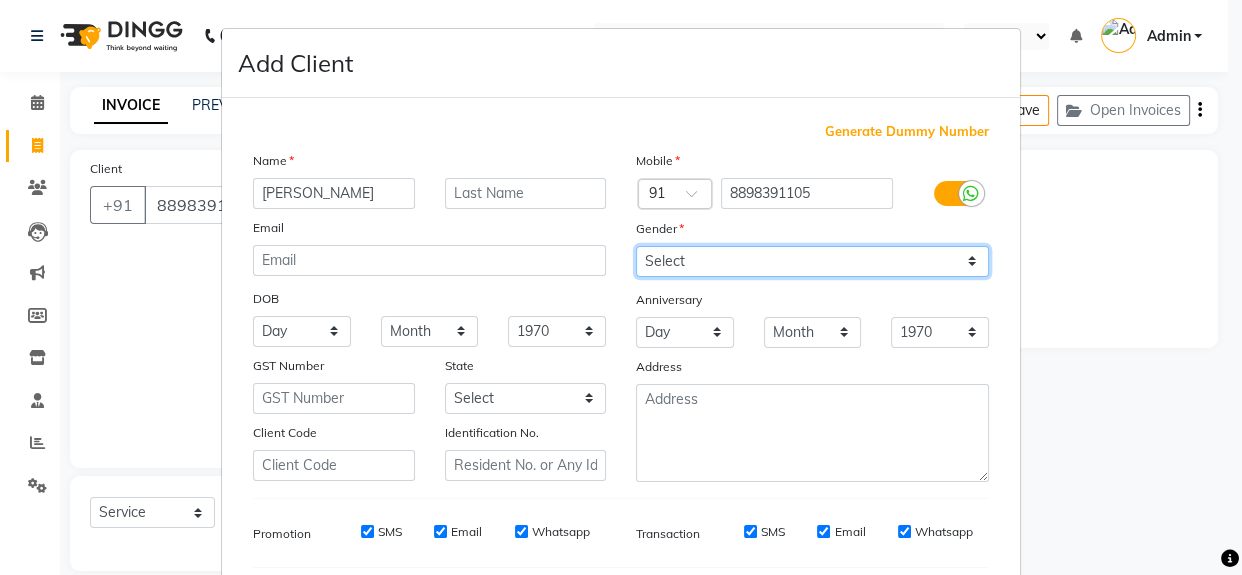 click on "Select [DEMOGRAPHIC_DATA] [DEMOGRAPHIC_DATA] Other Prefer Not To Say" at bounding box center (812, 261) 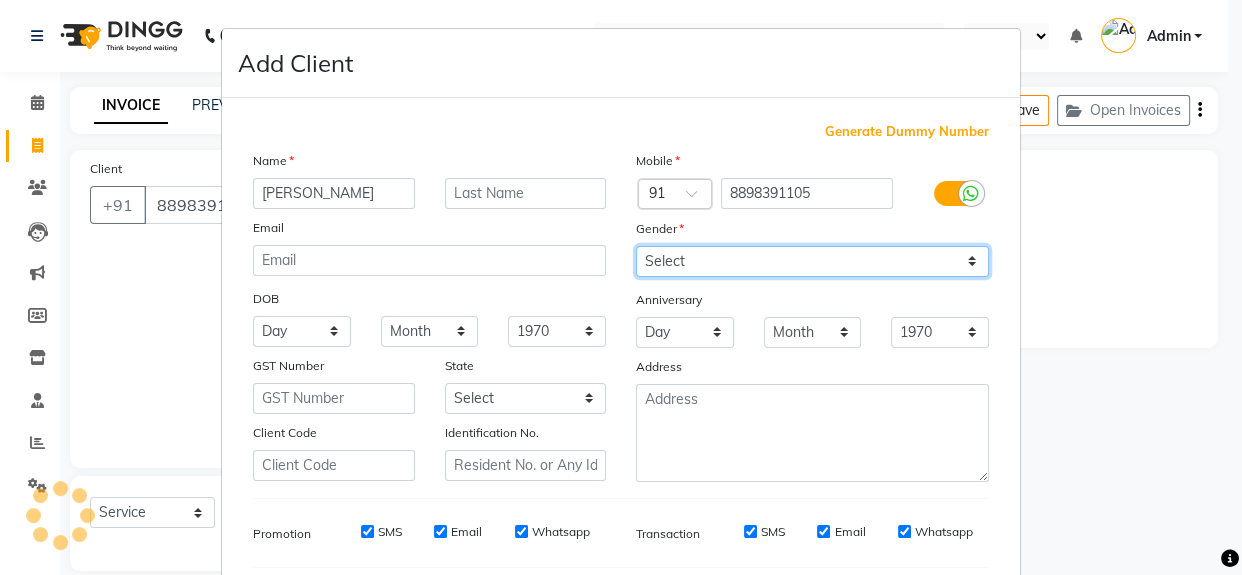 select on "[DEMOGRAPHIC_DATA]" 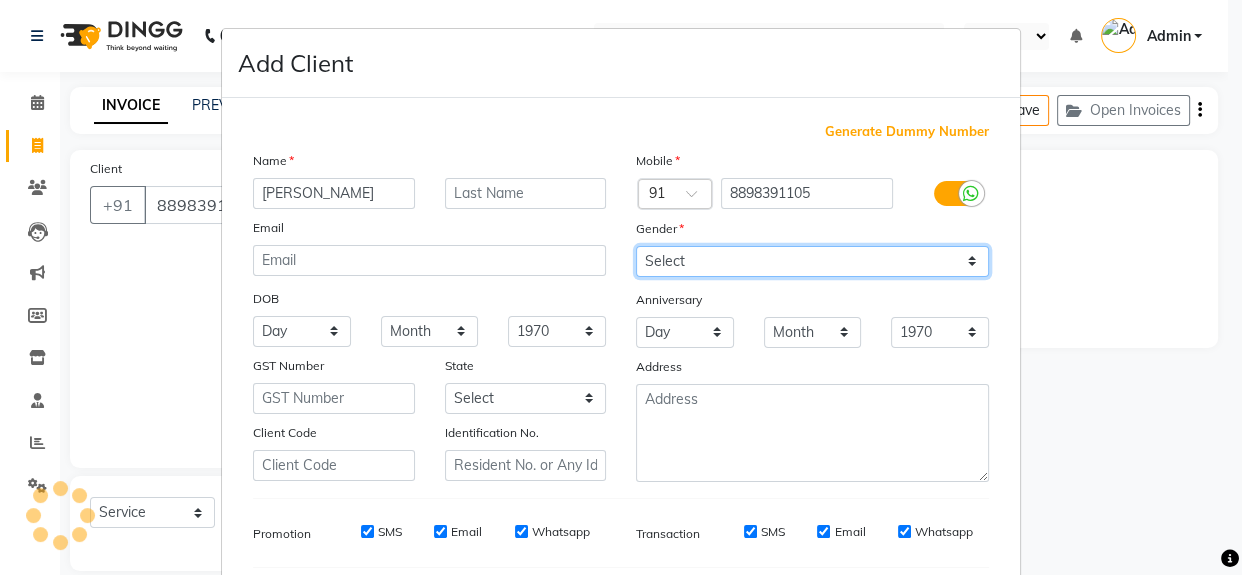 click on "Select [DEMOGRAPHIC_DATA] [DEMOGRAPHIC_DATA] Other Prefer Not To Say" at bounding box center (812, 261) 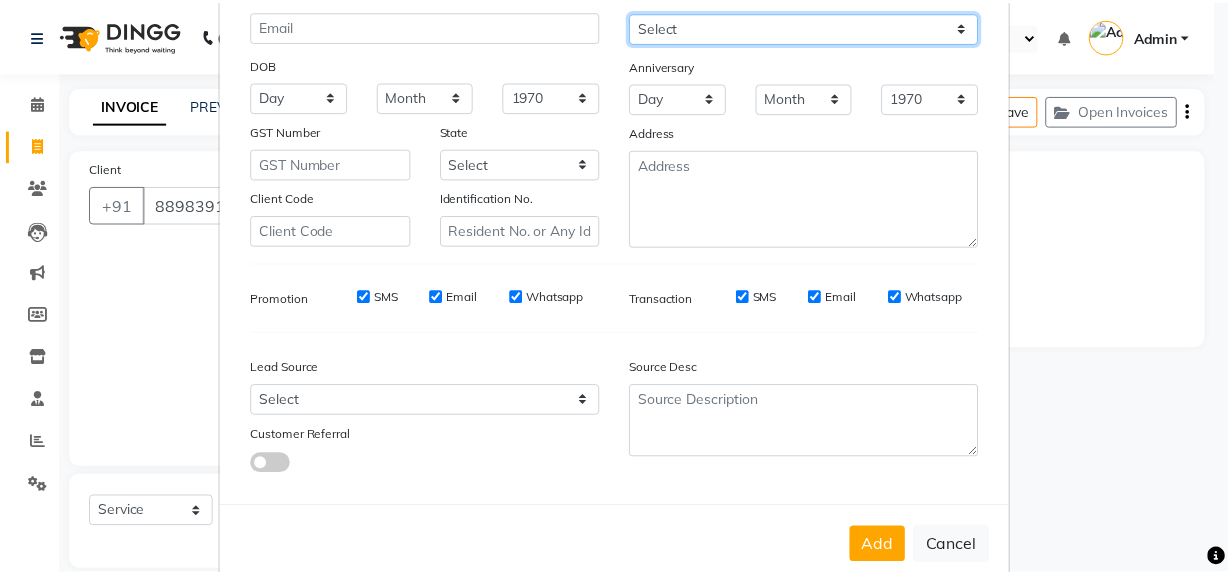 scroll, scrollTop: 278, scrollLeft: 0, axis: vertical 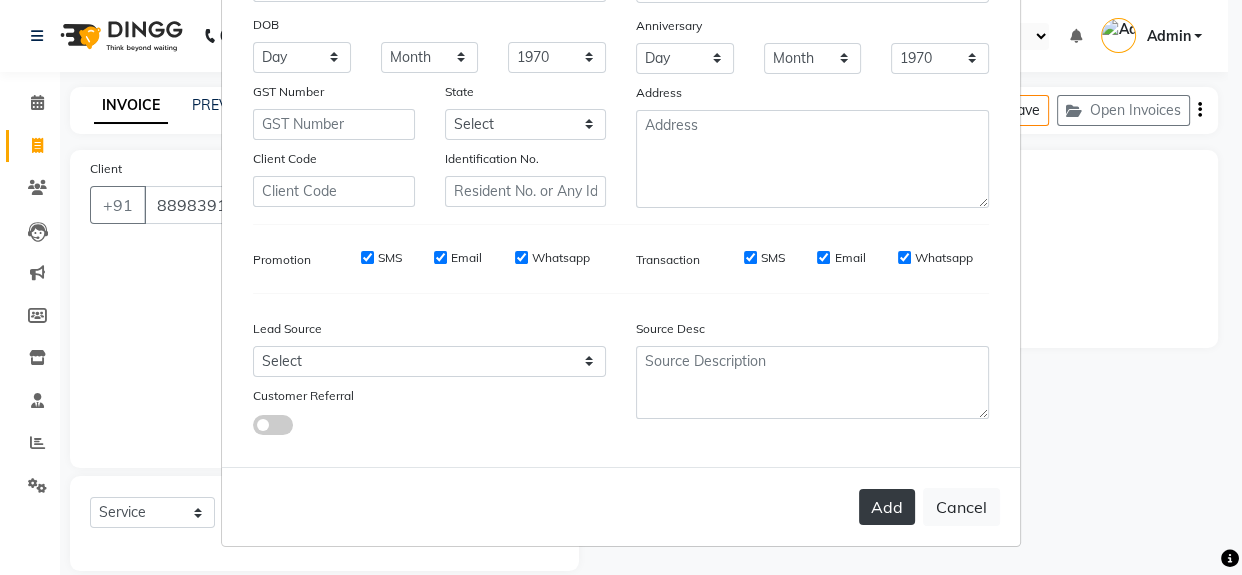 click on "Add" at bounding box center (887, 507) 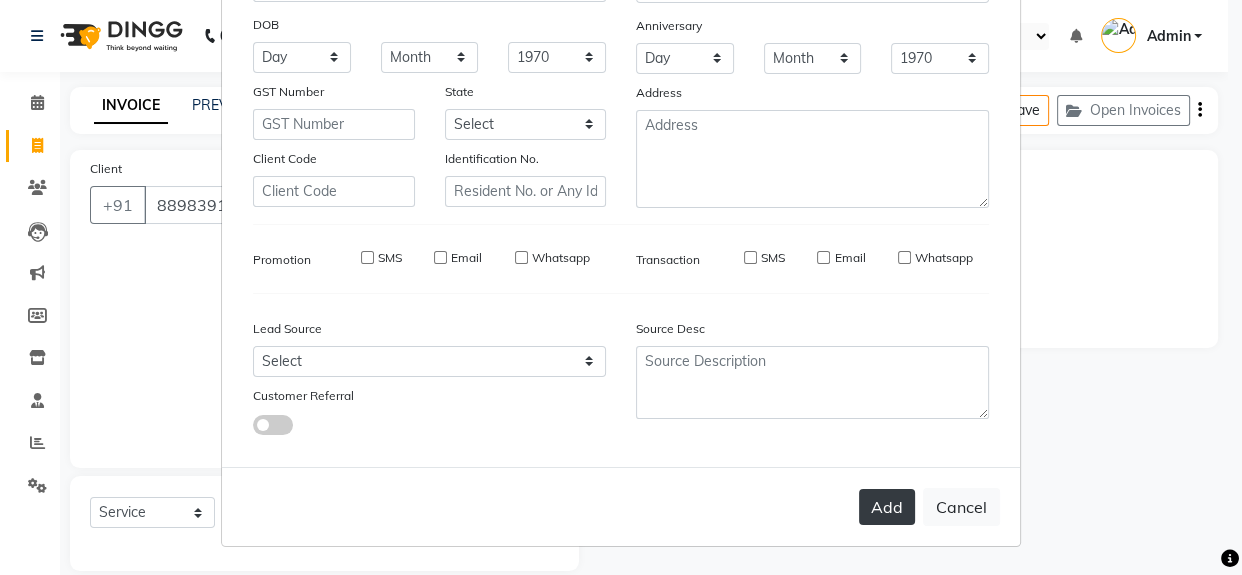 type 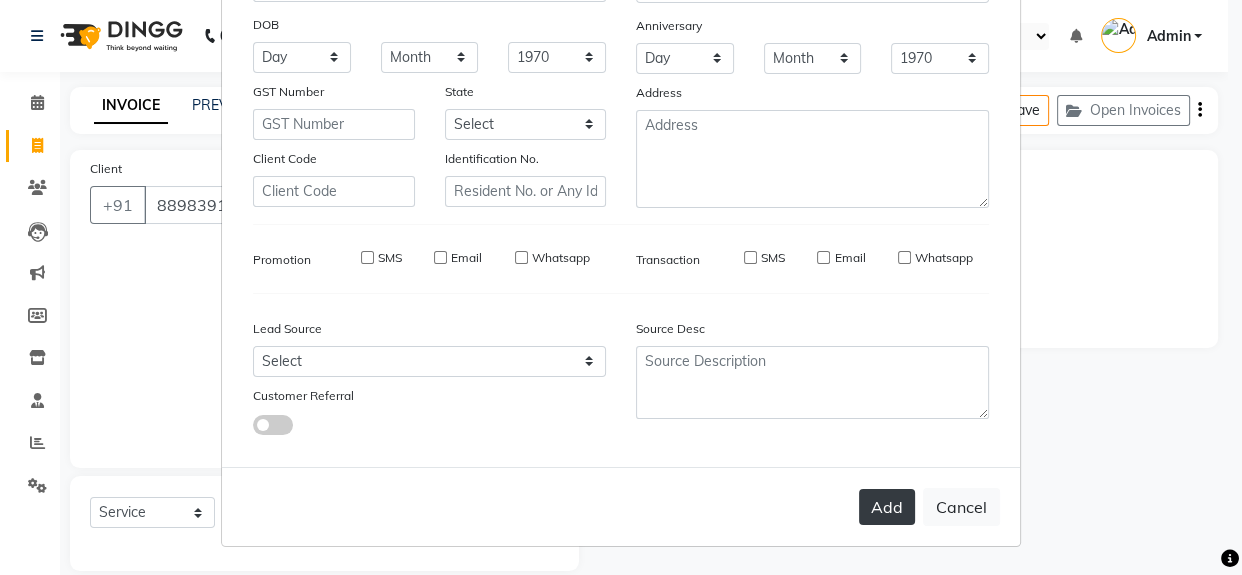 select 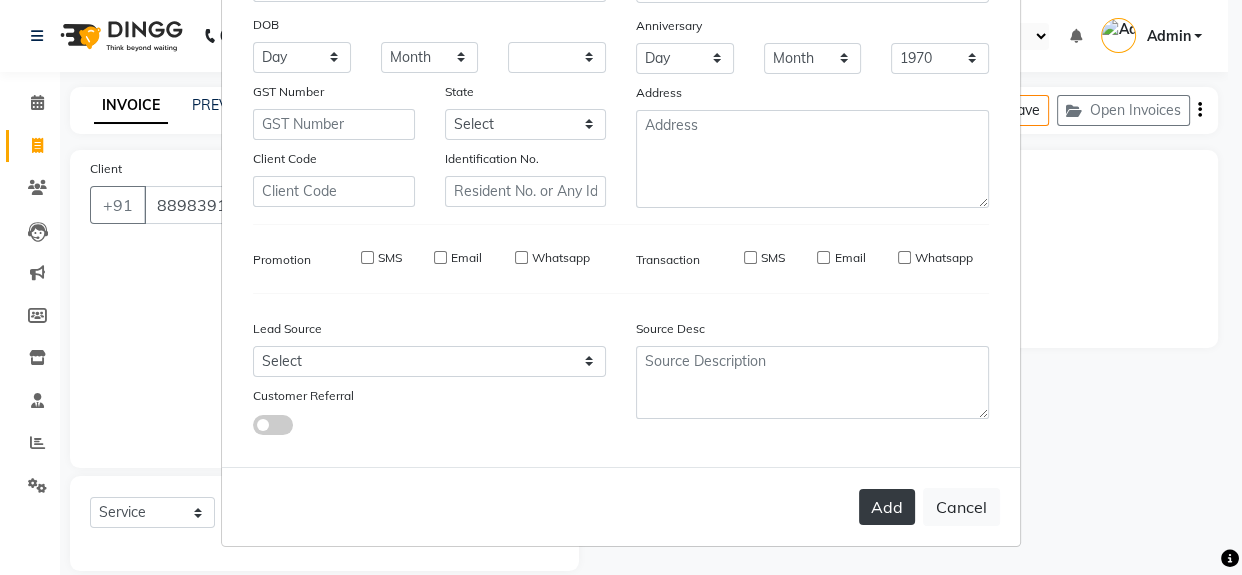 select 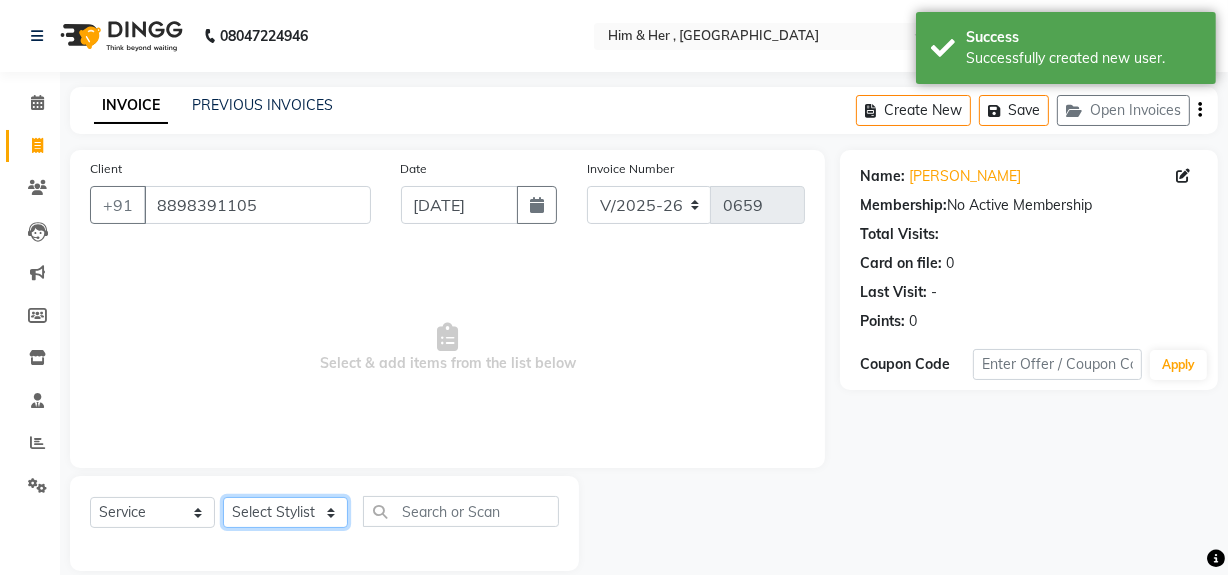 click on "Select Stylist [PERSON_NAME] Rubina [PERSON_NAME] [PERSON_NAME]" 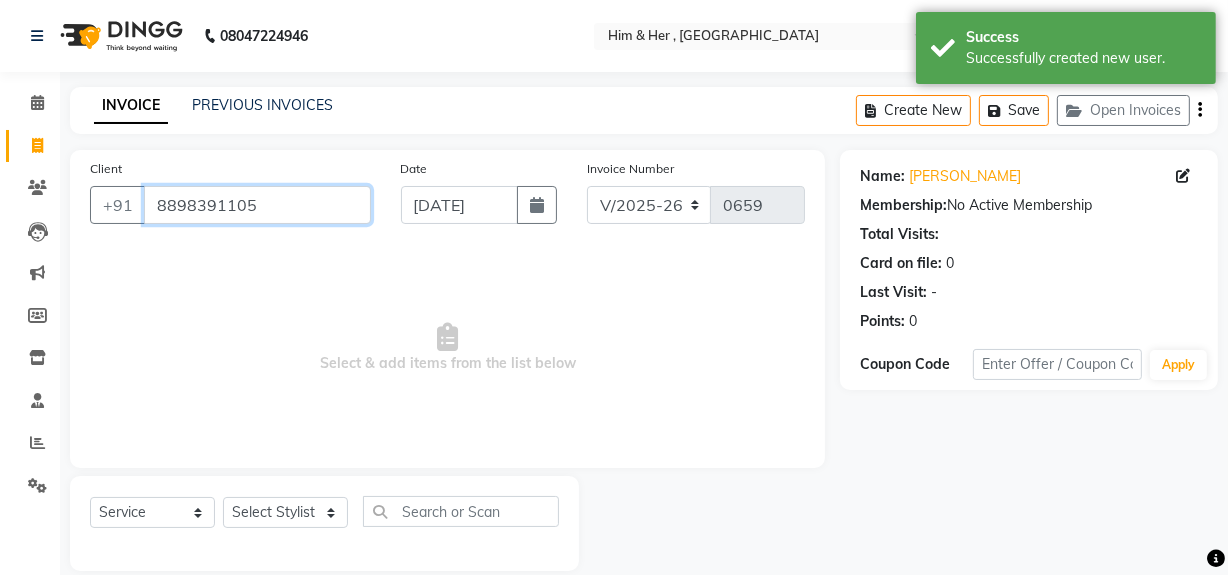 drag, startPoint x: 154, startPoint y: 209, endPoint x: 351, endPoint y: 207, distance: 197.01015 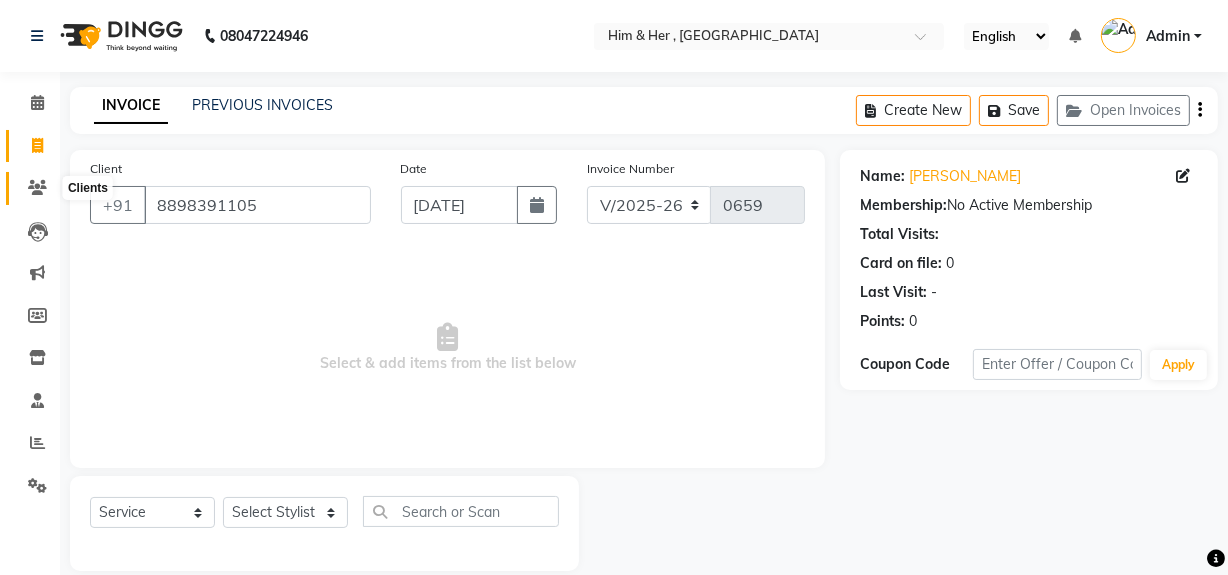 click 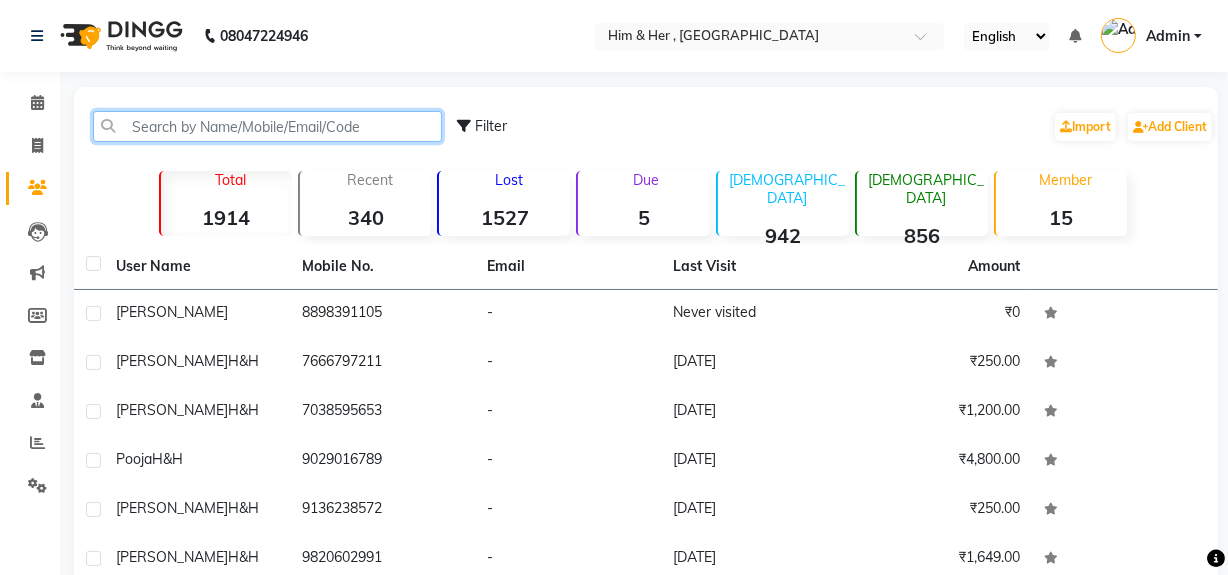click 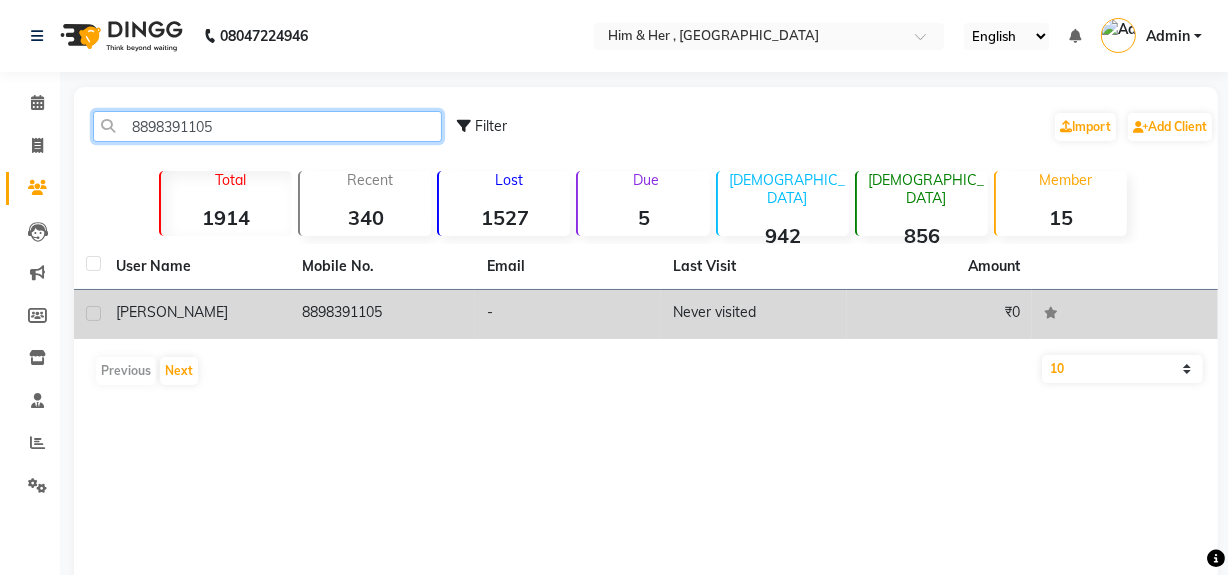 type on "8898391105" 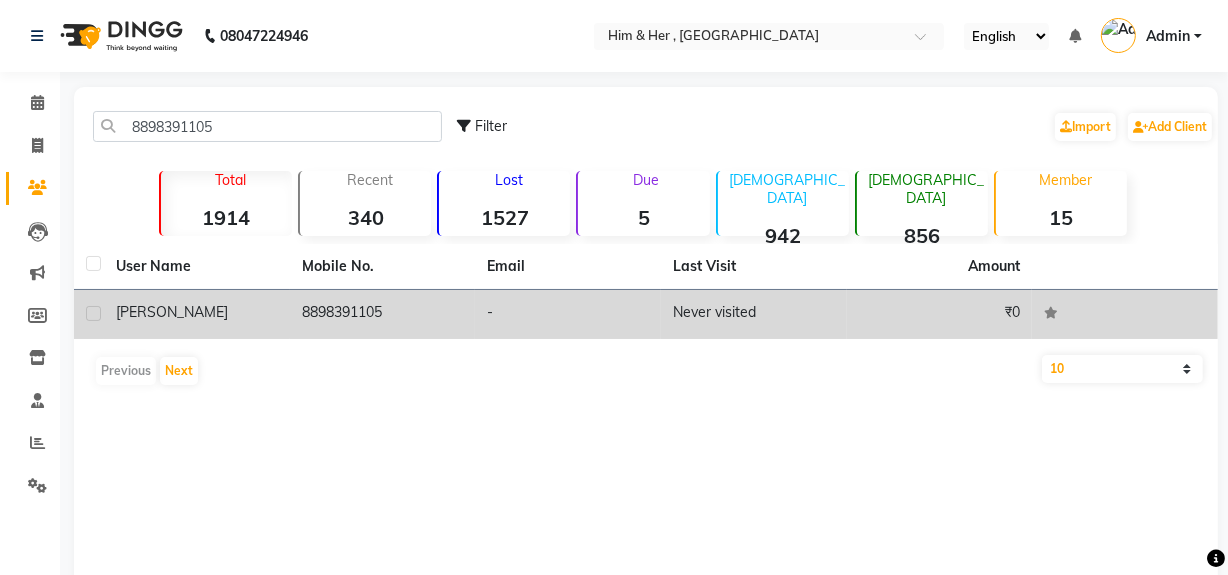 click 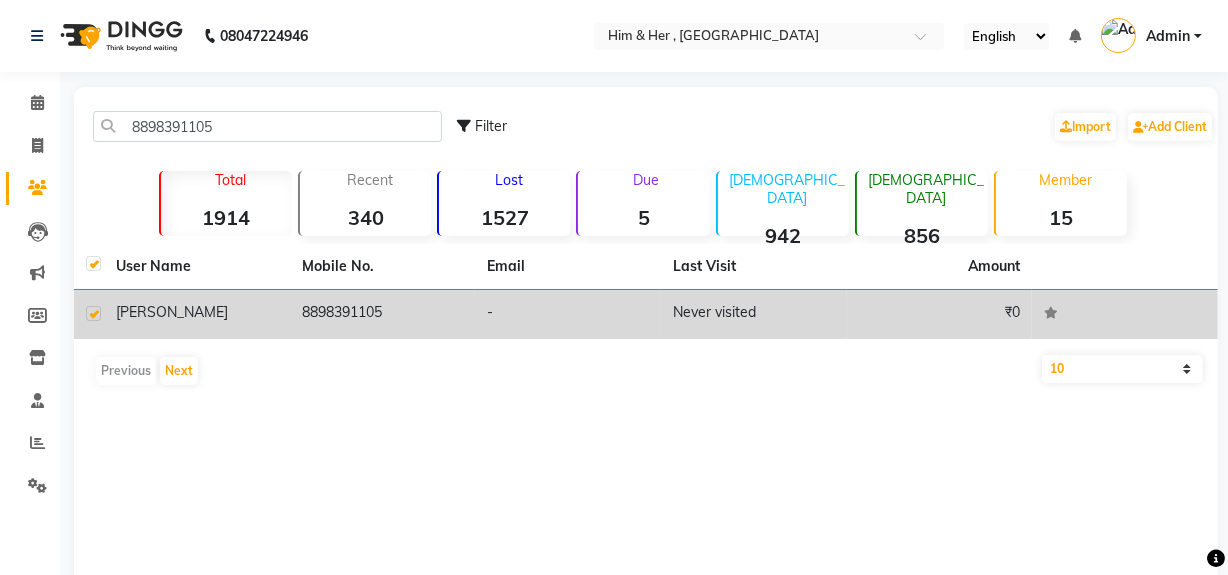 checkbox on "true" 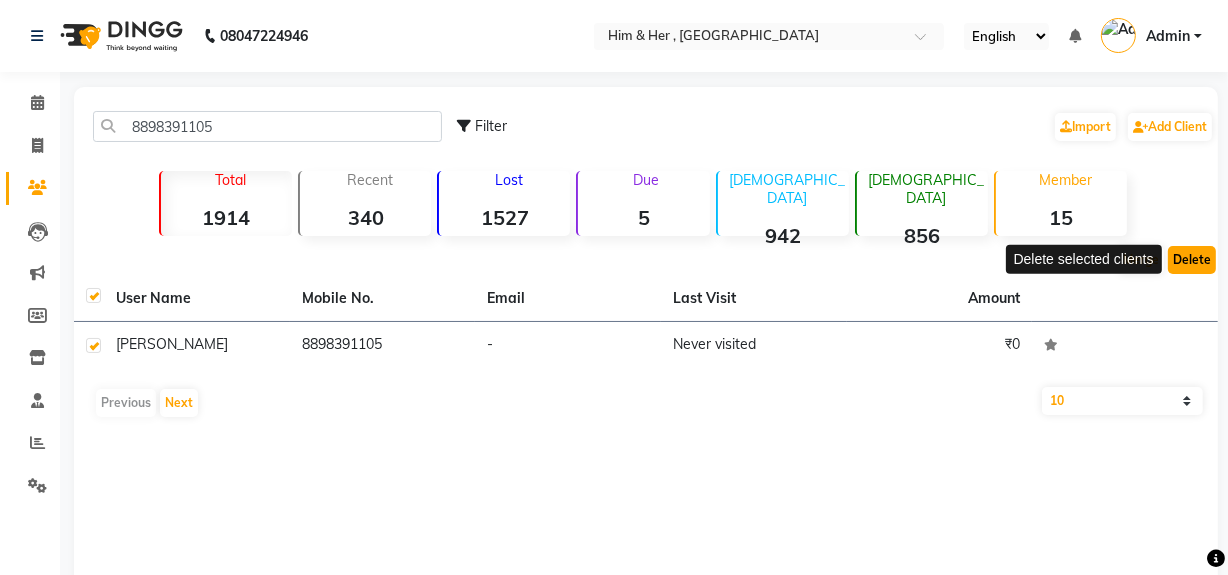 click on "Delete" 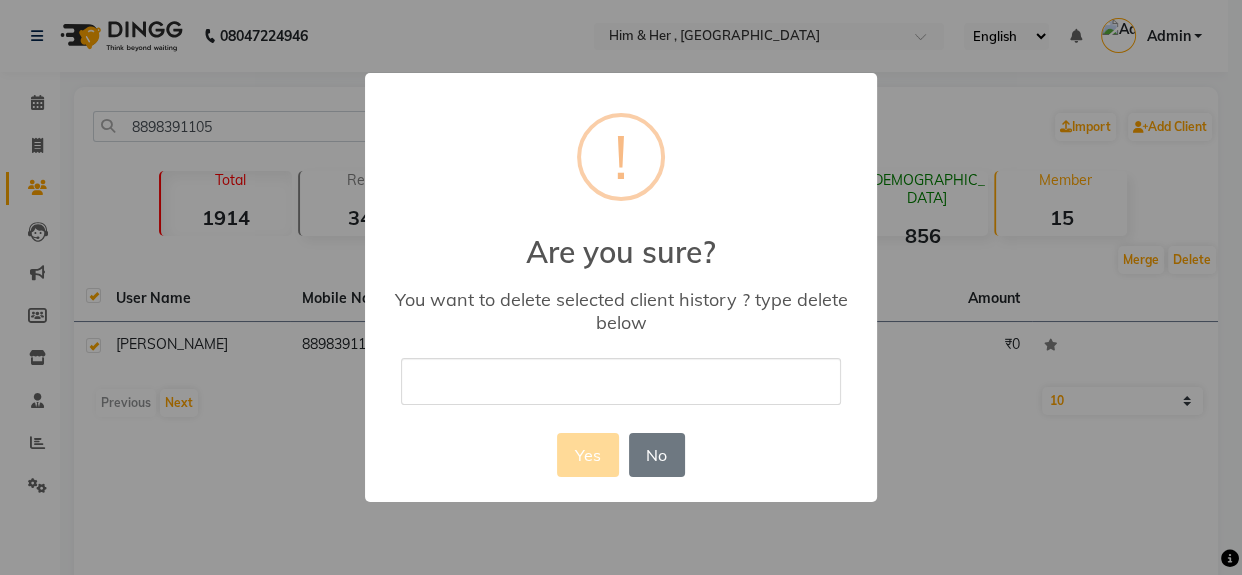 click at bounding box center [621, 381] 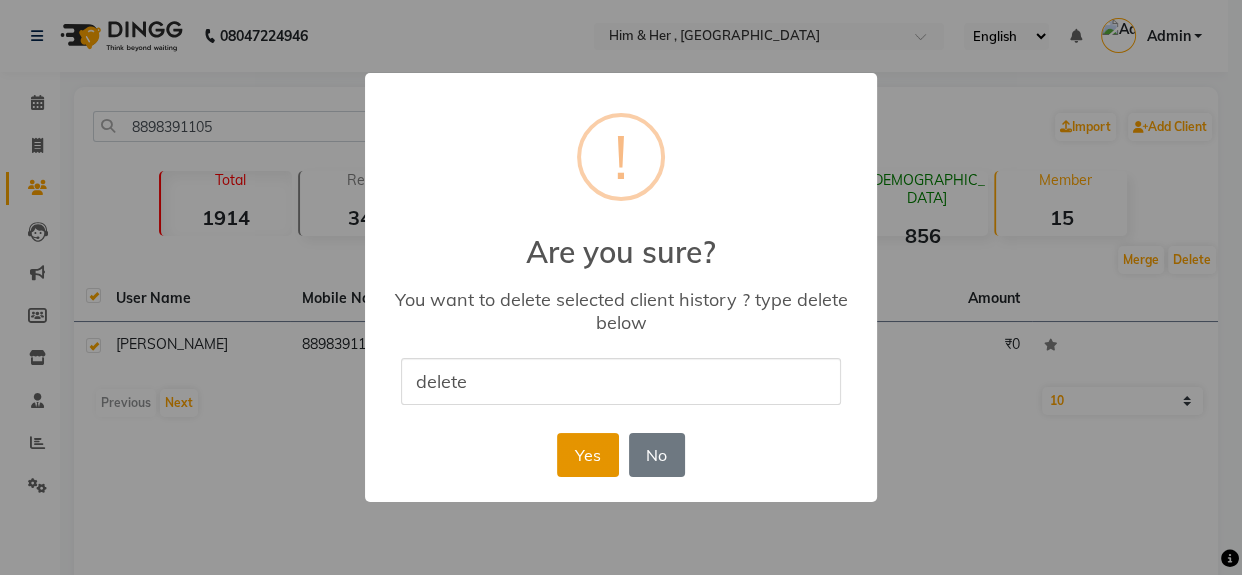 click on "Yes" at bounding box center [587, 455] 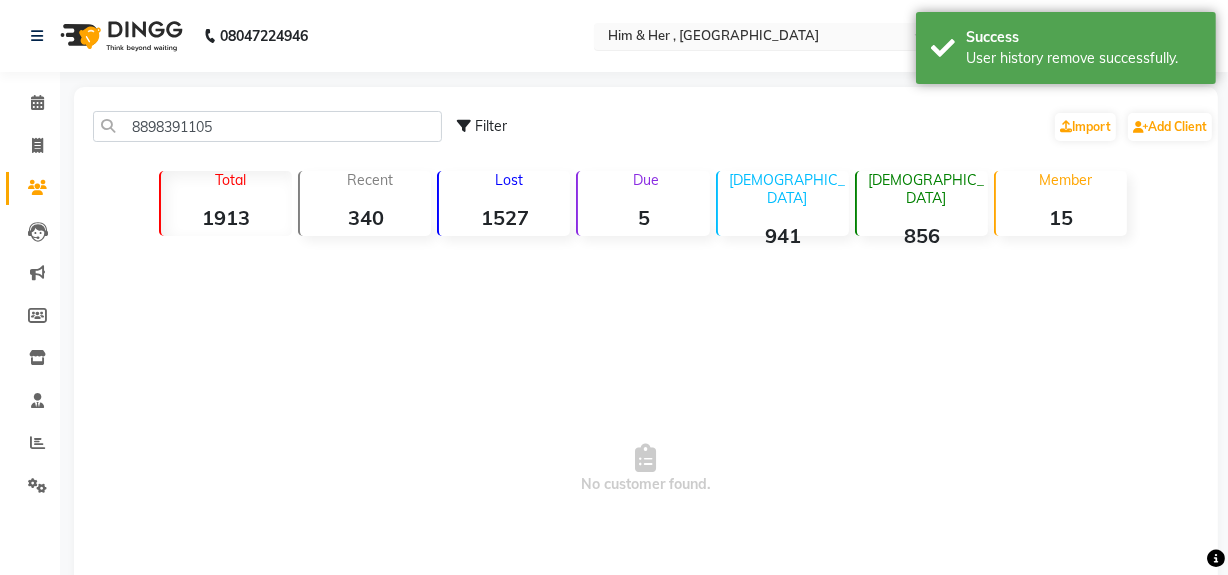 click at bounding box center (749, 38) 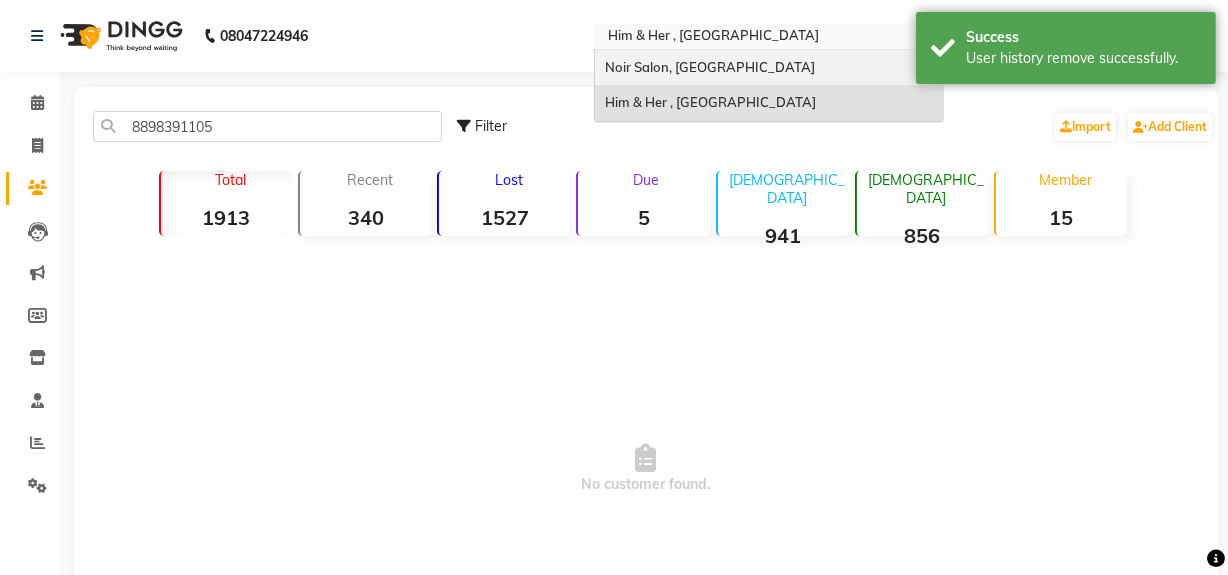 click on "Noir Salon, [GEOGRAPHIC_DATA]" at bounding box center [769, 68] 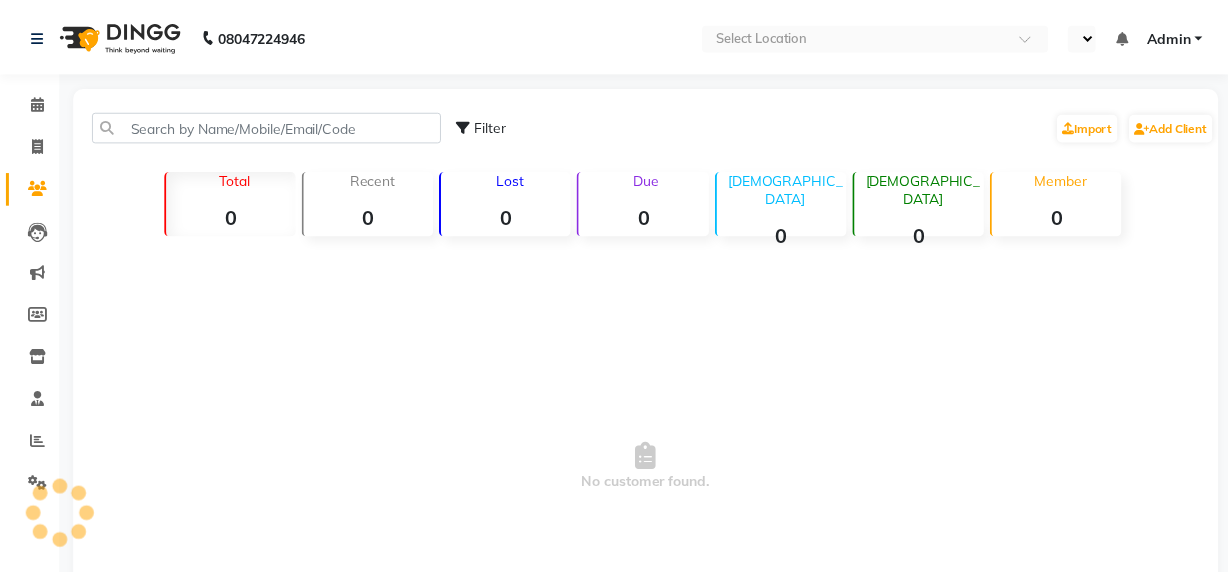 scroll, scrollTop: 0, scrollLeft: 0, axis: both 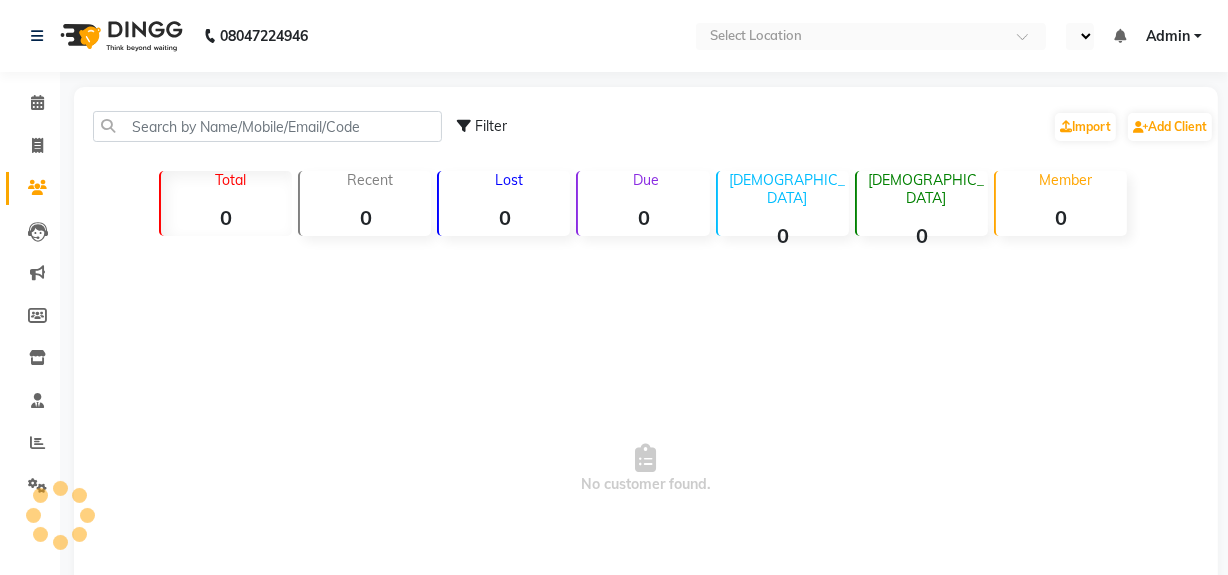 select on "en" 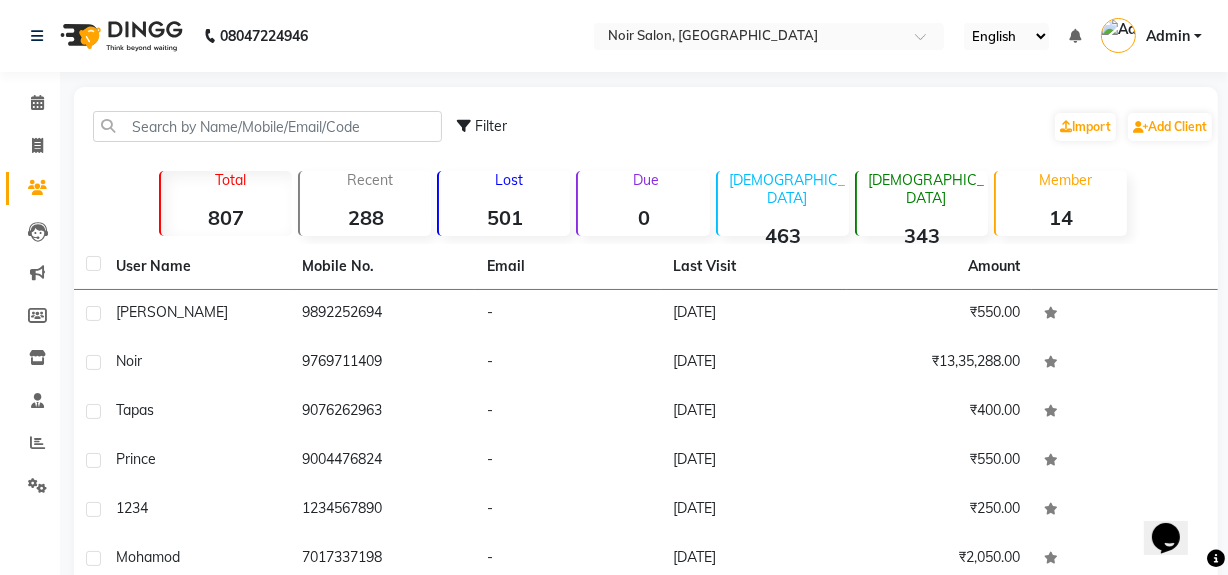 scroll, scrollTop: 0, scrollLeft: 0, axis: both 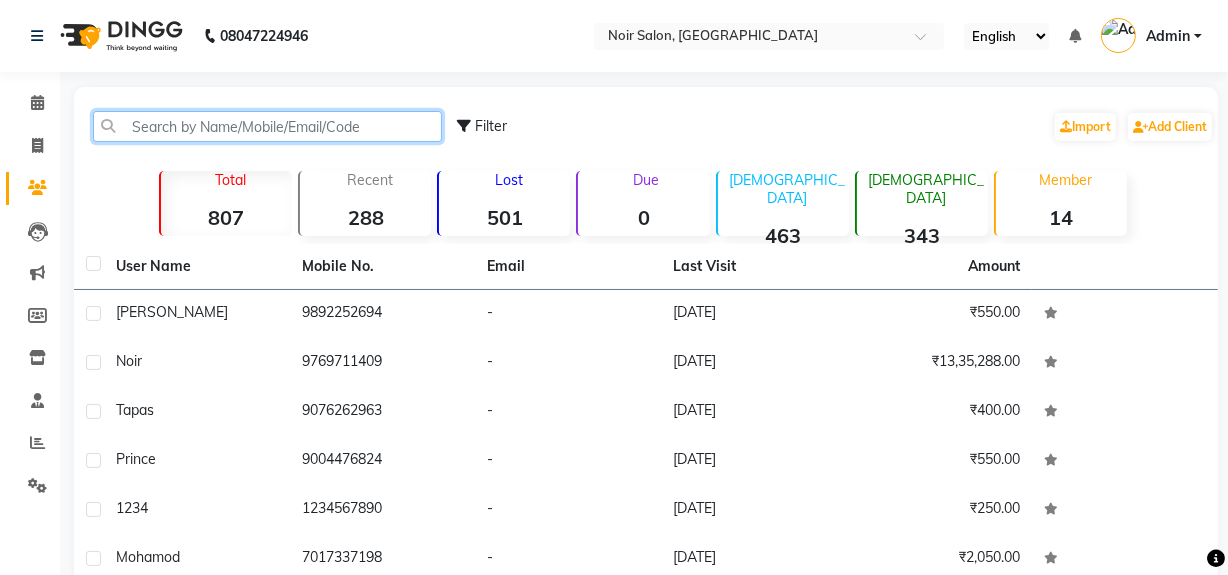 click 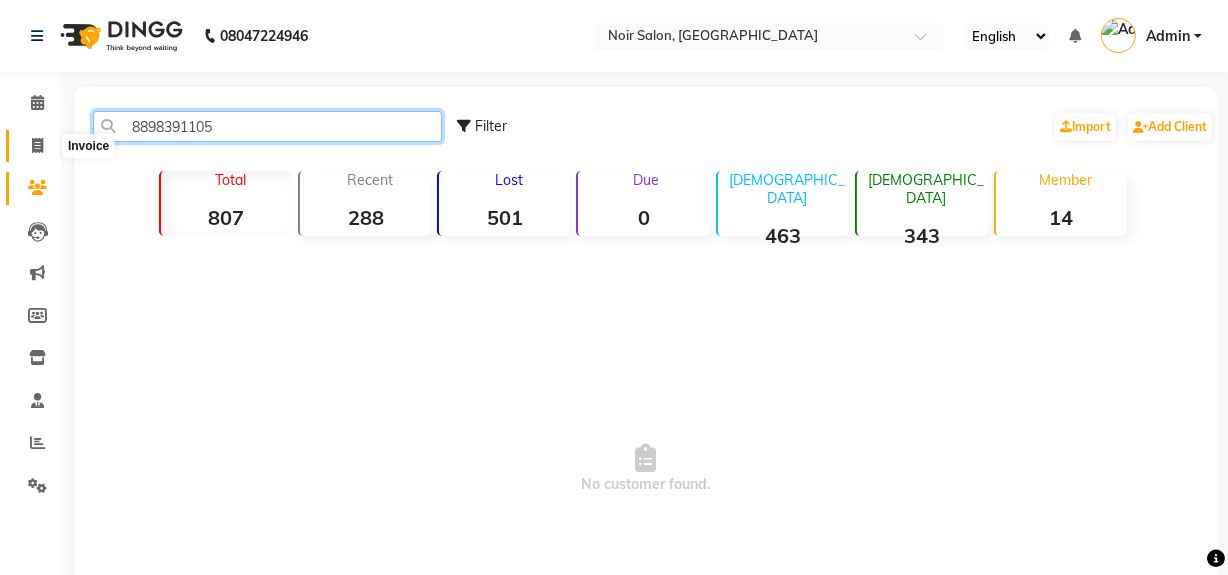 type on "8898391105" 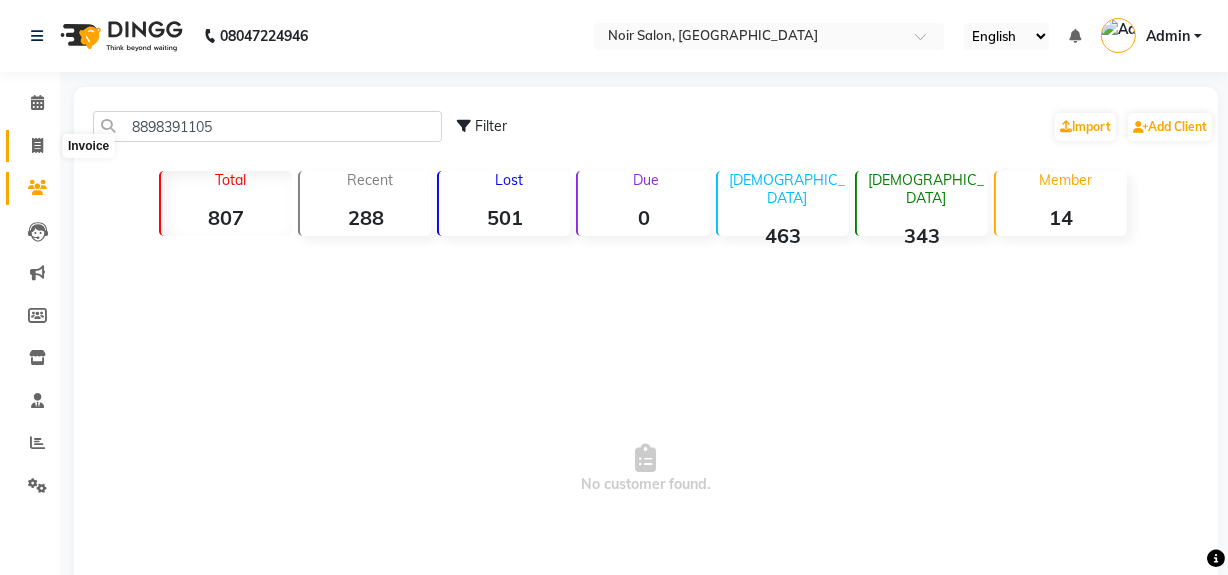 click 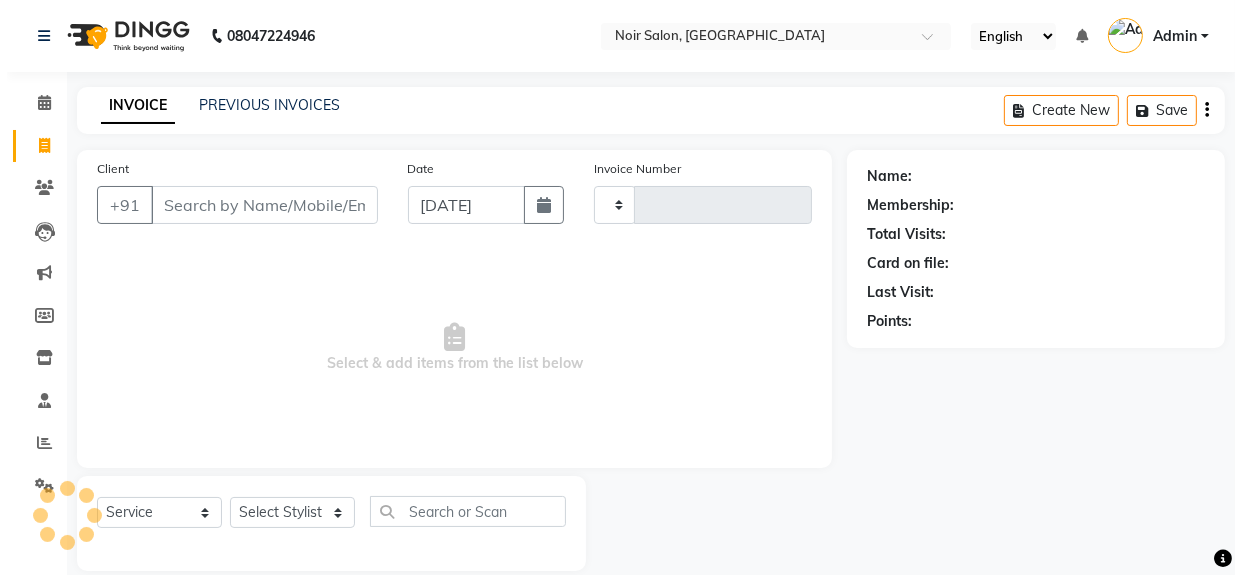 scroll, scrollTop: 26, scrollLeft: 0, axis: vertical 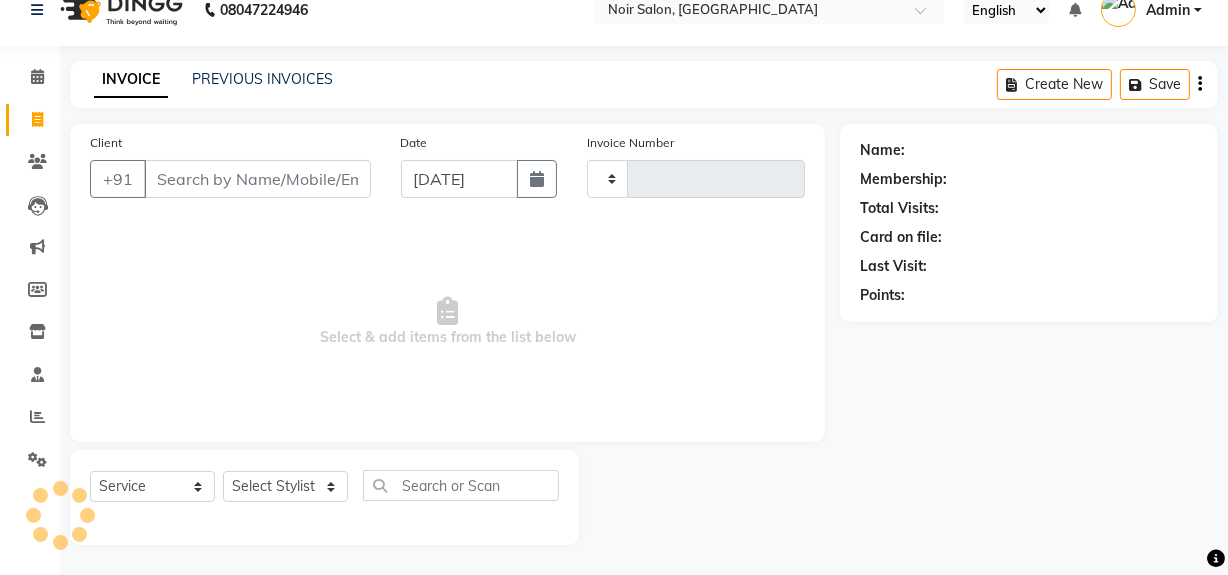 click on "Client" at bounding box center [257, 179] 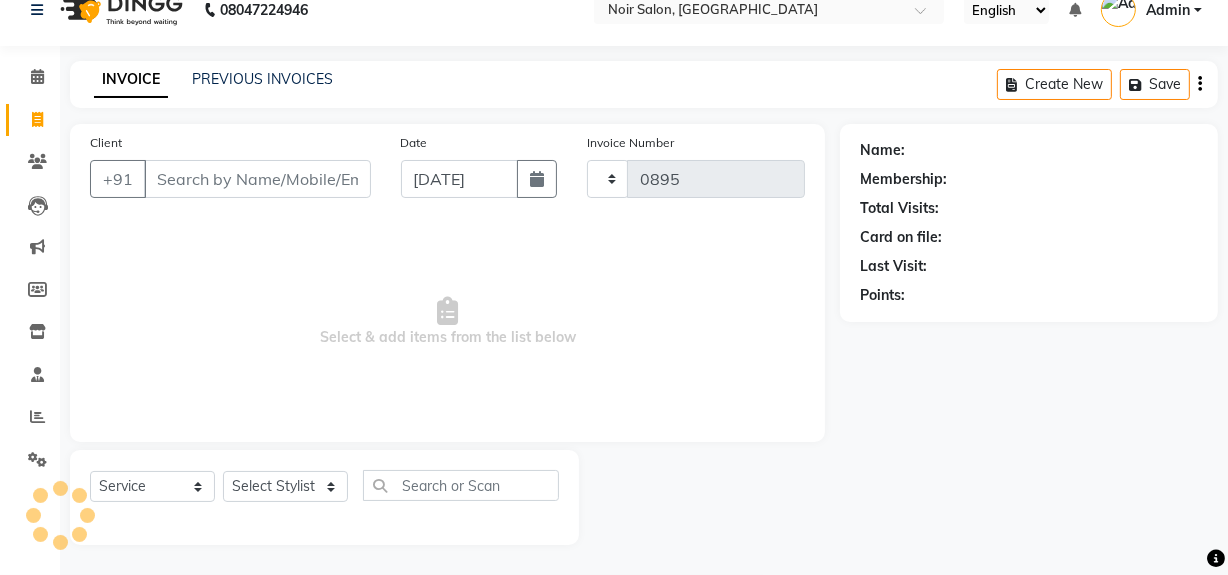 select on "5495" 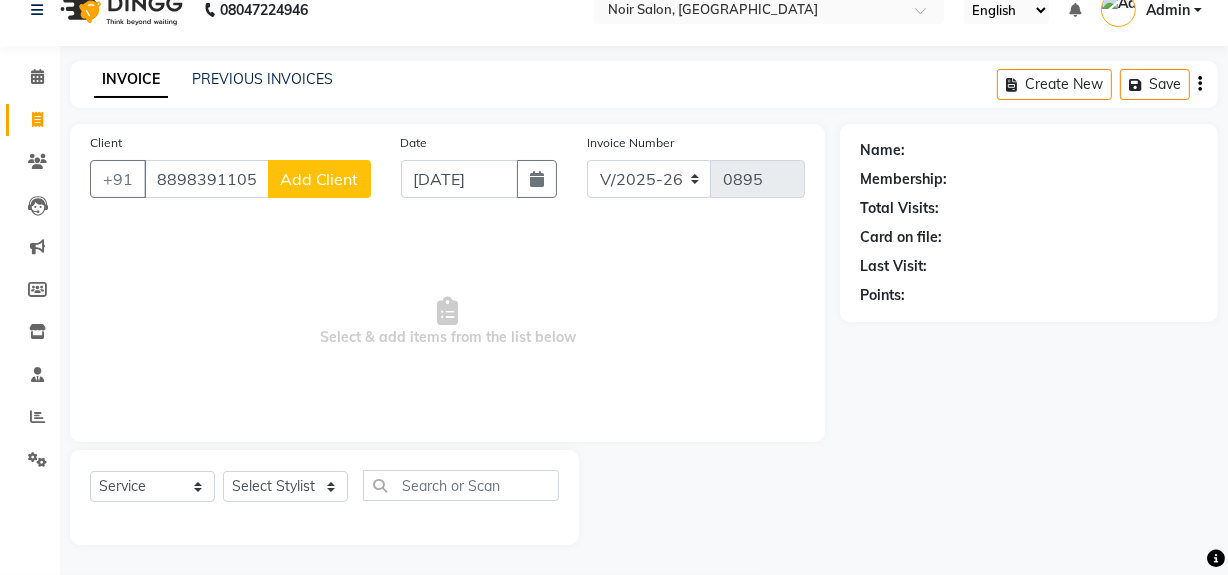 type on "8898391105" 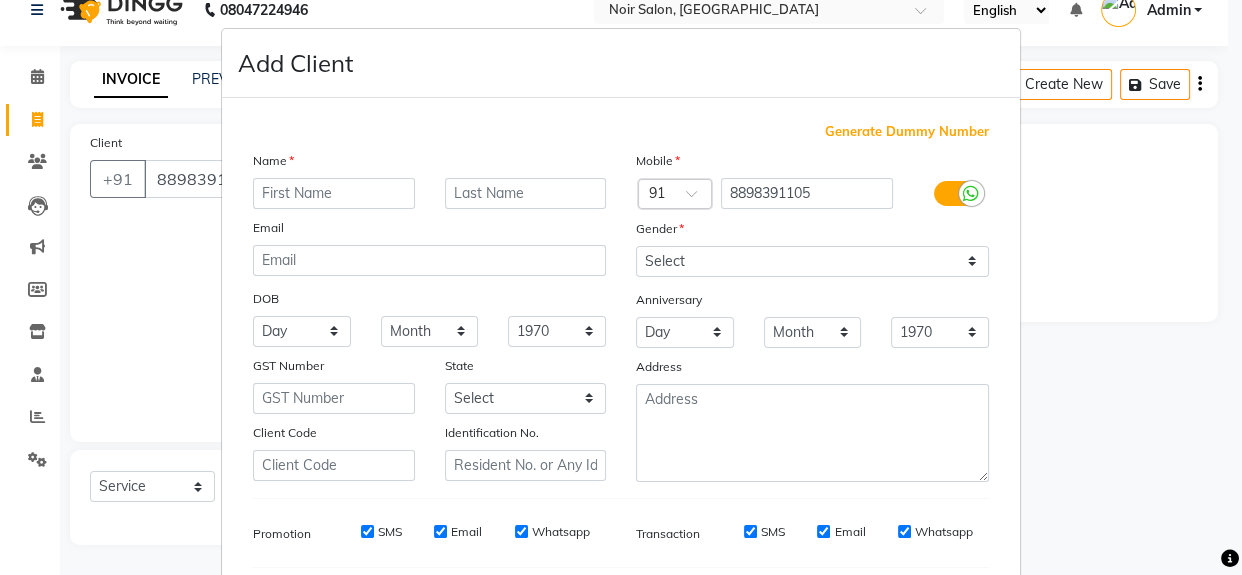 click at bounding box center [334, 193] 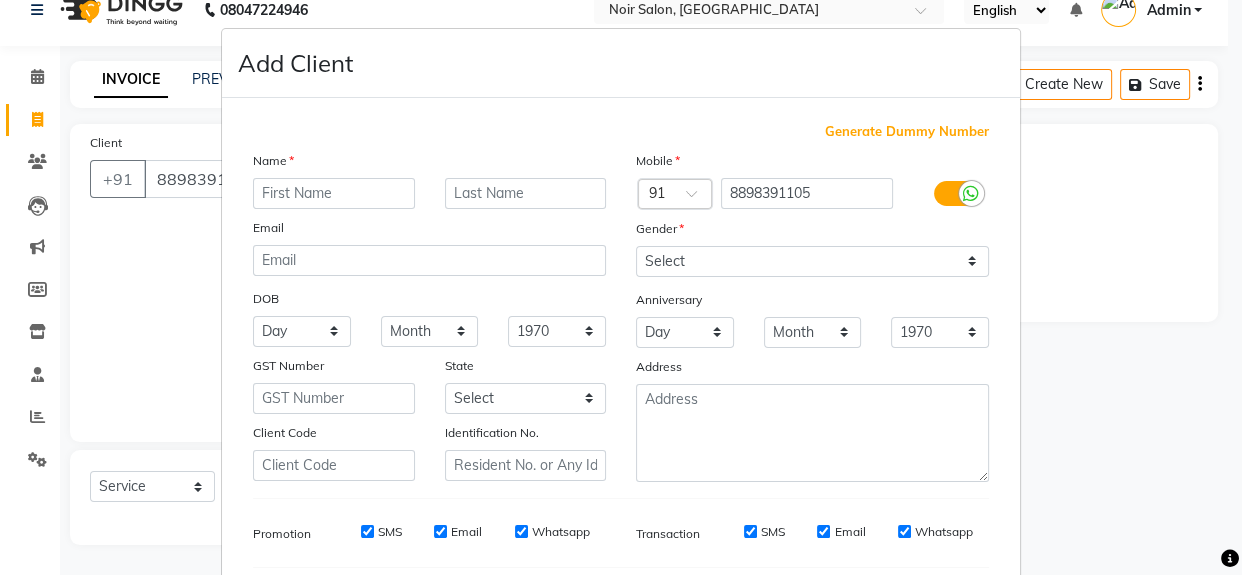 type on "n" 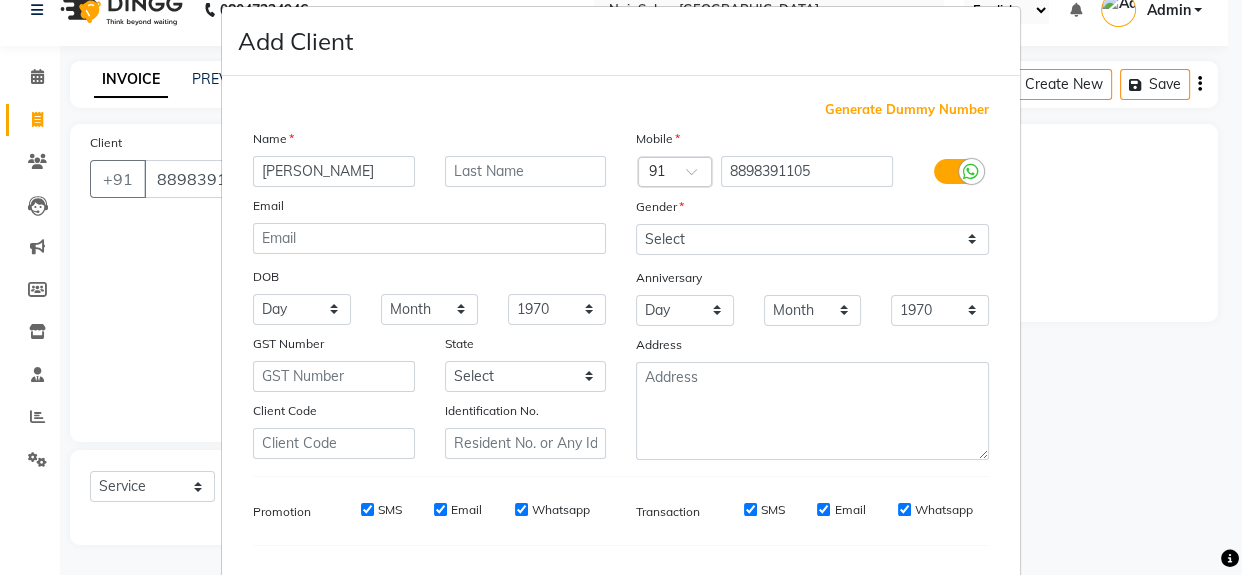 scroll, scrollTop: 90, scrollLeft: 0, axis: vertical 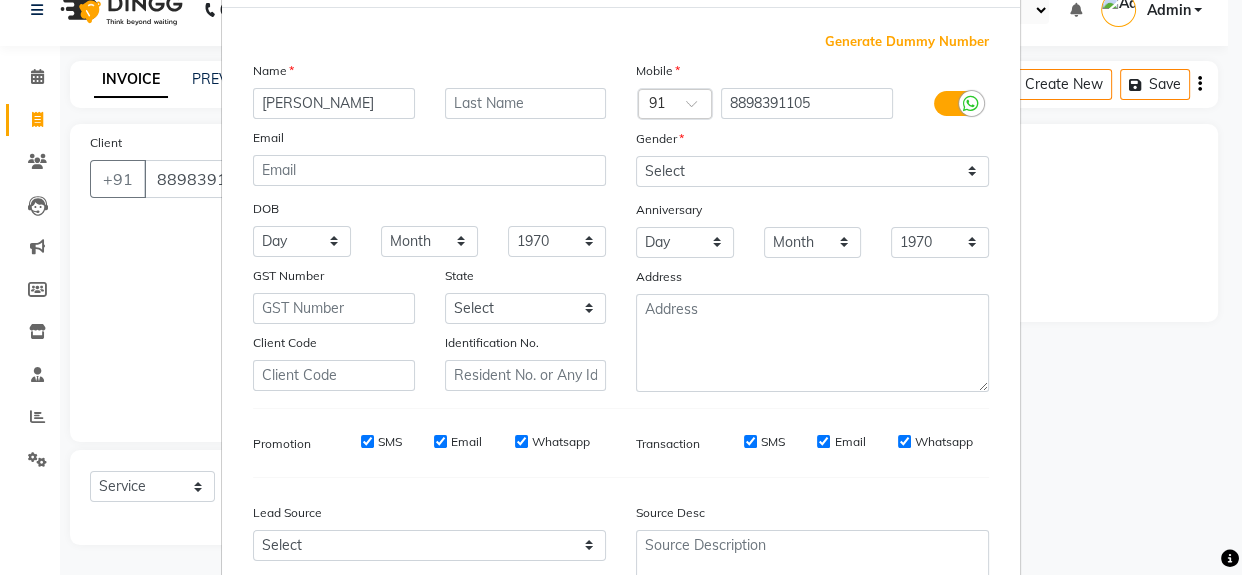 type on "[PERSON_NAME]" 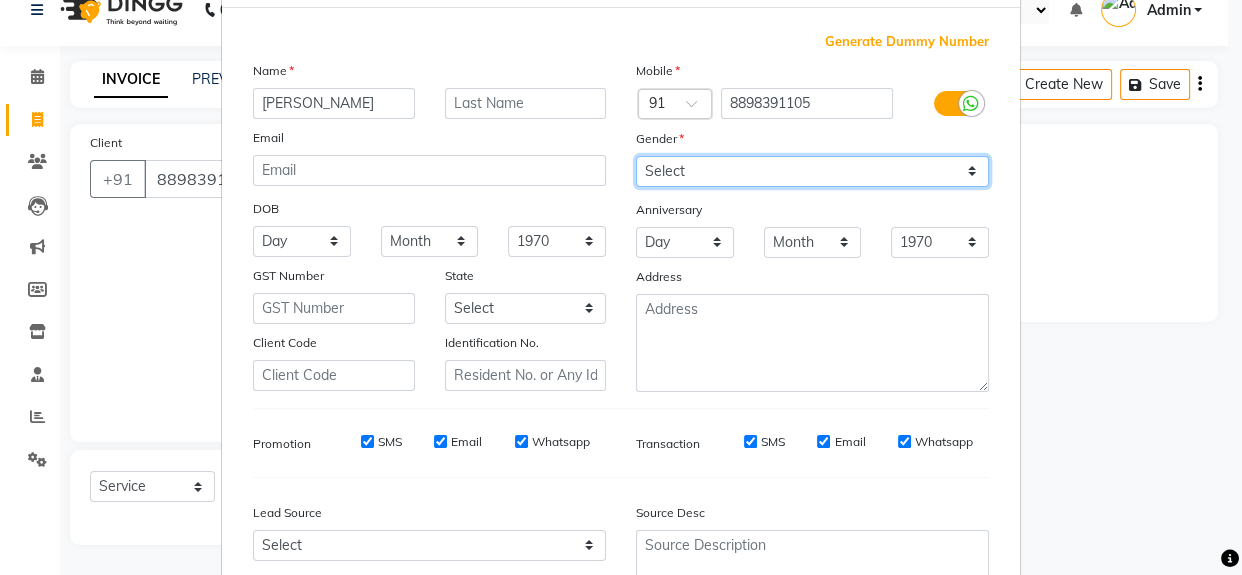 click on "Select [DEMOGRAPHIC_DATA] [DEMOGRAPHIC_DATA] Other Prefer Not To Say" at bounding box center (812, 171) 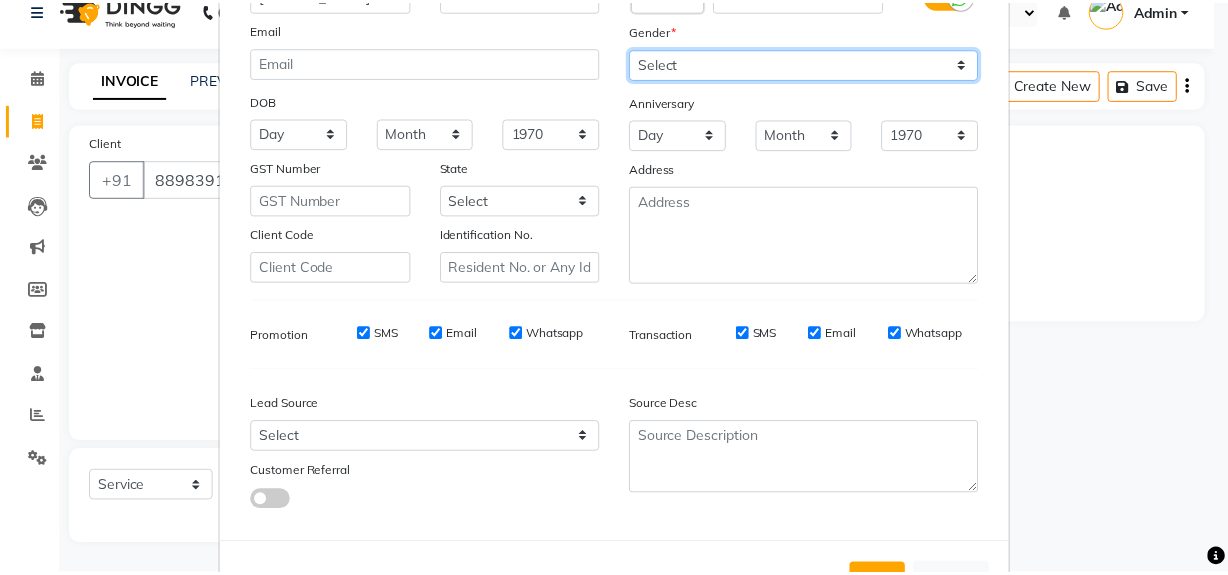 scroll, scrollTop: 278, scrollLeft: 0, axis: vertical 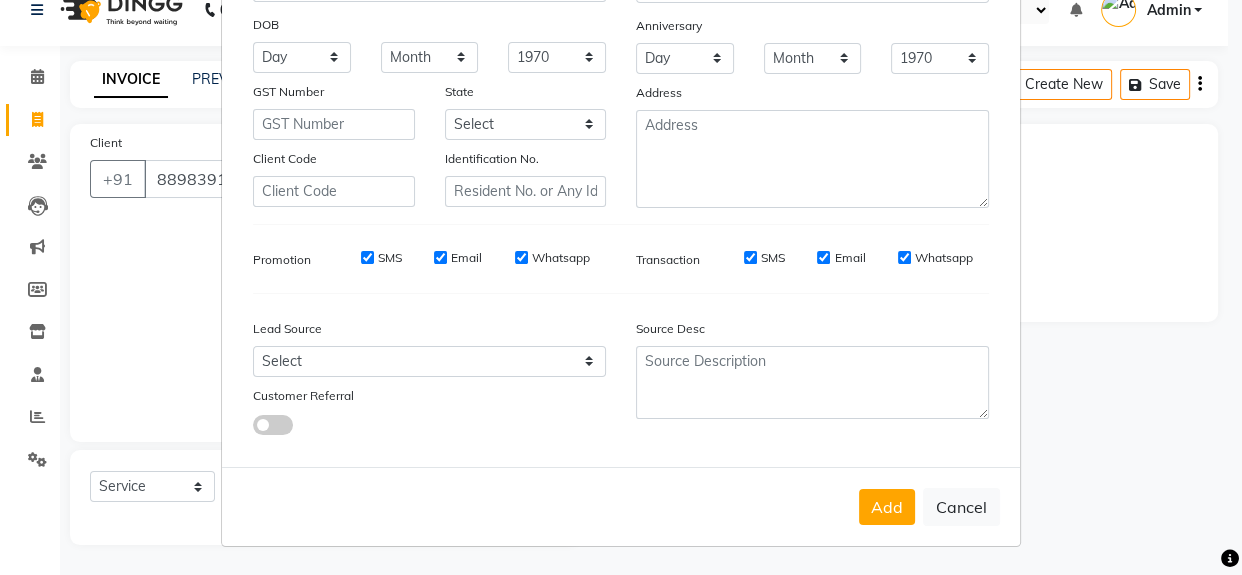 click on "Add   Cancel" at bounding box center (621, 506) 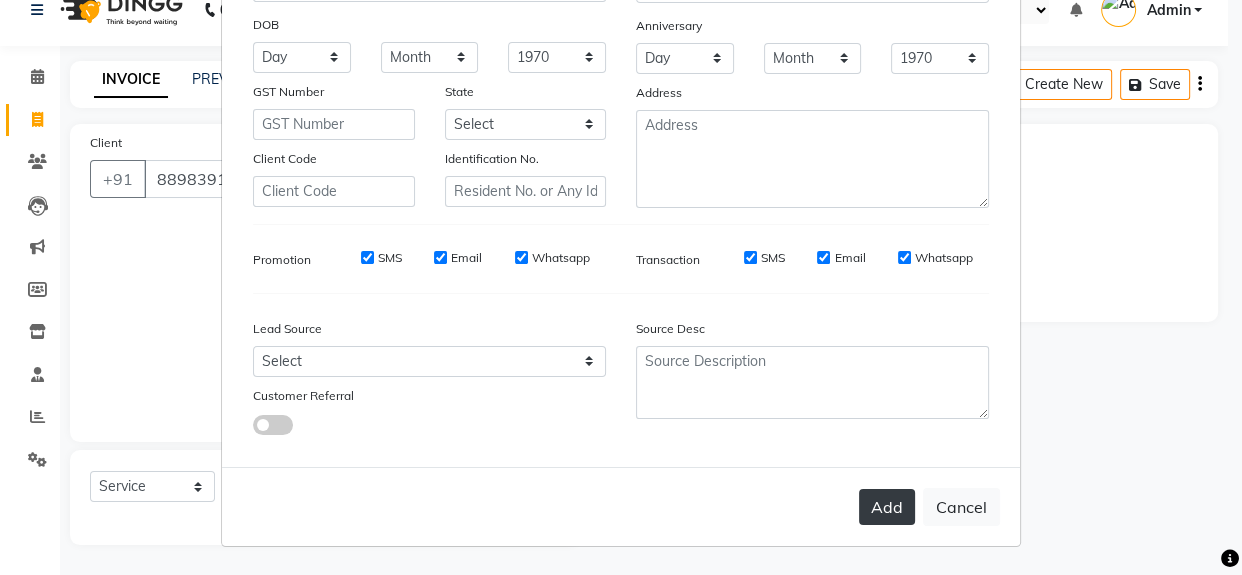 click on "Add" at bounding box center (887, 507) 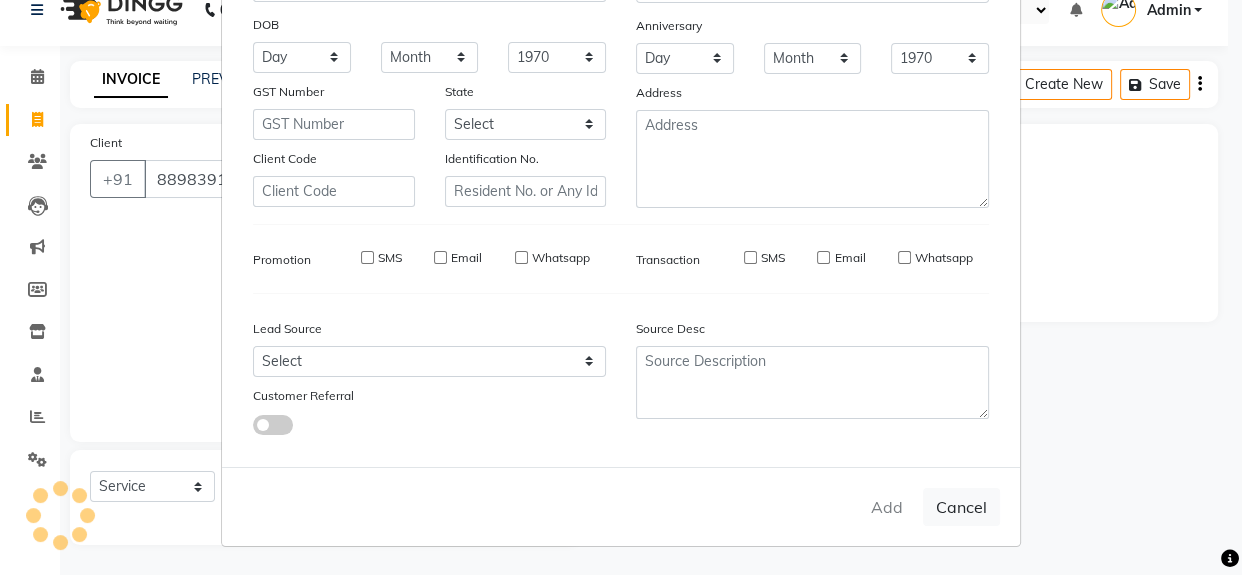 type 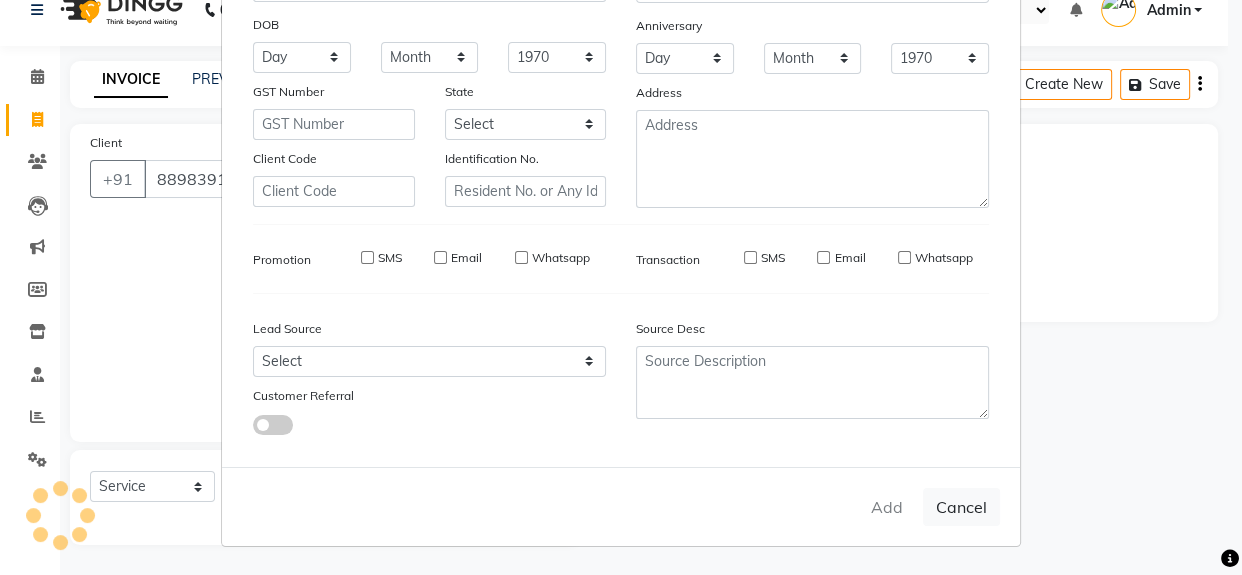 select 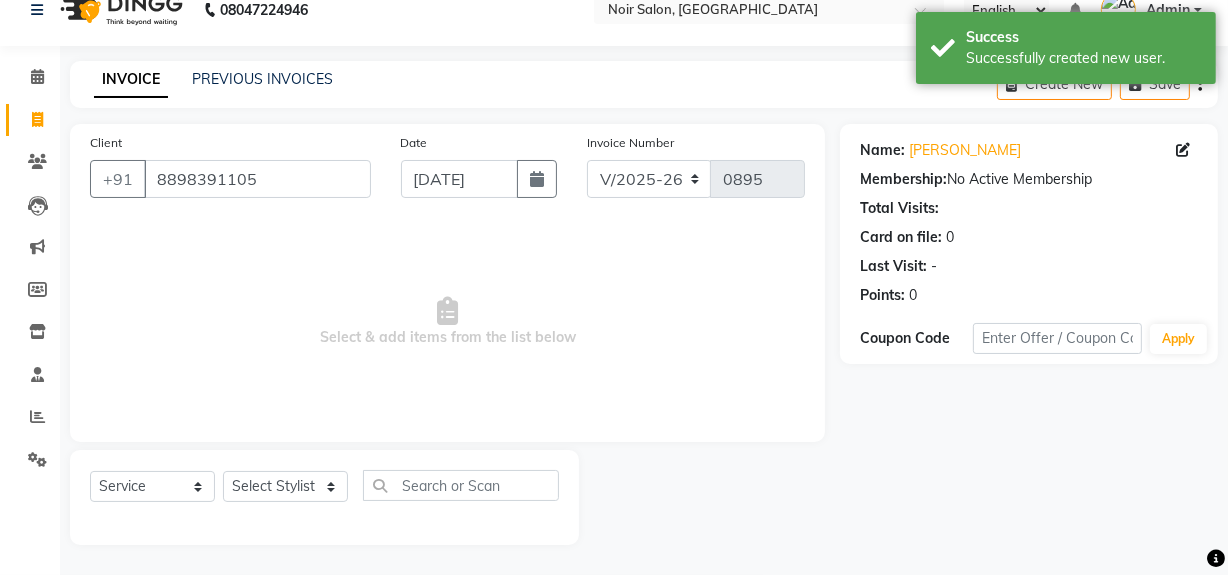 click on "Select  Service  Product  Membership  Package Voucher Prepaid Gift Card  Select Stylist khushbu Mohd Naushad Noir (Login) Sonali  Sumit  Ujwala Patil  Zaid" 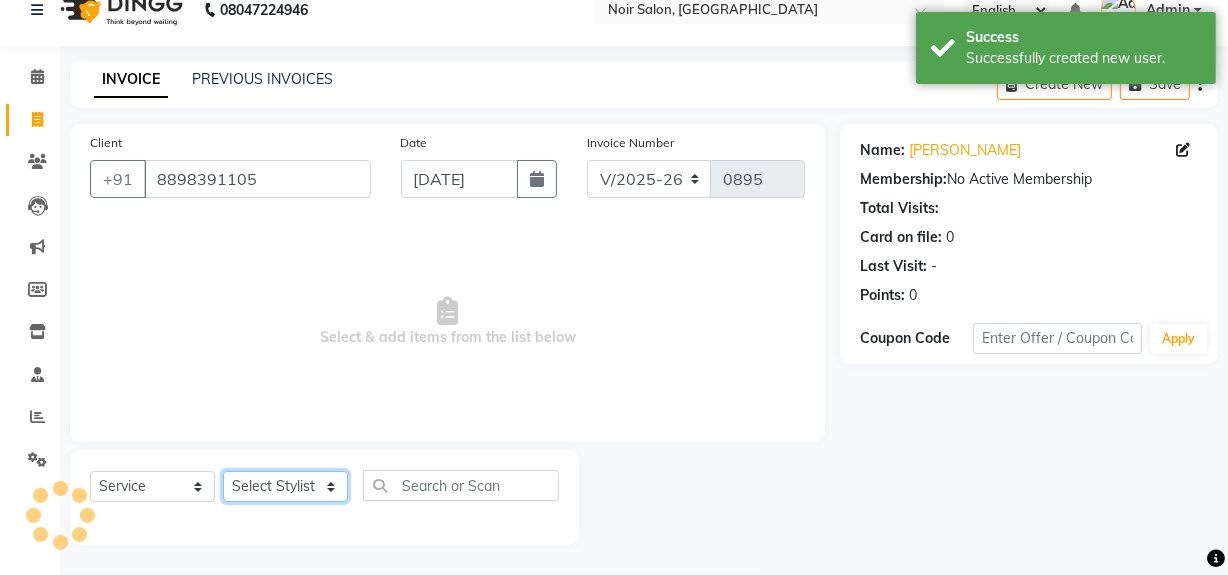 click on "Select Stylist [PERSON_NAME] [PERSON_NAME] Noir (Login) [PERSON_NAME]  Sumit  [PERSON_NAME]  Zaid" 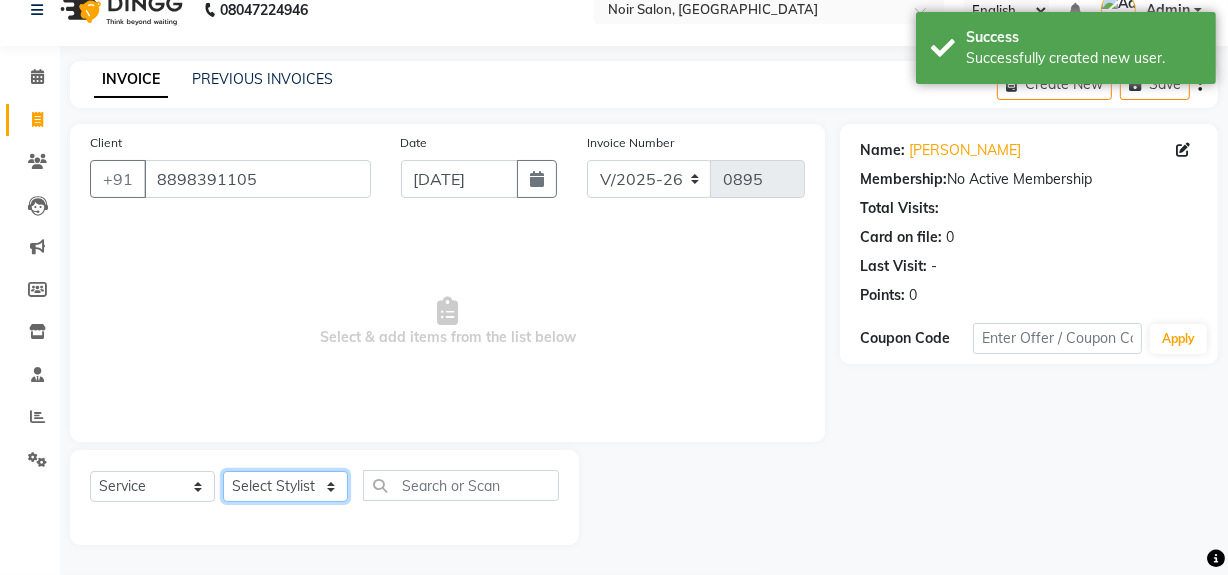 select on "76358" 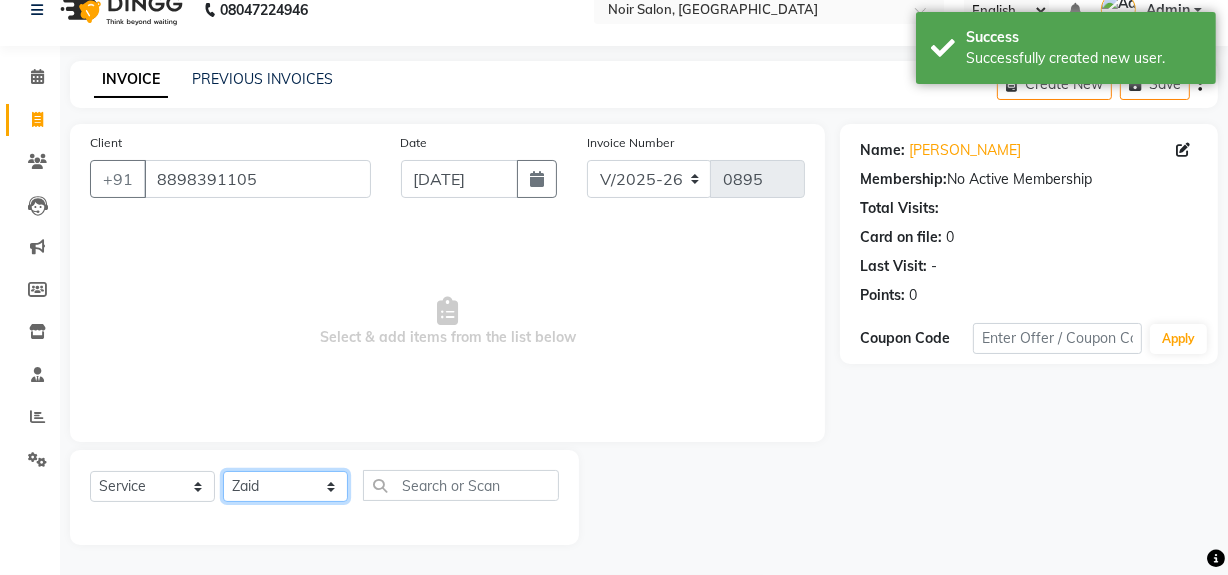 click on "Select Stylist [PERSON_NAME] [PERSON_NAME] Noir (Login) [PERSON_NAME]  Sumit  [PERSON_NAME]  Zaid" 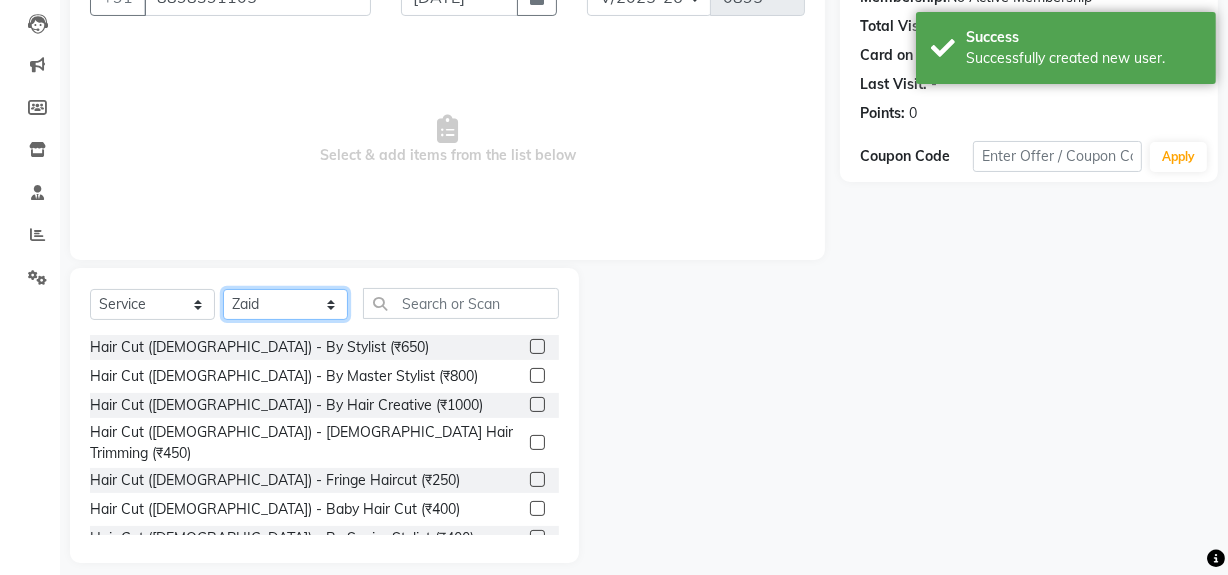 scroll, scrollTop: 226, scrollLeft: 0, axis: vertical 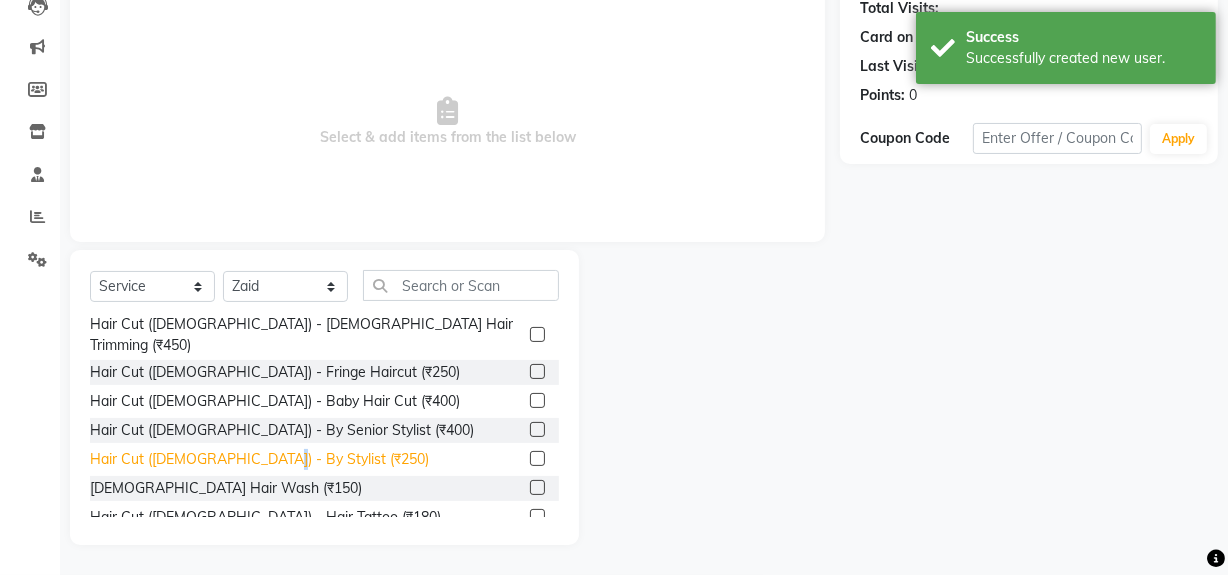 click on "Hair Cut ([DEMOGRAPHIC_DATA]) - By Stylist (₹250)" 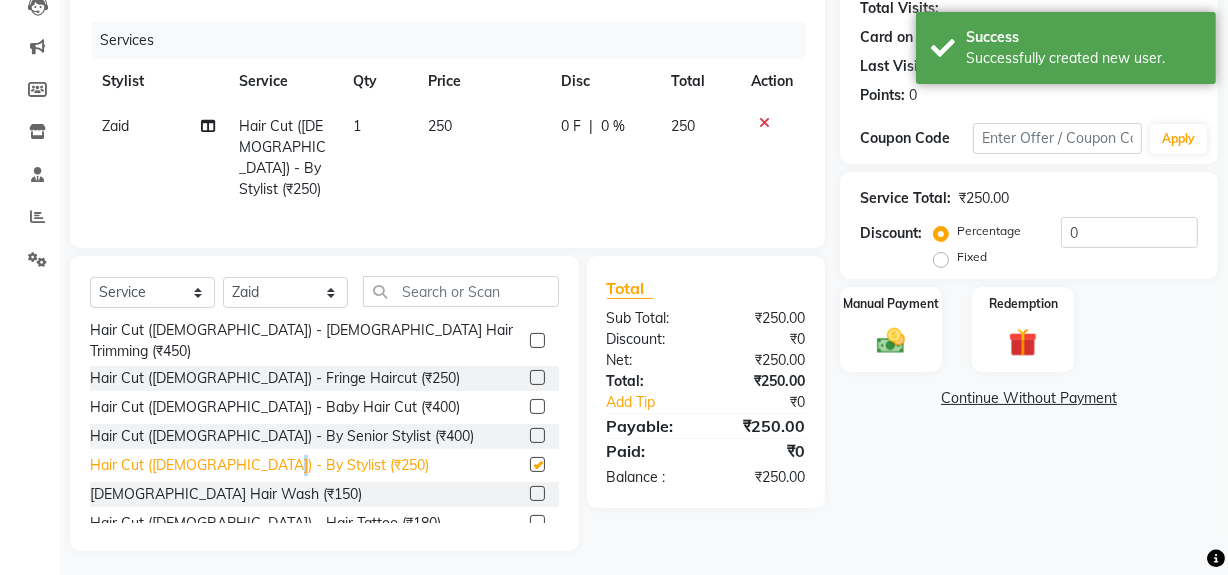 checkbox on "false" 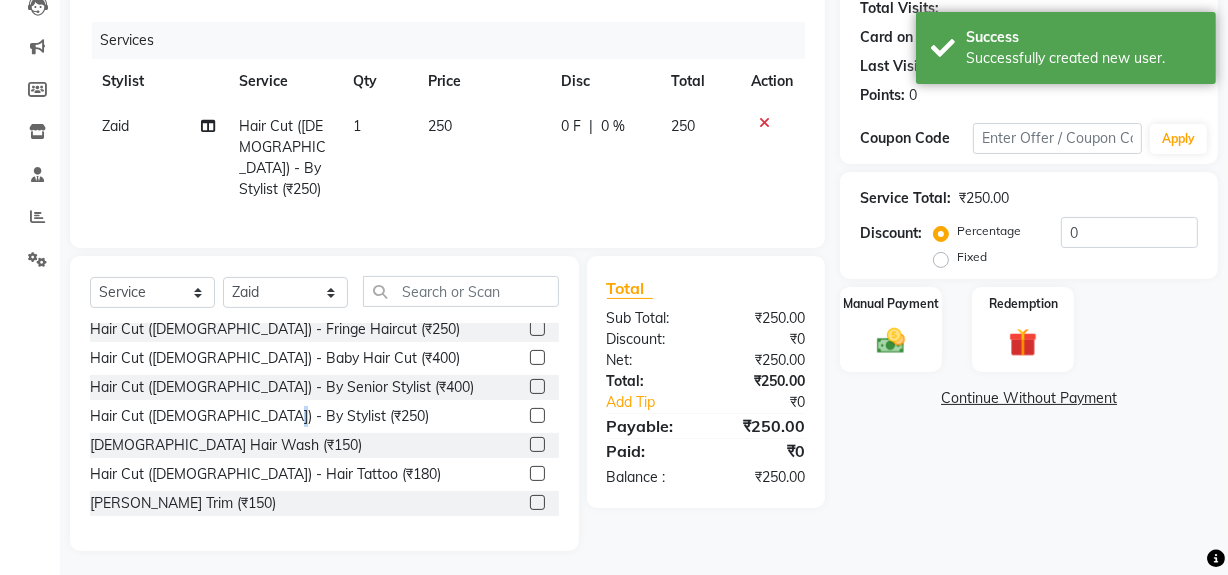 scroll, scrollTop: 181, scrollLeft: 0, axis: vertical 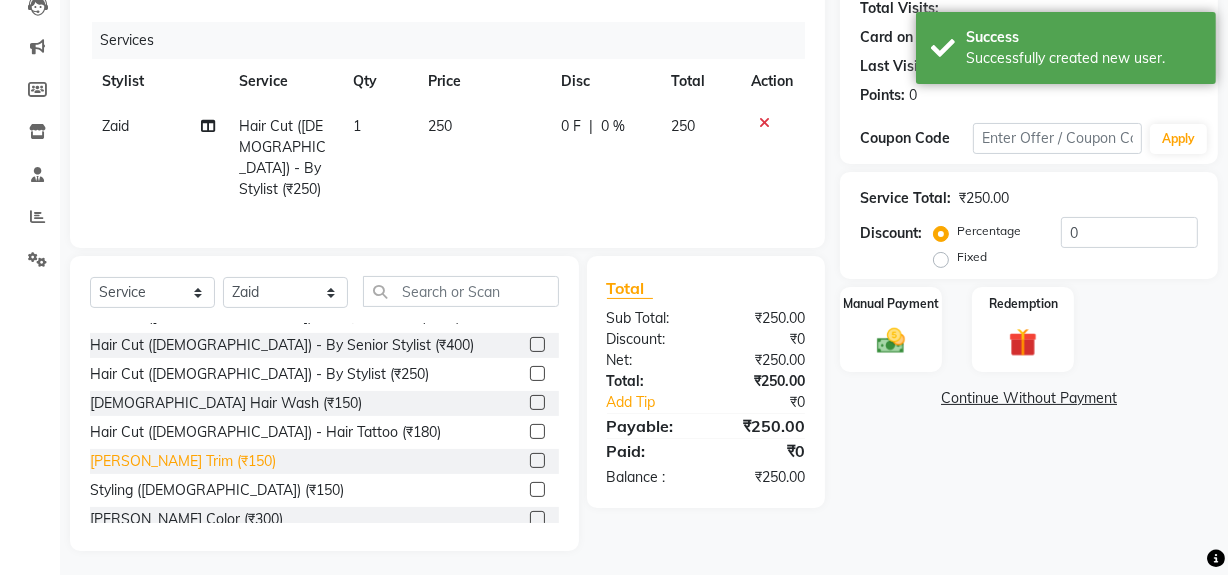 click on "[PERSON_NAME] Trim (₹150)" 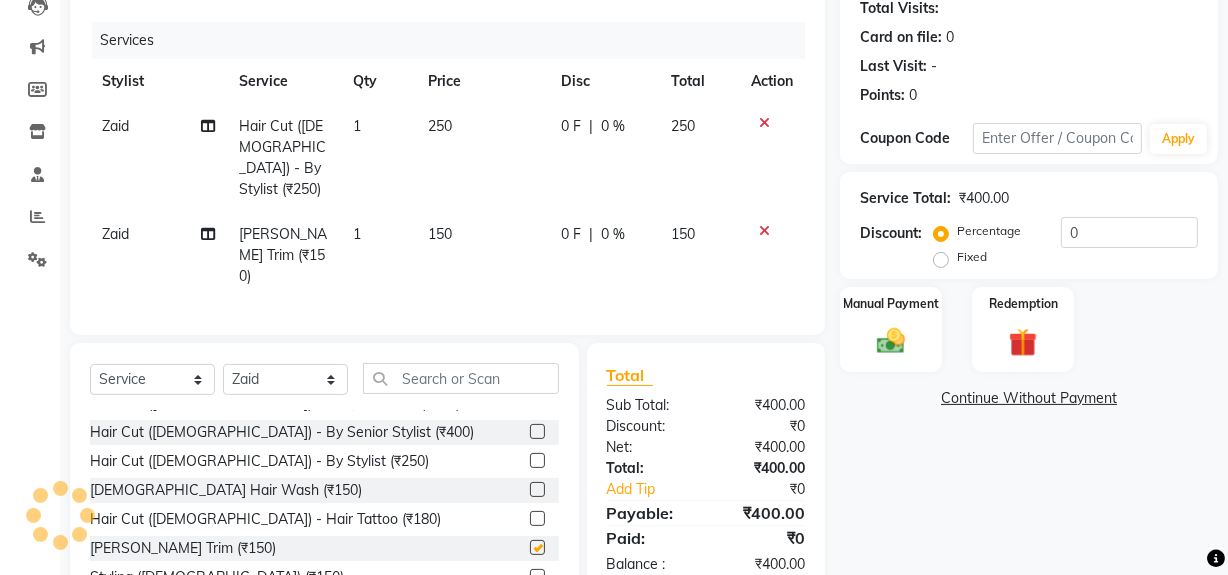 checkbox on "false" 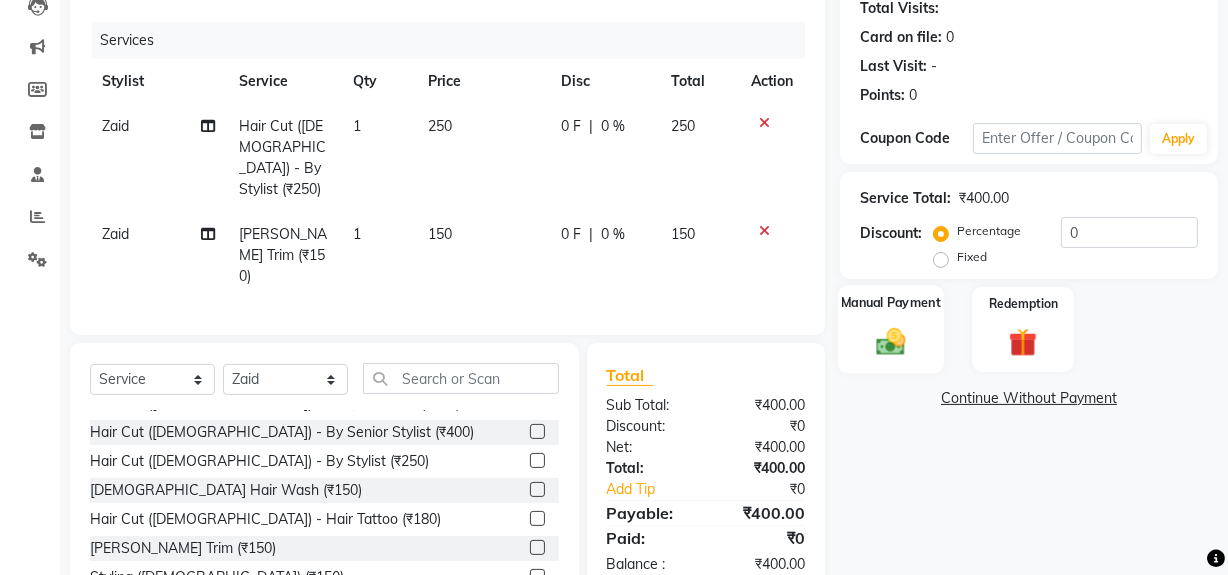 click 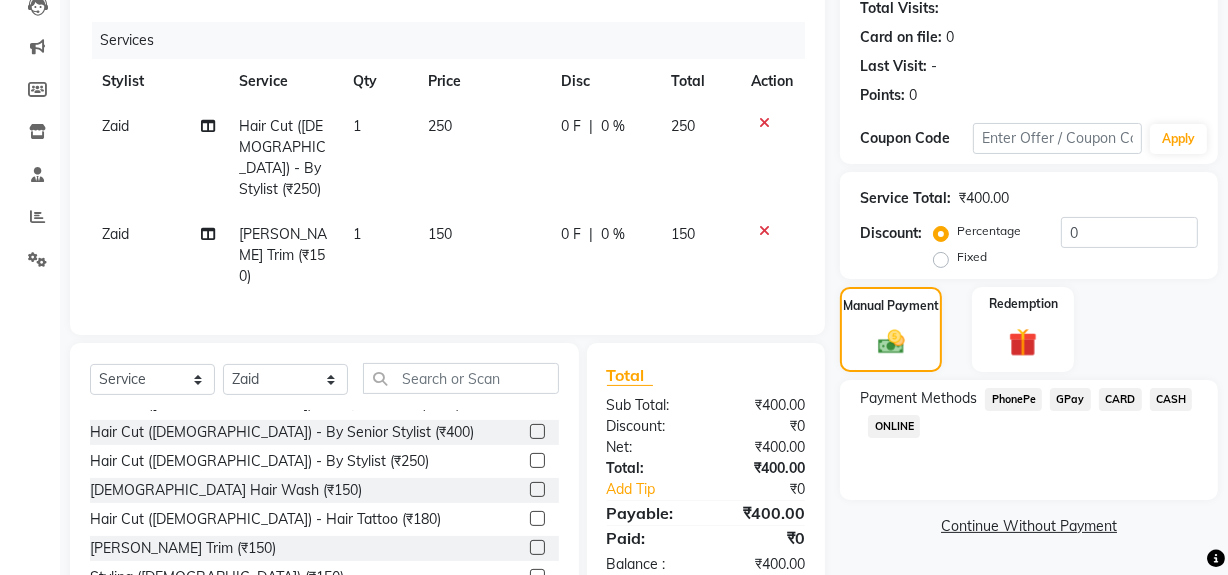 click on "GPay" 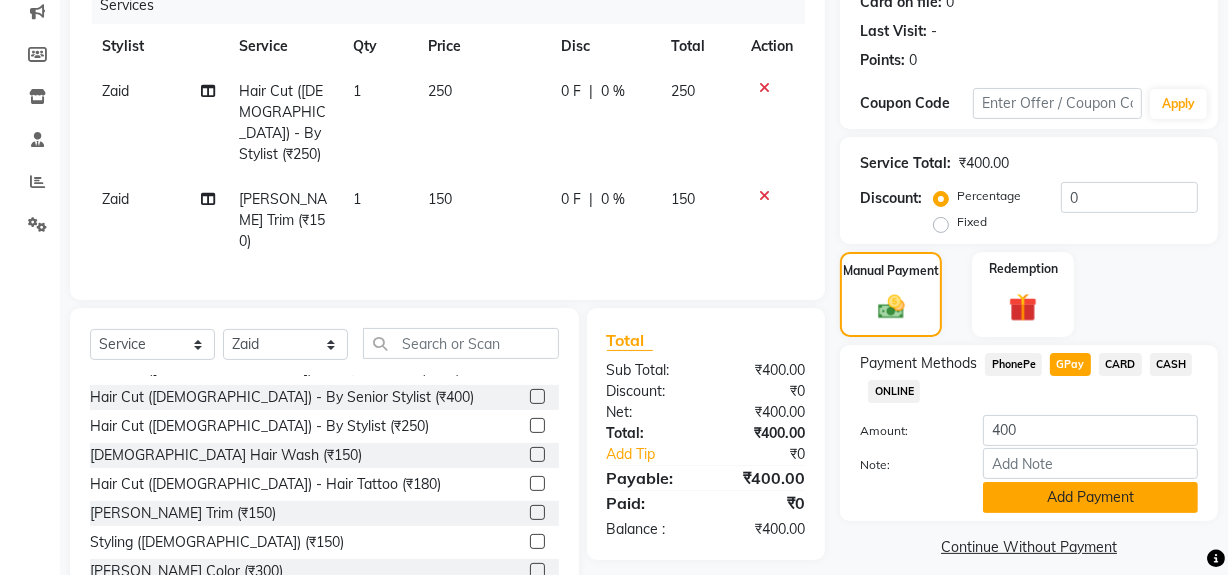 scroll, scrollTop: 290, scrollLeft: 0, axis: vertical 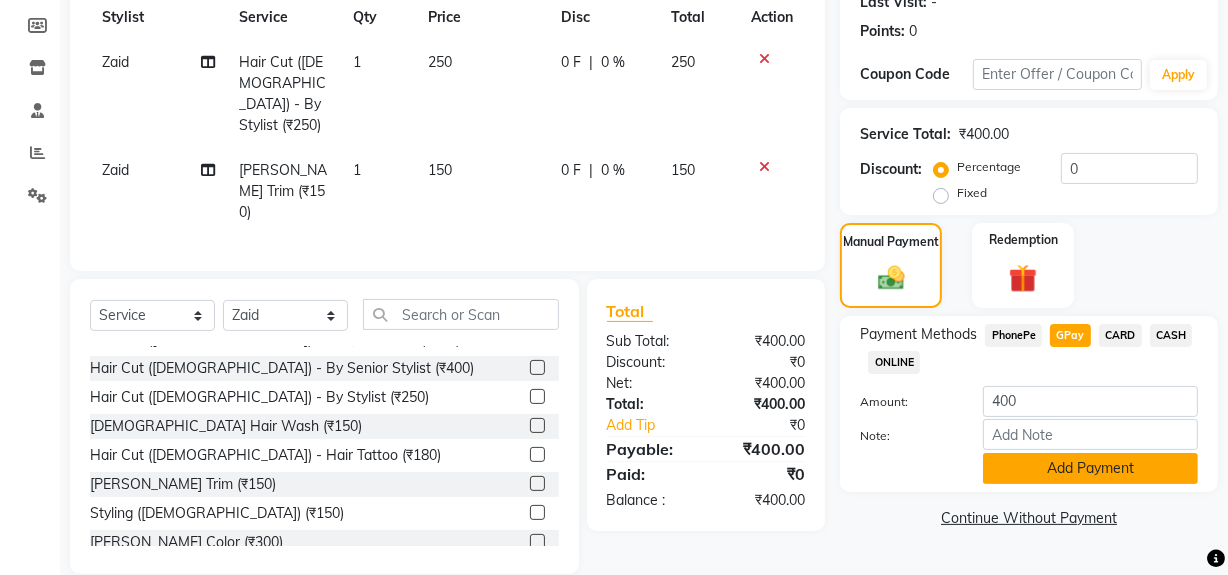 click on "Add Payment" 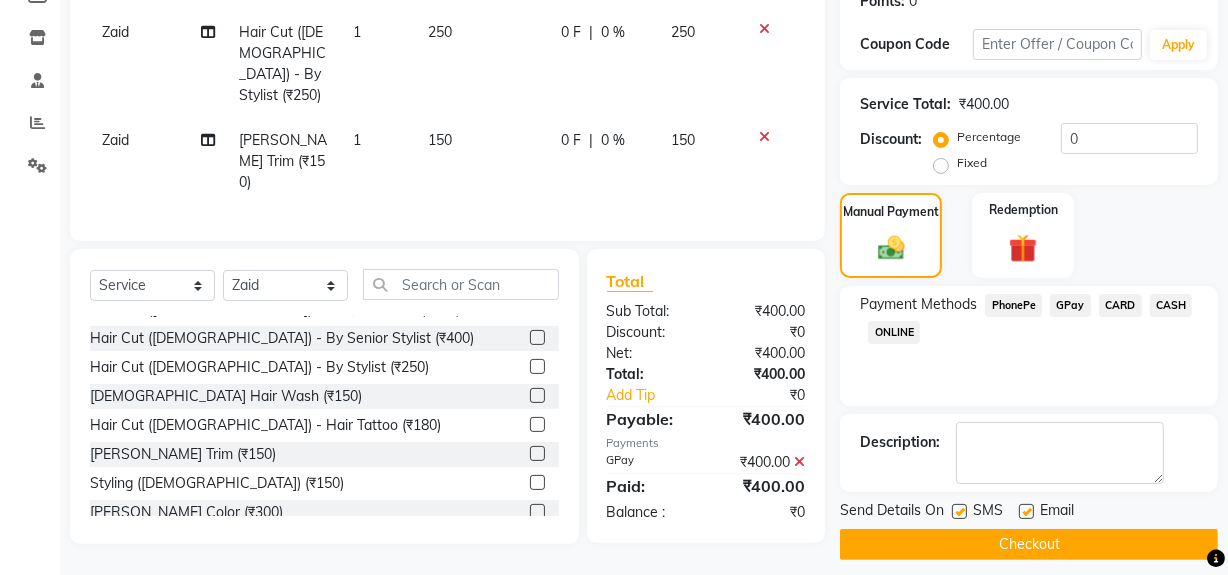 scroll, scrollTop: 333, scrollLeft: 0, axis: vertical 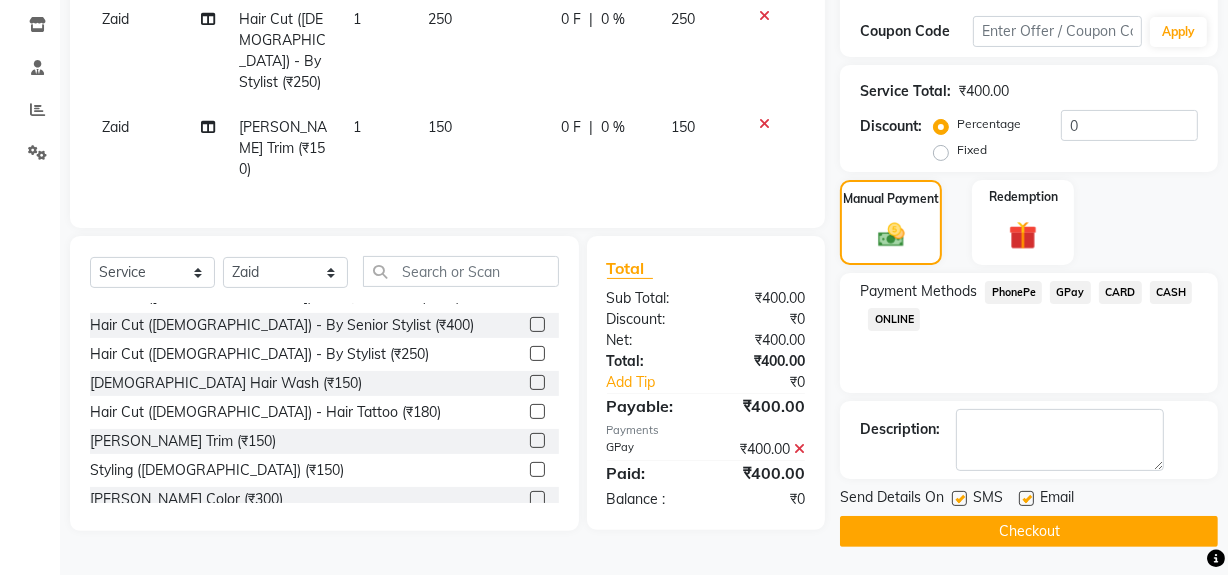 click on "Checkout" 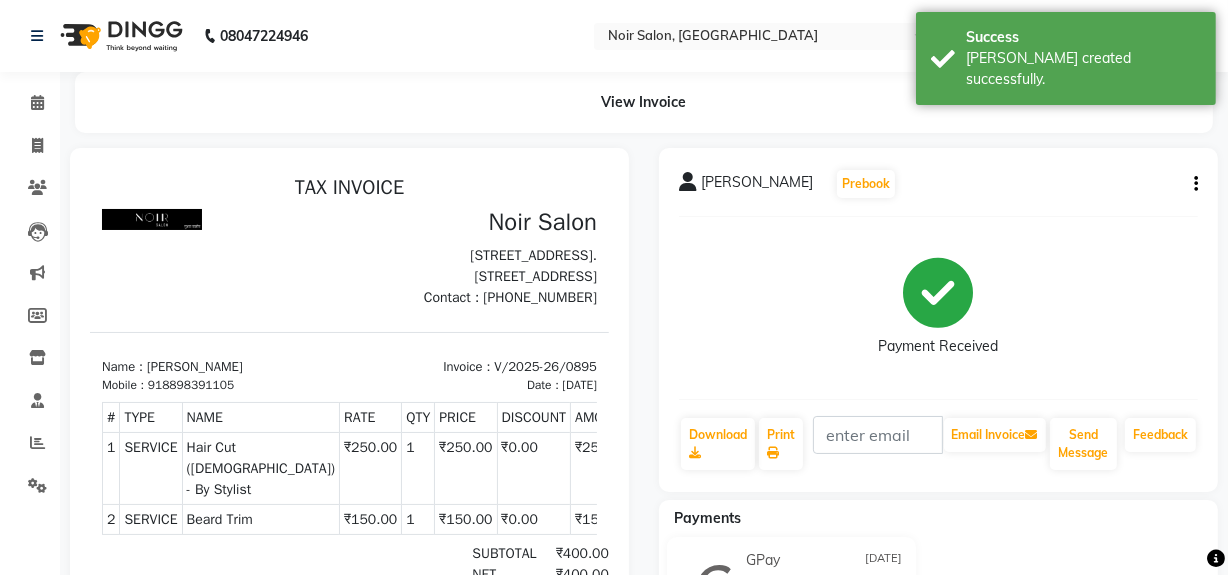 scroll, scrollTop: 0, scrollLeft: 0, axis: both 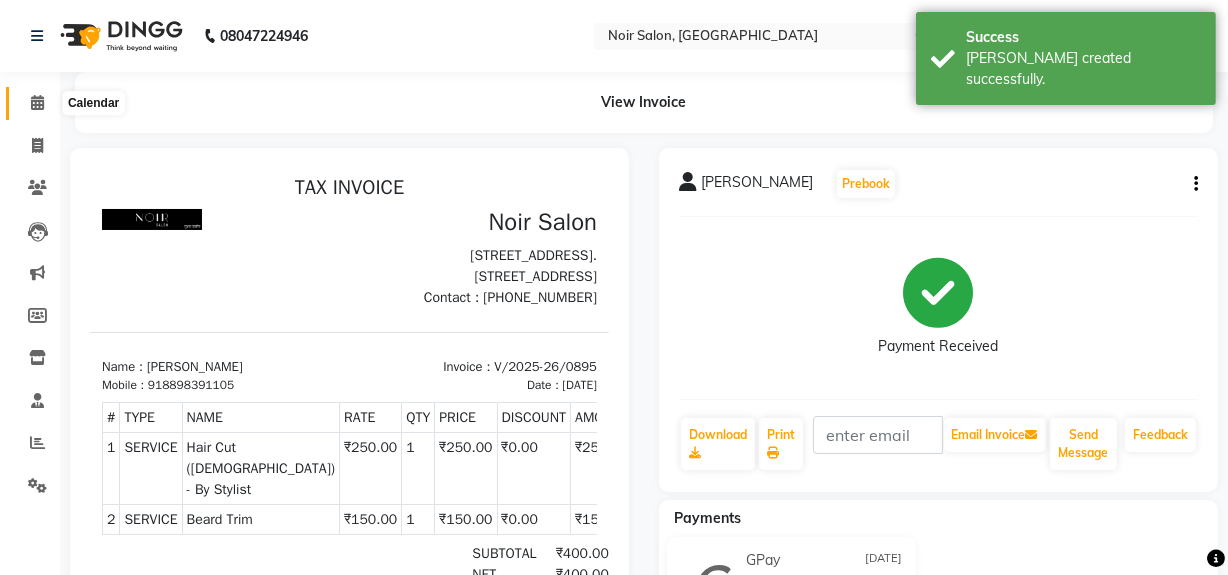 click 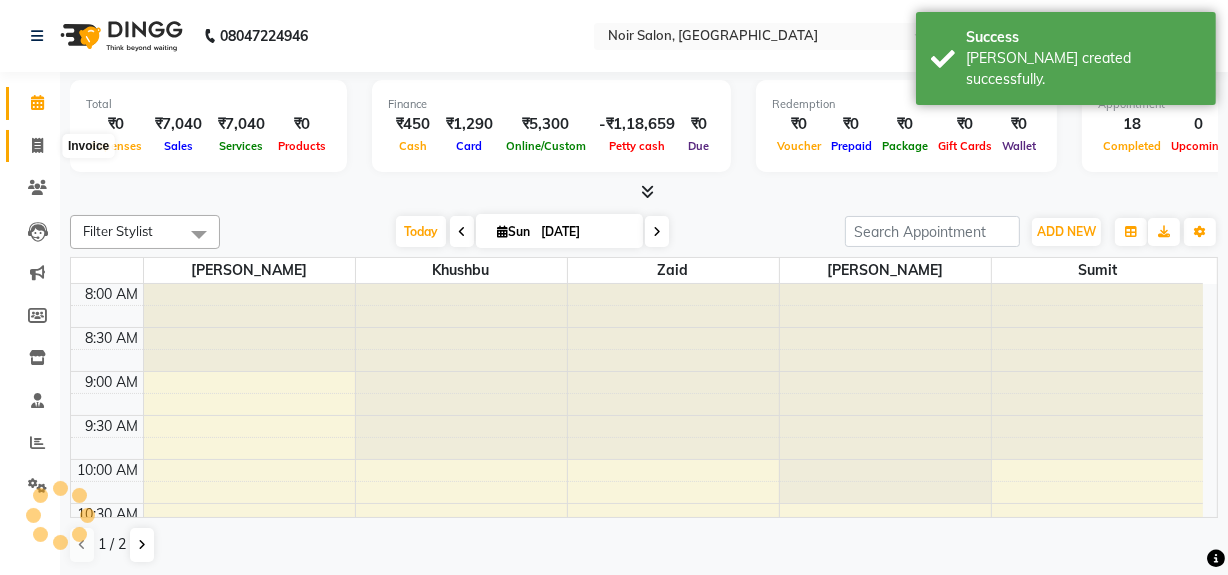 click 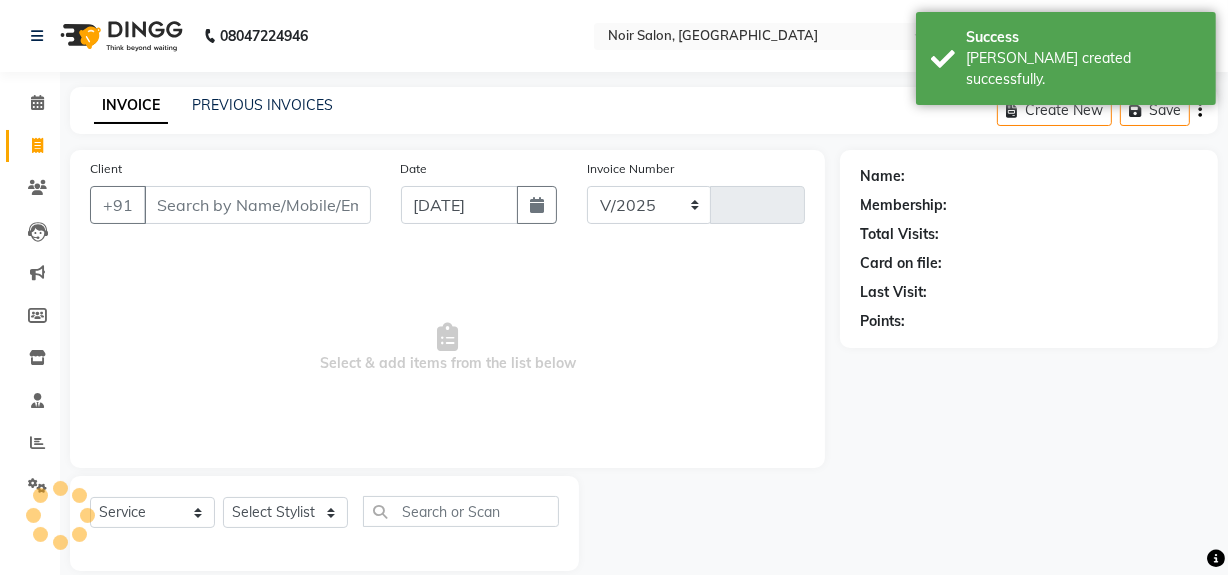 select on "5495" 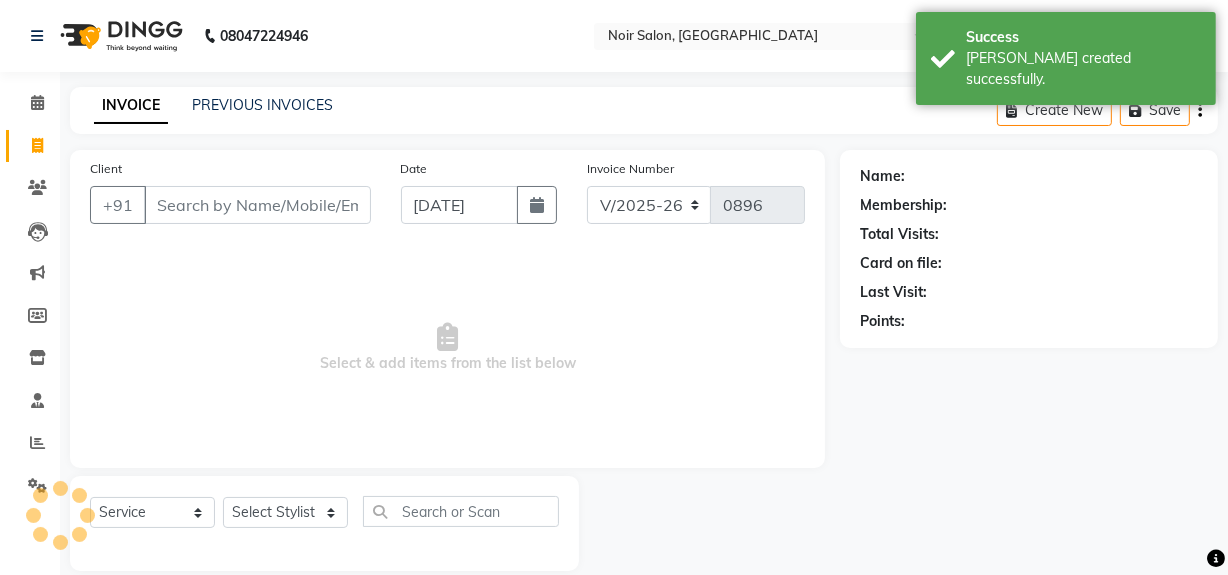 click on "Client" at bounding box center (257, 205) 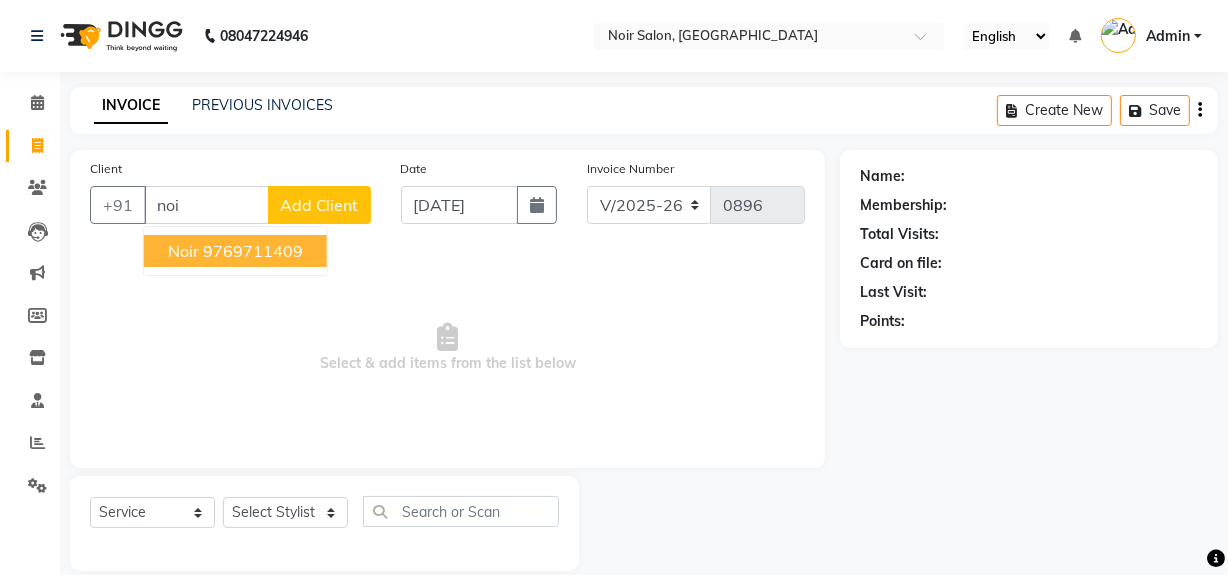 click on "Noir" at bounding box center (183, 251) 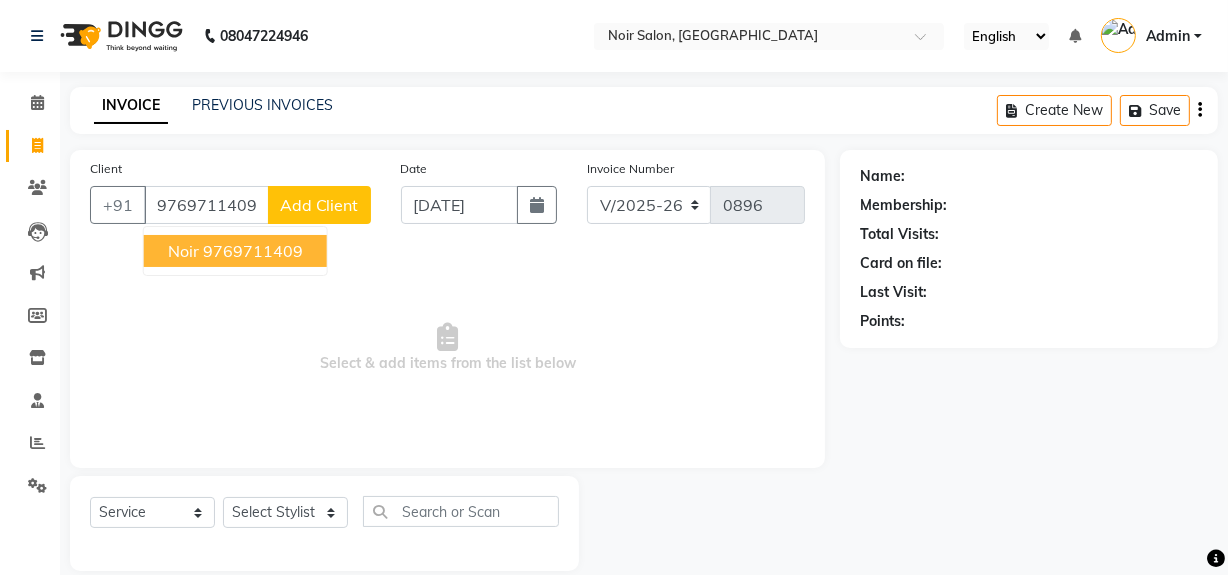 type on "9769711409" 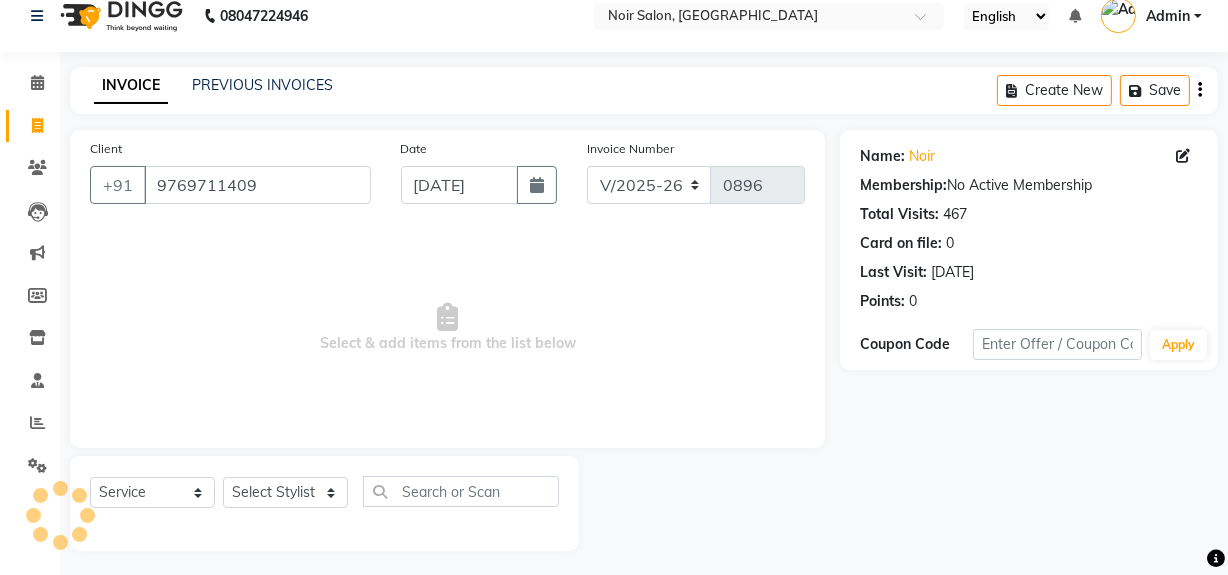 scroll, scrollTop: 26, scrollLeft: 0, axis: vertical 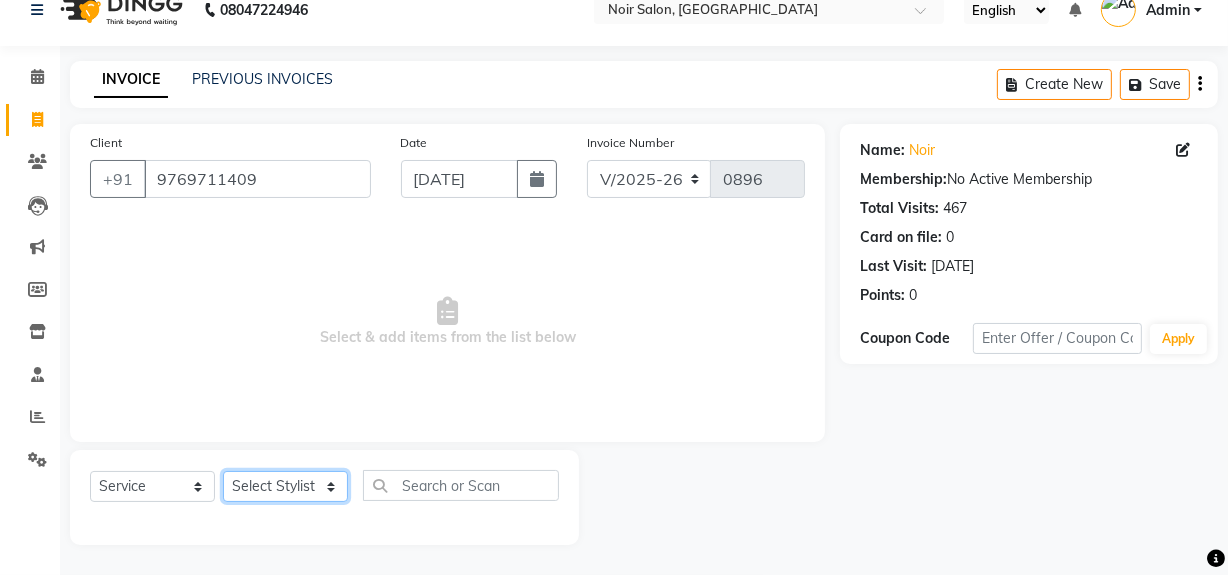 click on "Select Stylist [PERSON_NAME] [PERSON_NAME] Noir (Login) [PERSON_NAME]  Sumit  [PERSON_NAME]  Zaid" 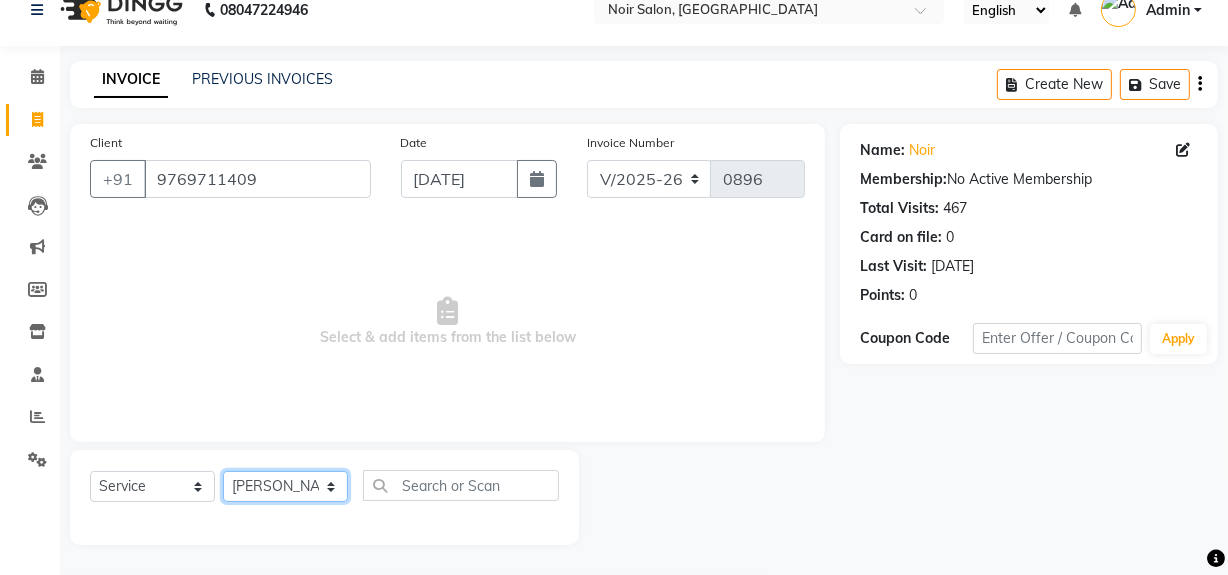 click on "Select Stylist [PERSON_NAME] [PERSON_NAME] Noir (Login) [PERSON_NAME]  Sumit  [PERSON_NAME]  Zaid" 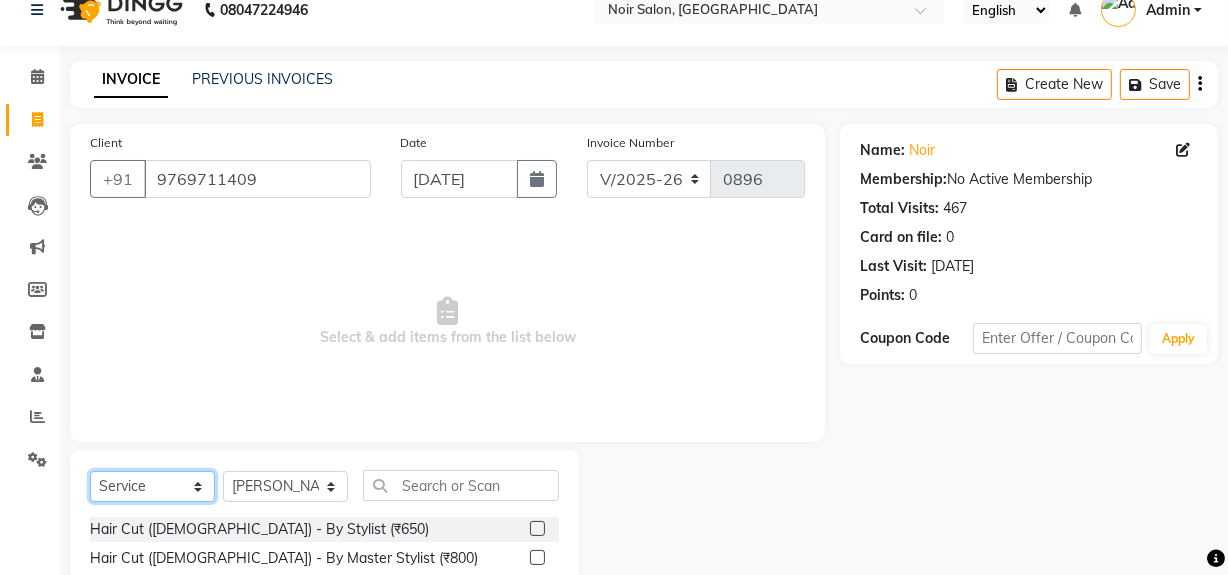 click on "Select  Service  Product  Membership  Package Voucher Prepaid Gift Card" 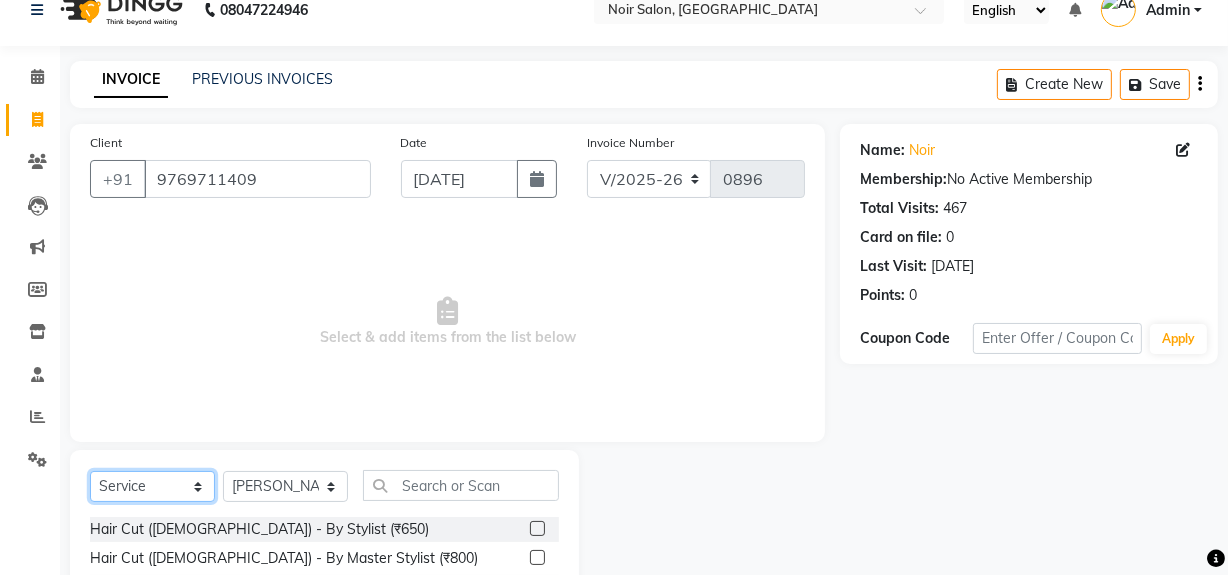 select on "product" 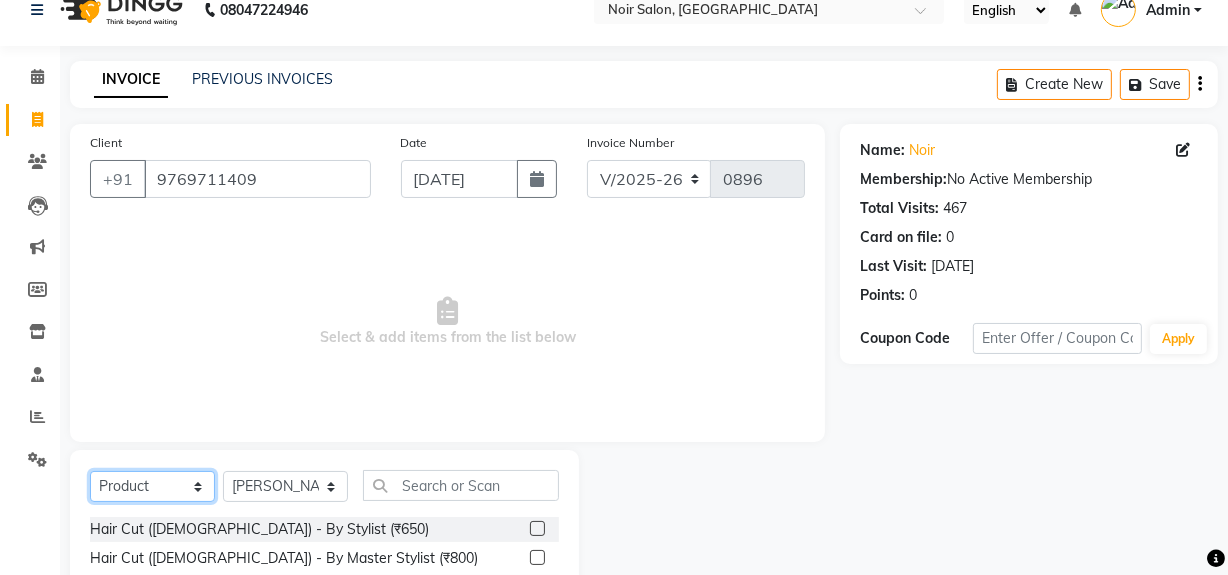 click on "Select  Service  Product  Membership  Package Voucher Prepaid Gift Card" 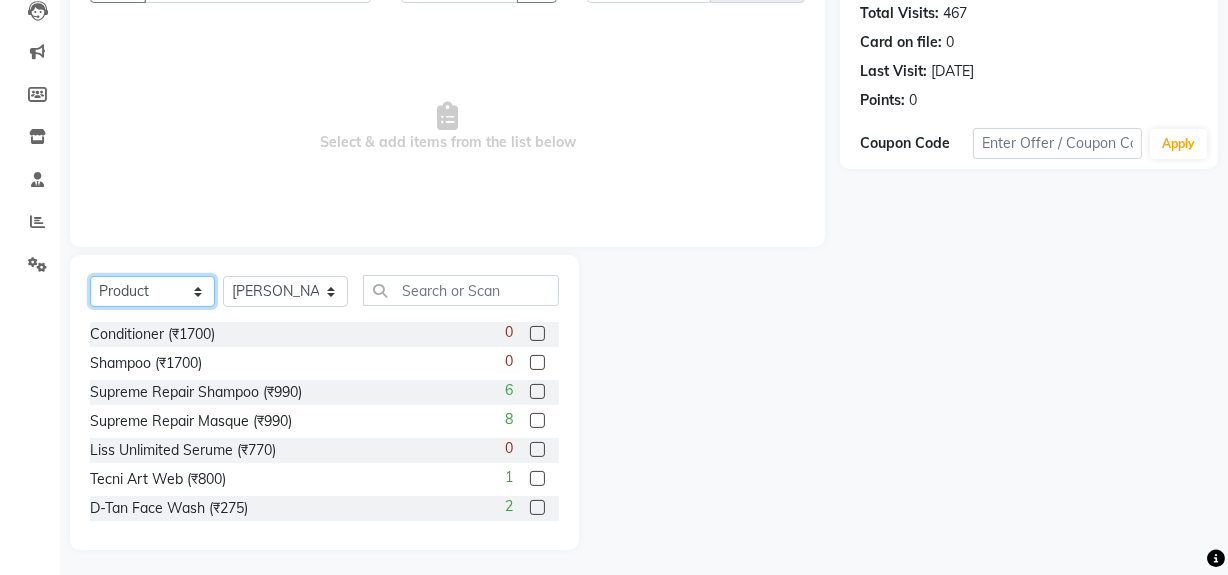 scroll, scrollTop: 226, scrollLeft: 0, axis: vertical 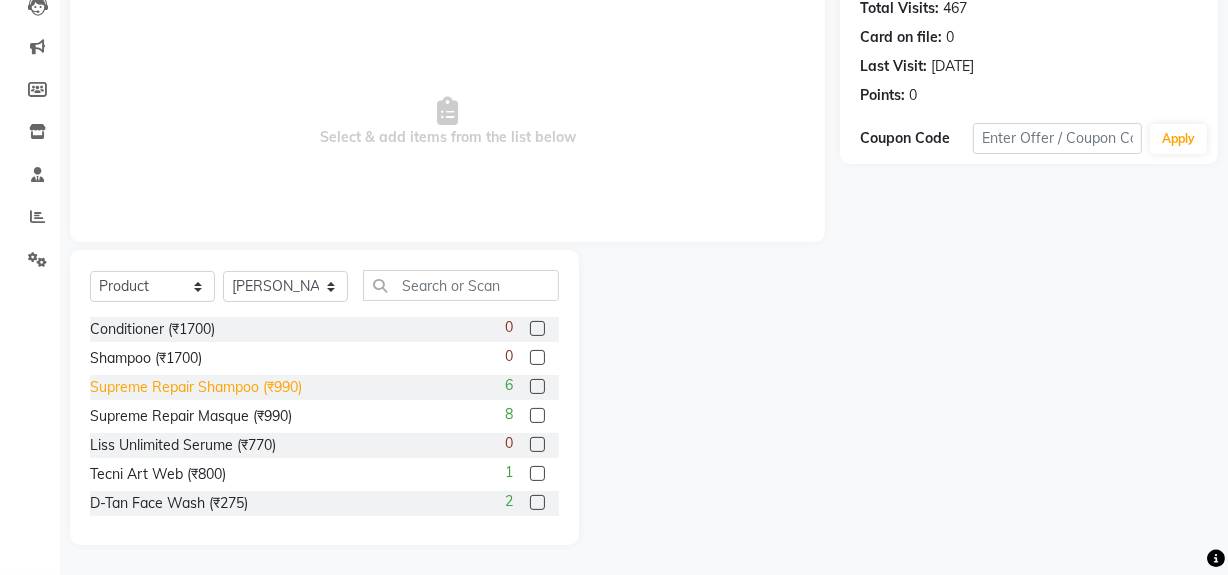 click on "Supreme Repair Shampoo (₹990)" 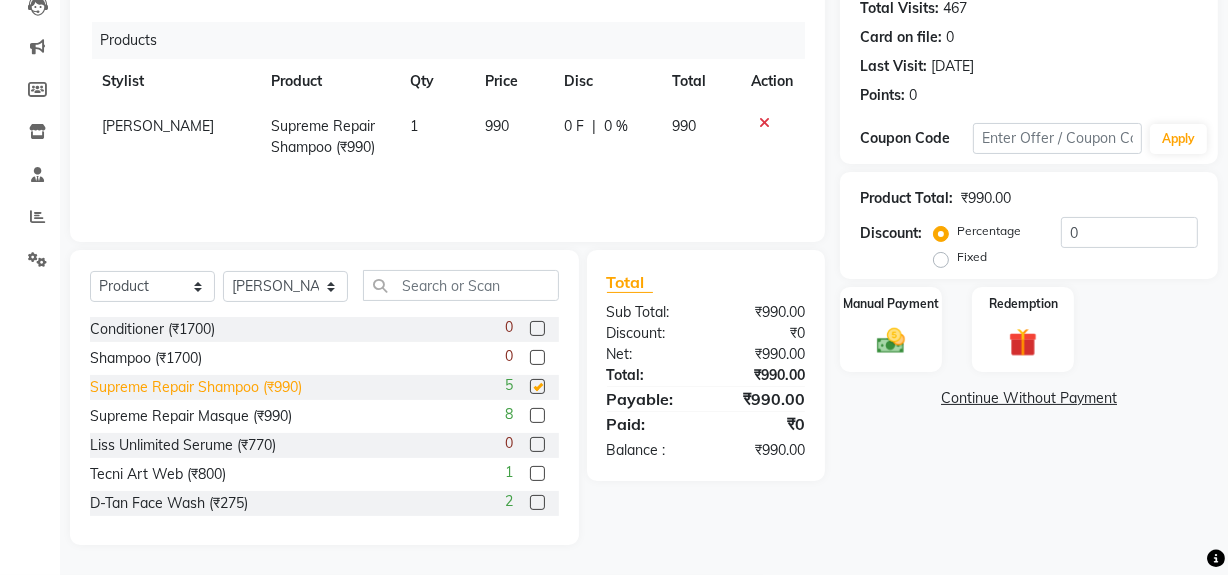 checkbox on "false" 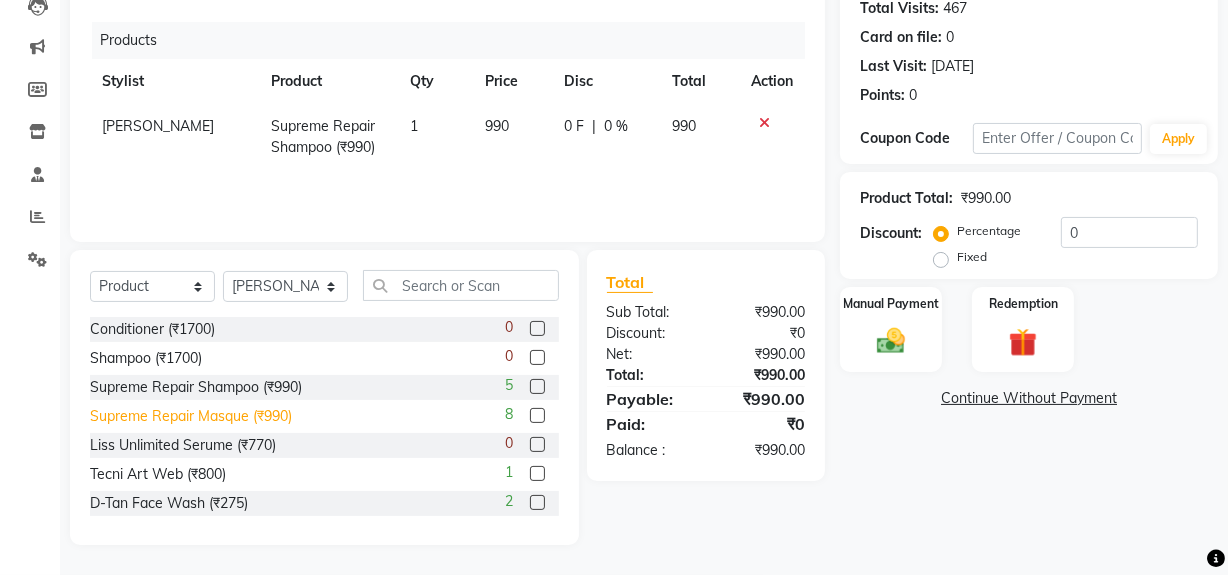 click on "Supreme Repair Masque (₹990)" 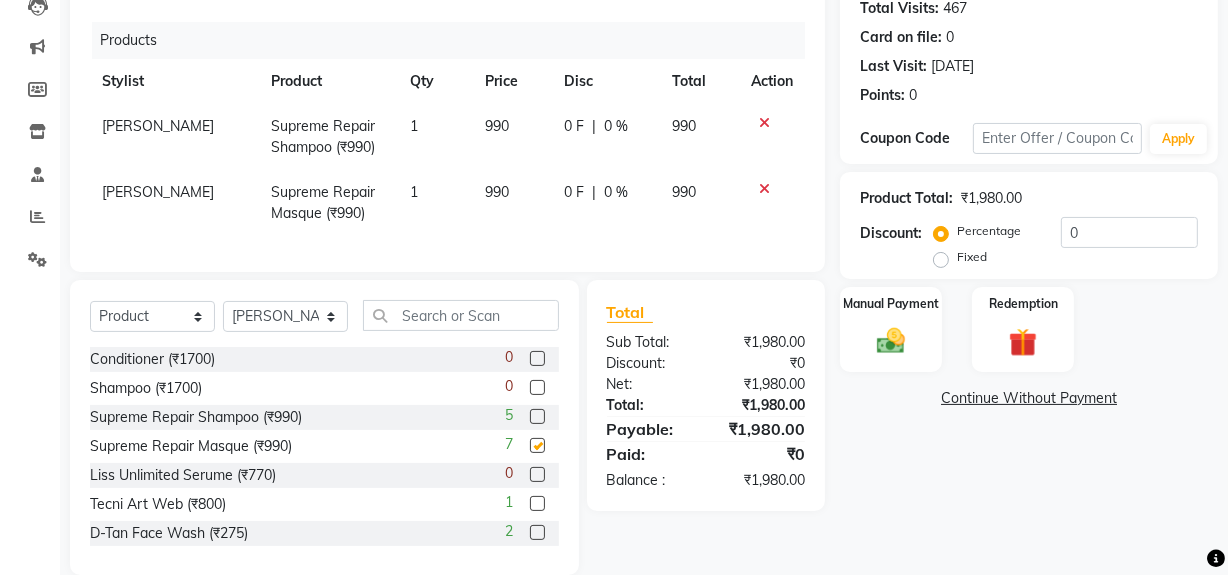 checkbox on "false" 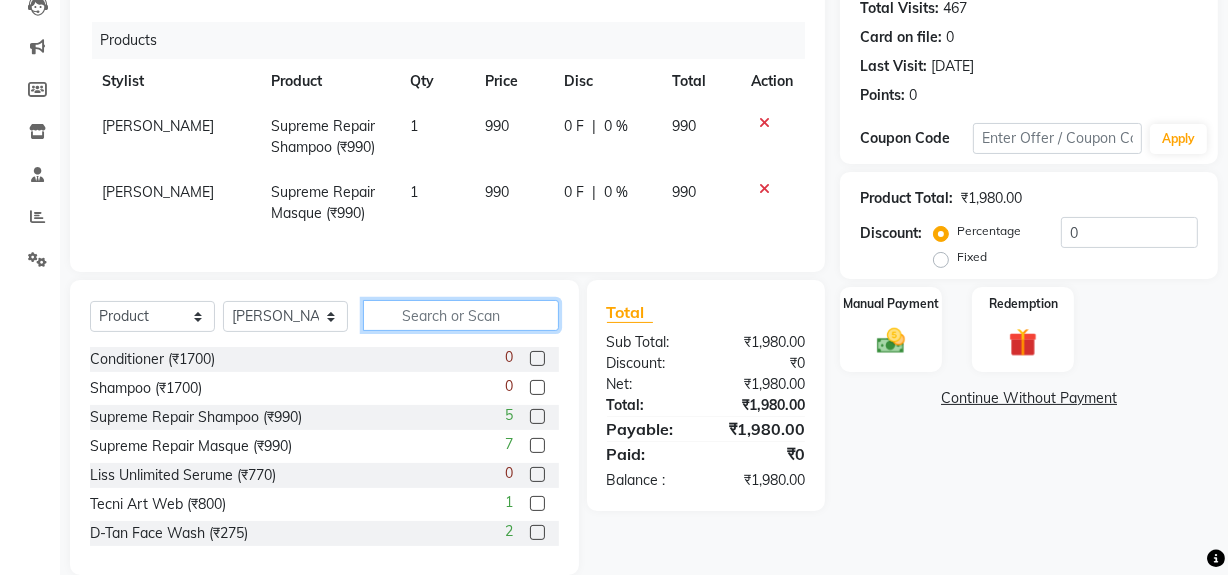 click 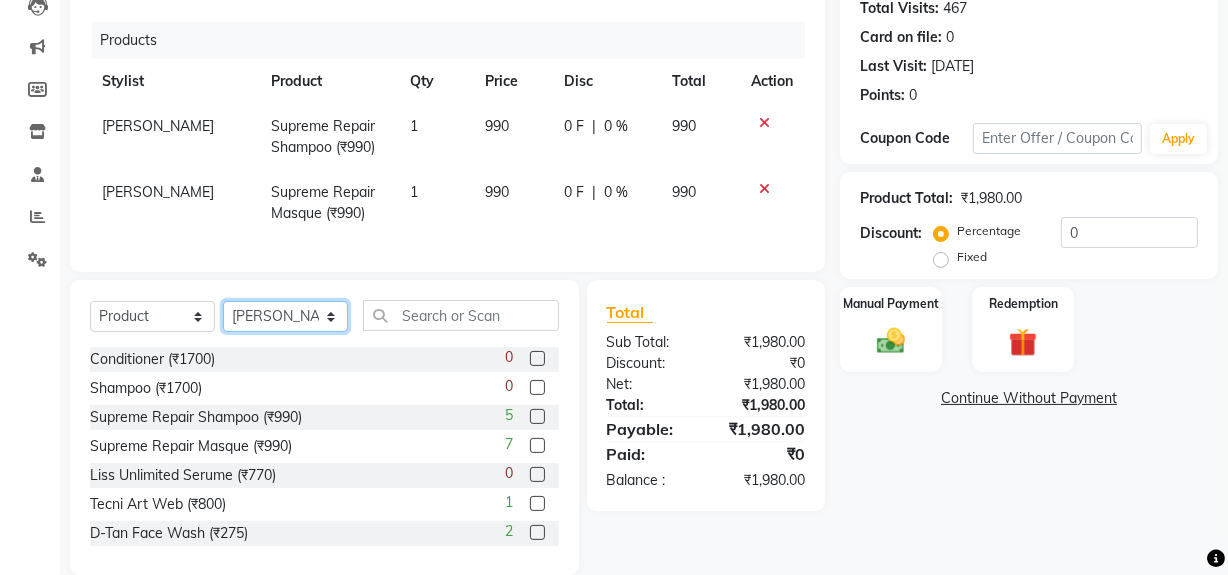 click on "Select Stylist [PERSON_NAME] [PERSON_NAME] Noir (Login) [PERSON_NAME]  Sumit  [PERSON_NAME]  Zaid" 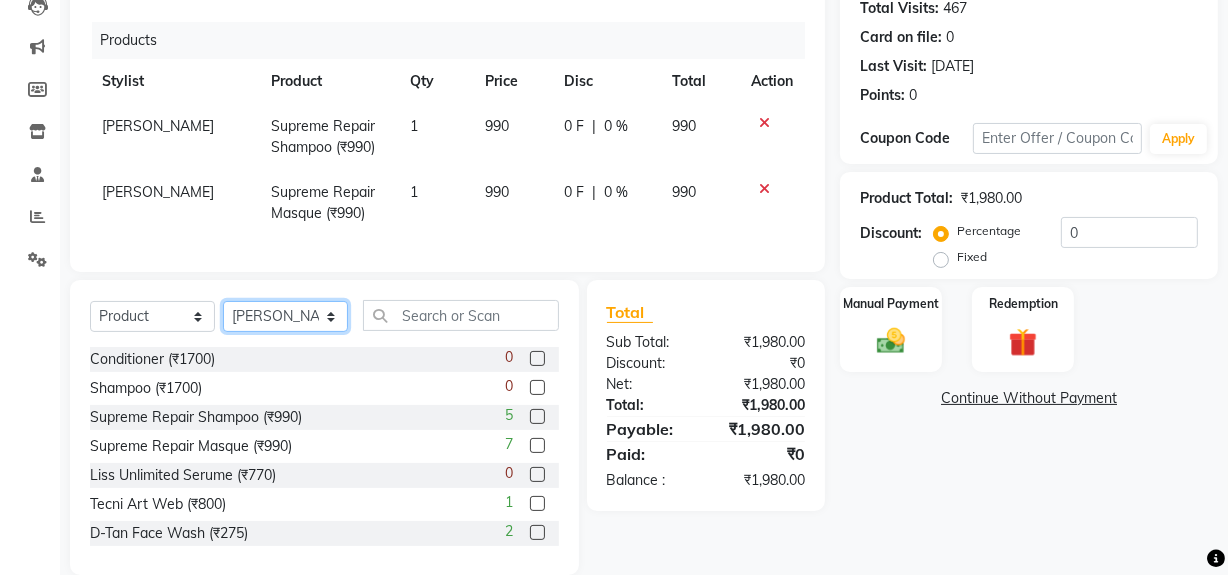 select on "71171" 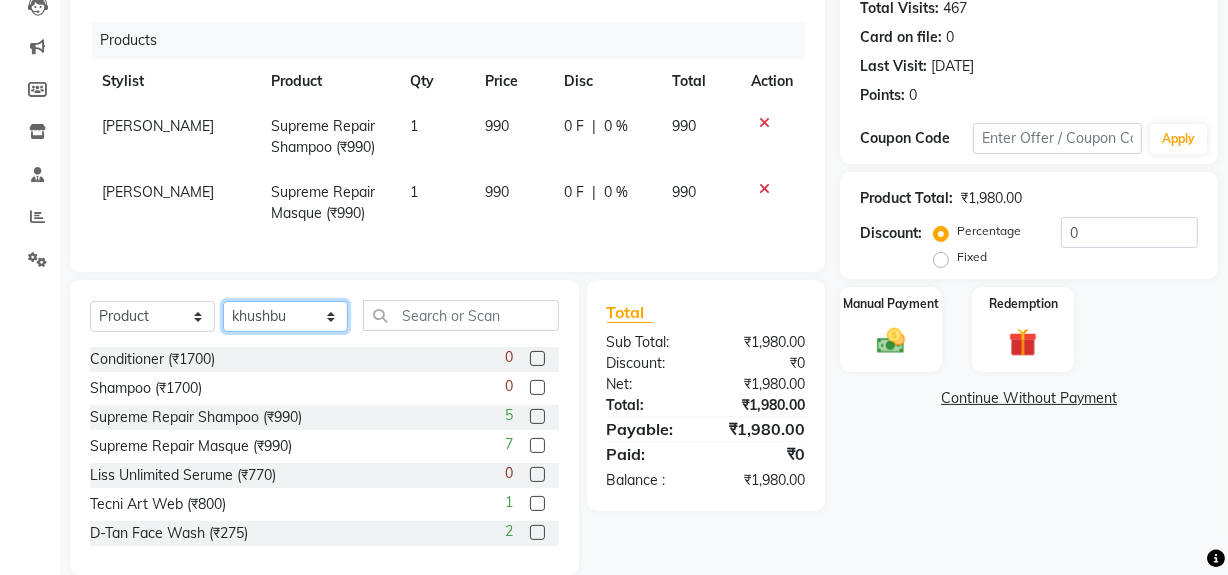 click on "Select Stylist [PERSON_NAME] [PERSON_NAME] Noir (Login) [PERSON_NAME]  Sumit  [PERSON_NAME]  Zaid" 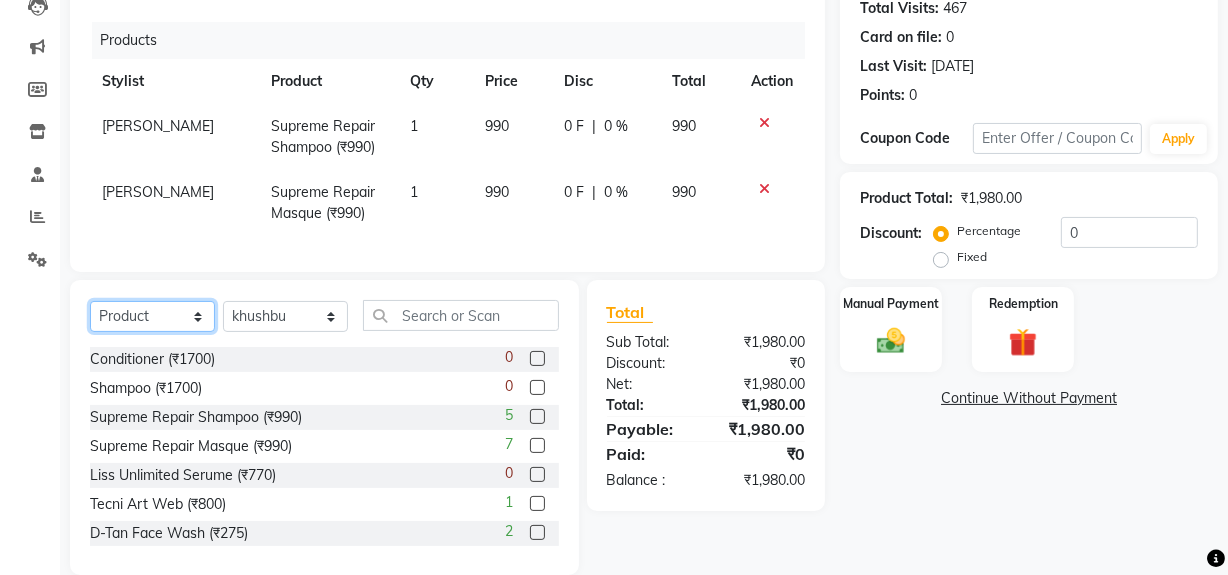 click on "Select  Service  Product  Membership  Package Voucher Prepaid Gift Card" 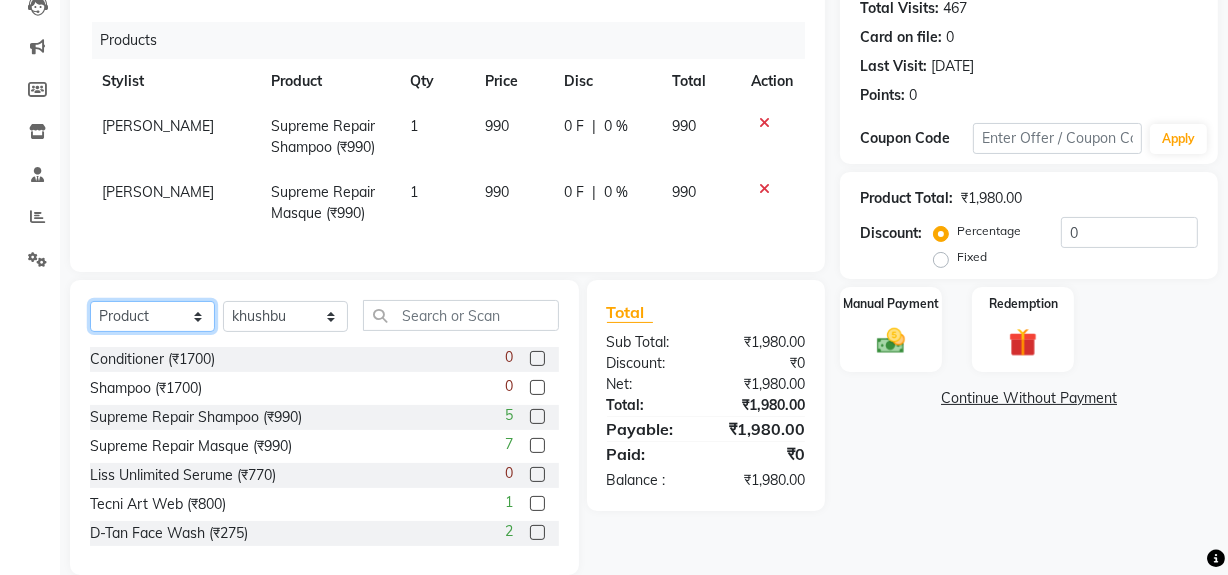 select on "service" 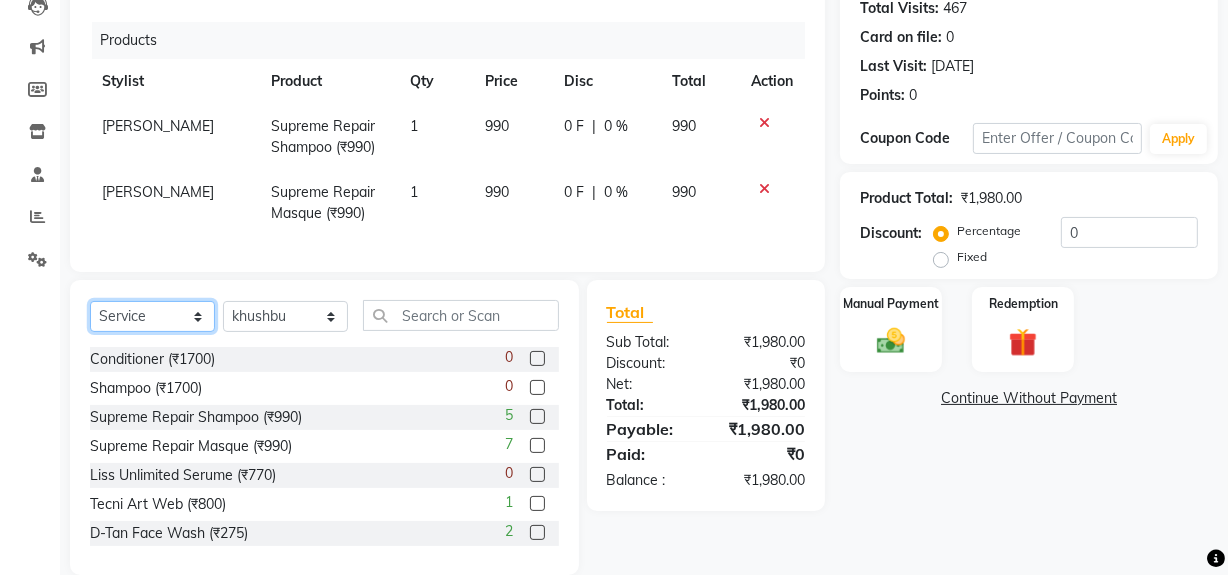 click on "Select  Service  Product  Membership  Package Voucher Prepaid Gift Card" 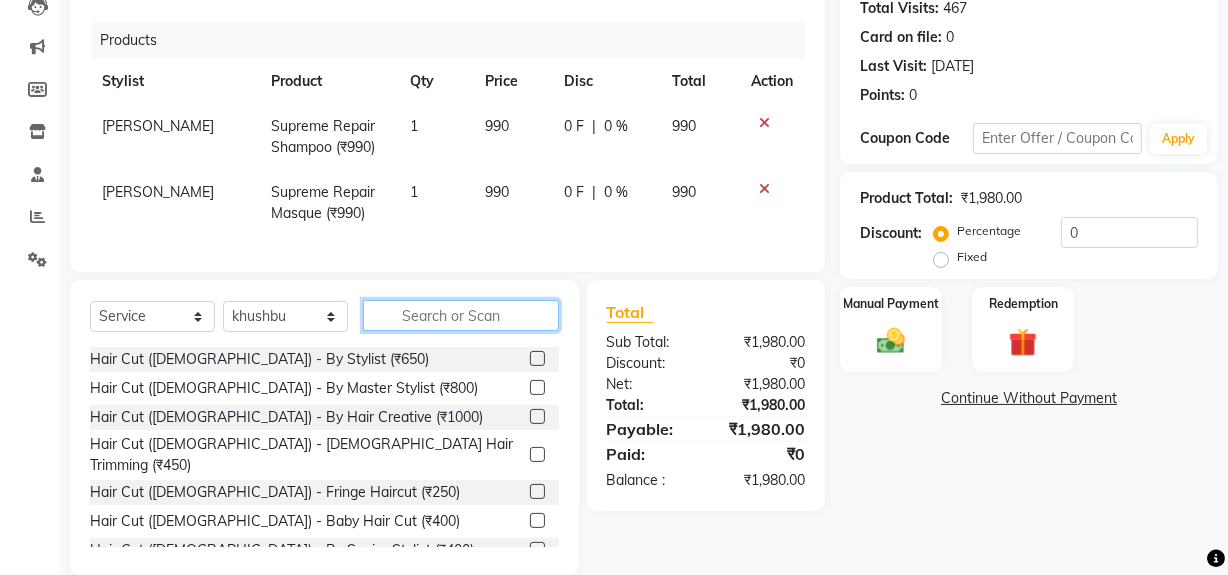click 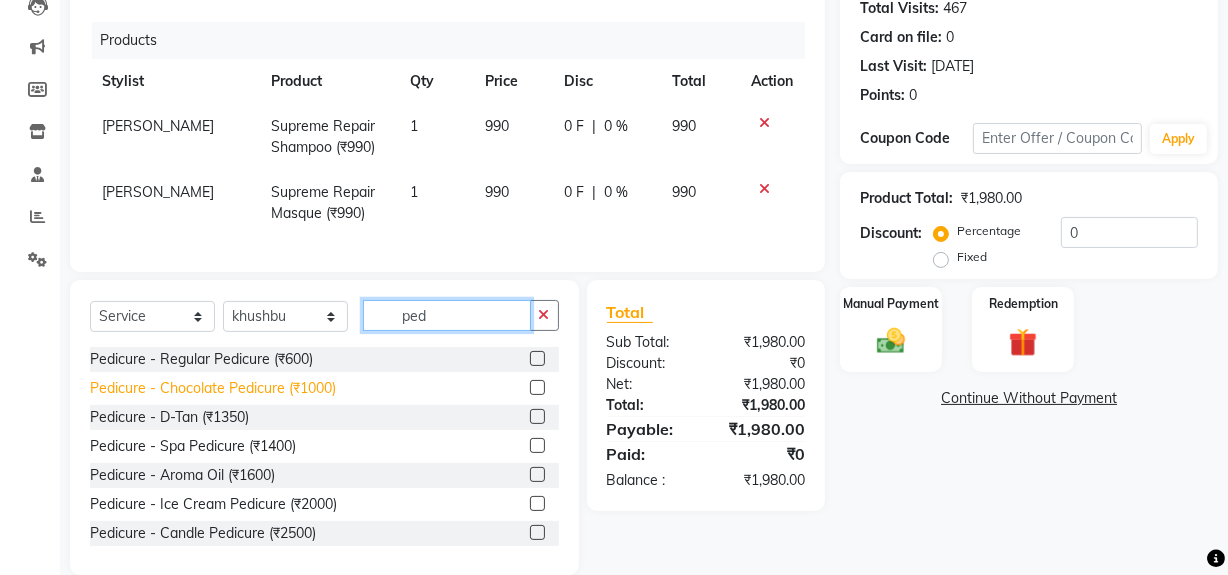 type on "ped" 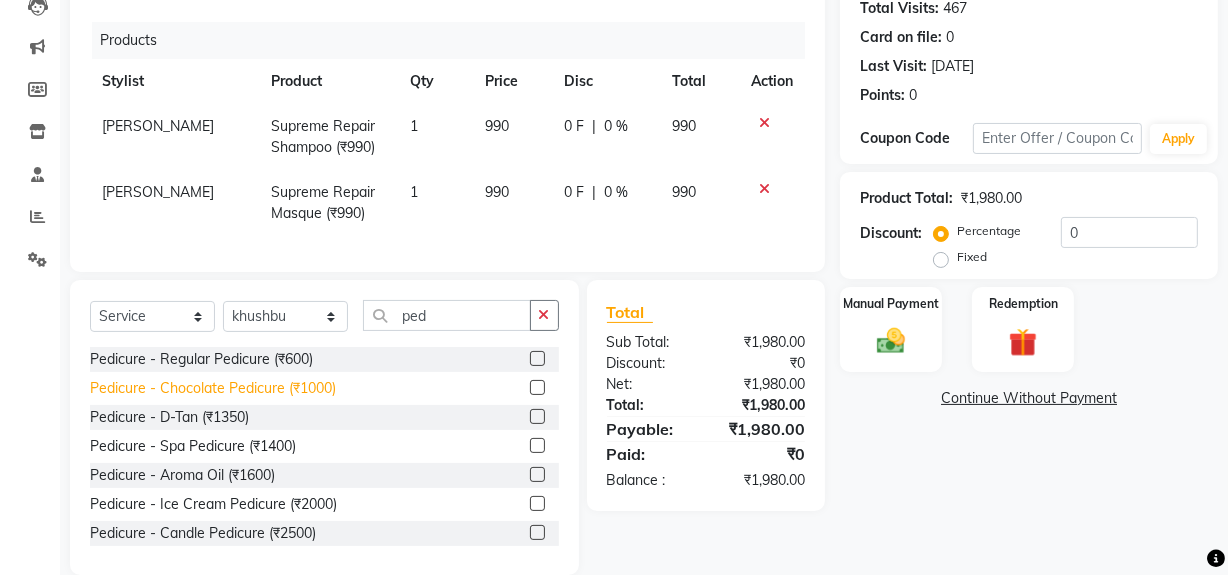 click on "Pedicure - Chocolate Pedicure (₹1000)" 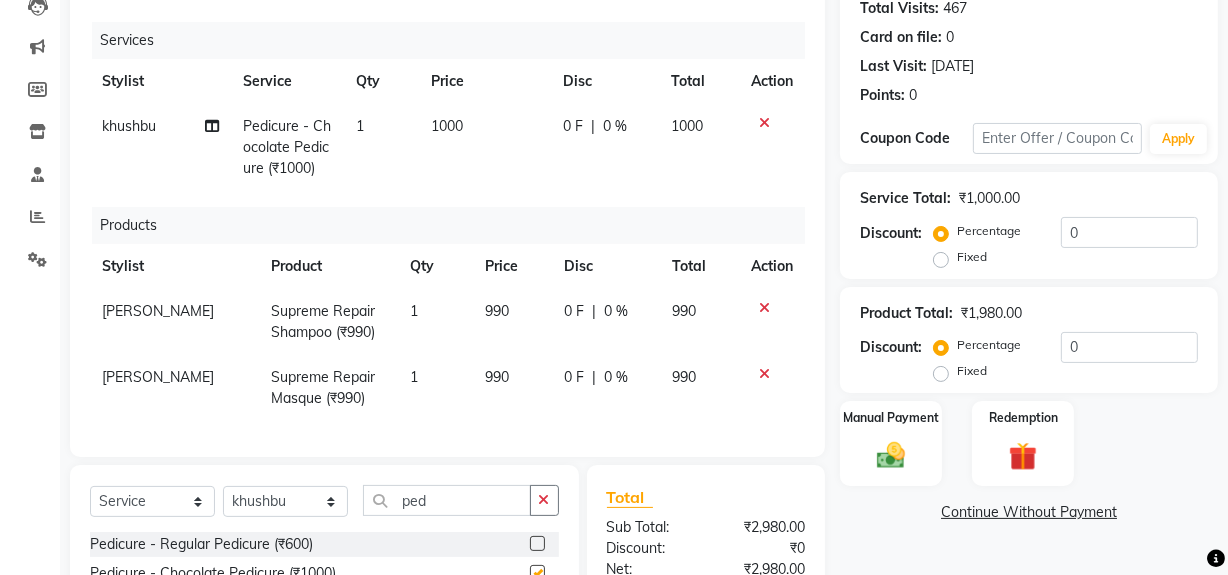 checkbox on "false" 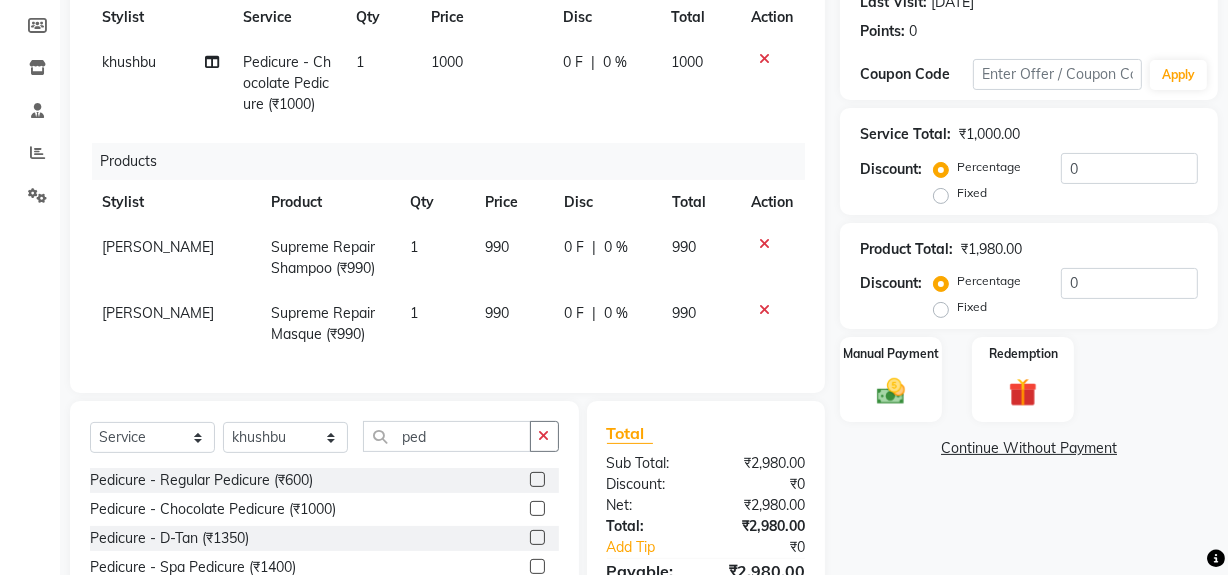 scroll, scrollTop: 317, scrollLeft: 0, axis: vertical 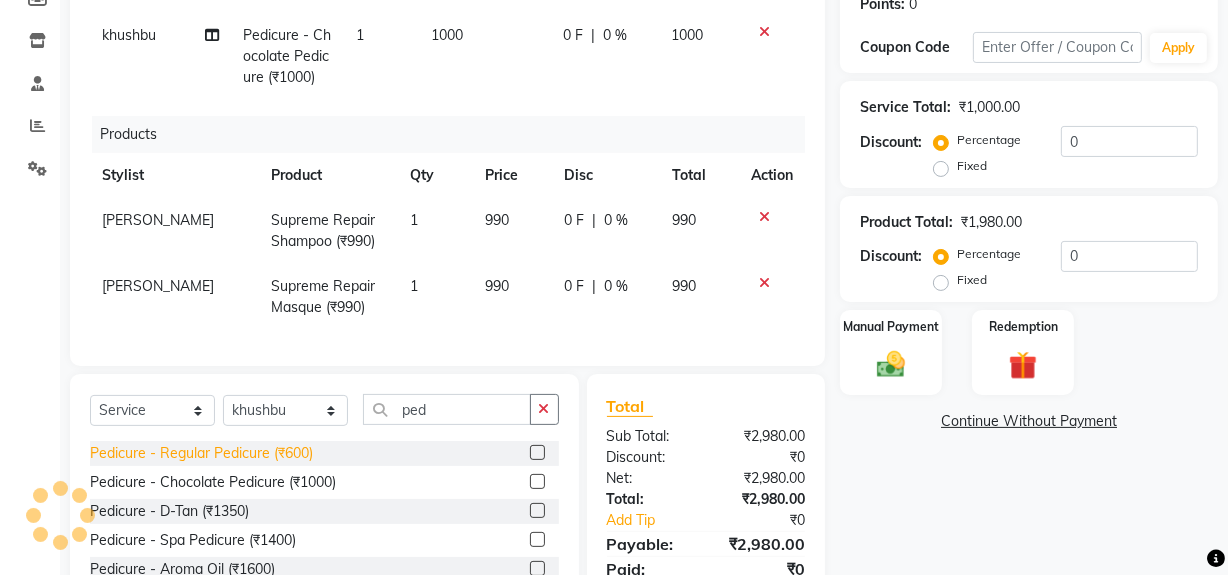 click on "Pedicure - Regular Pedicure (₹600)" 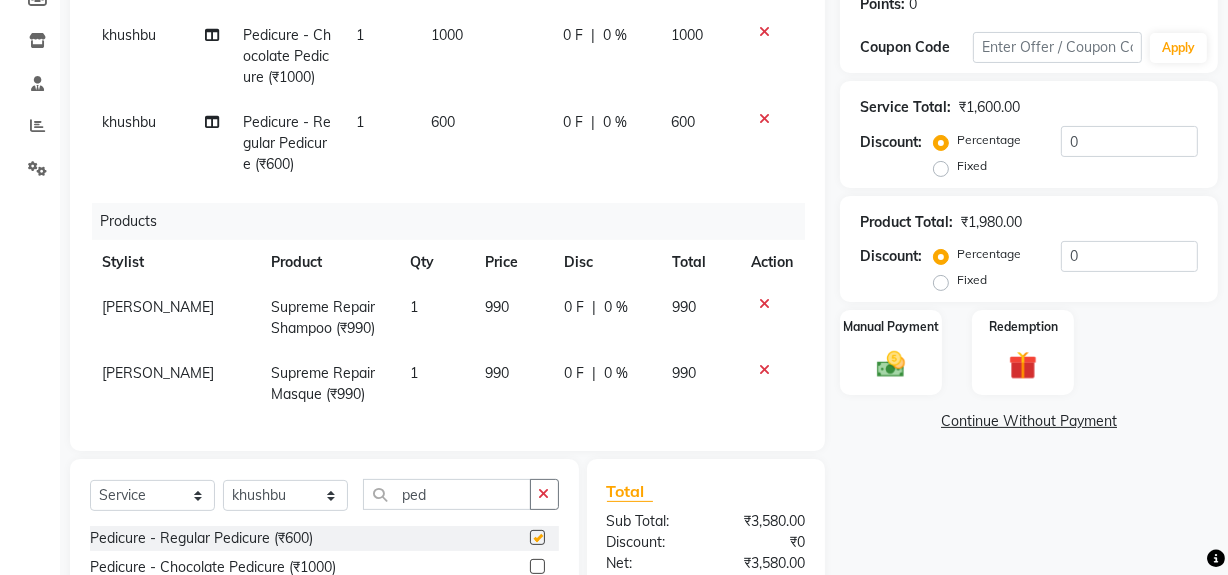 checkbox on "false" 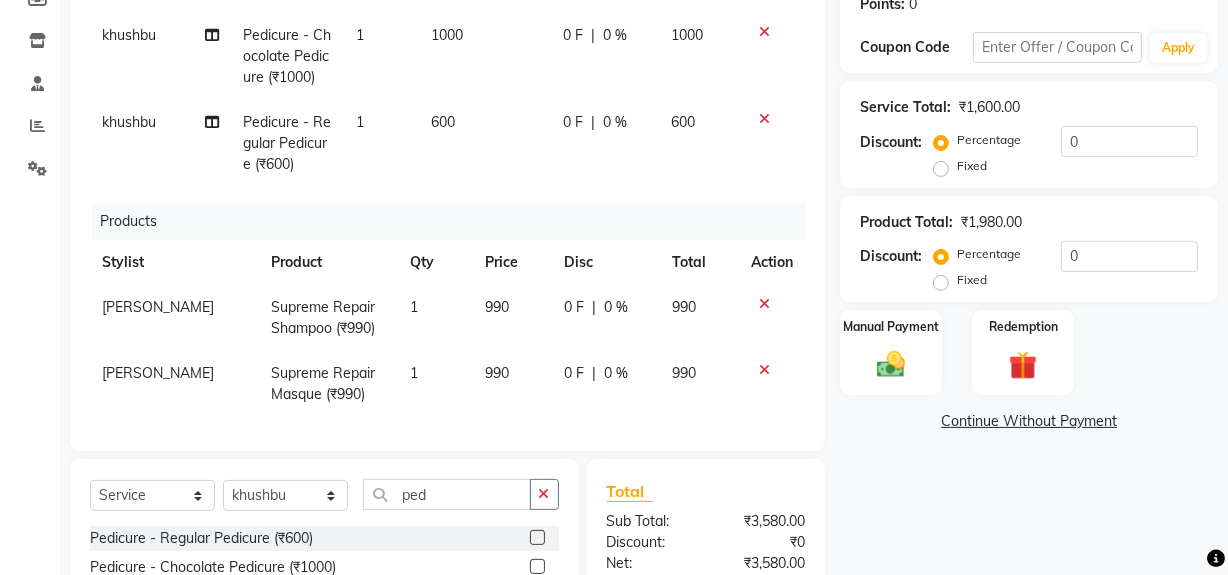 click 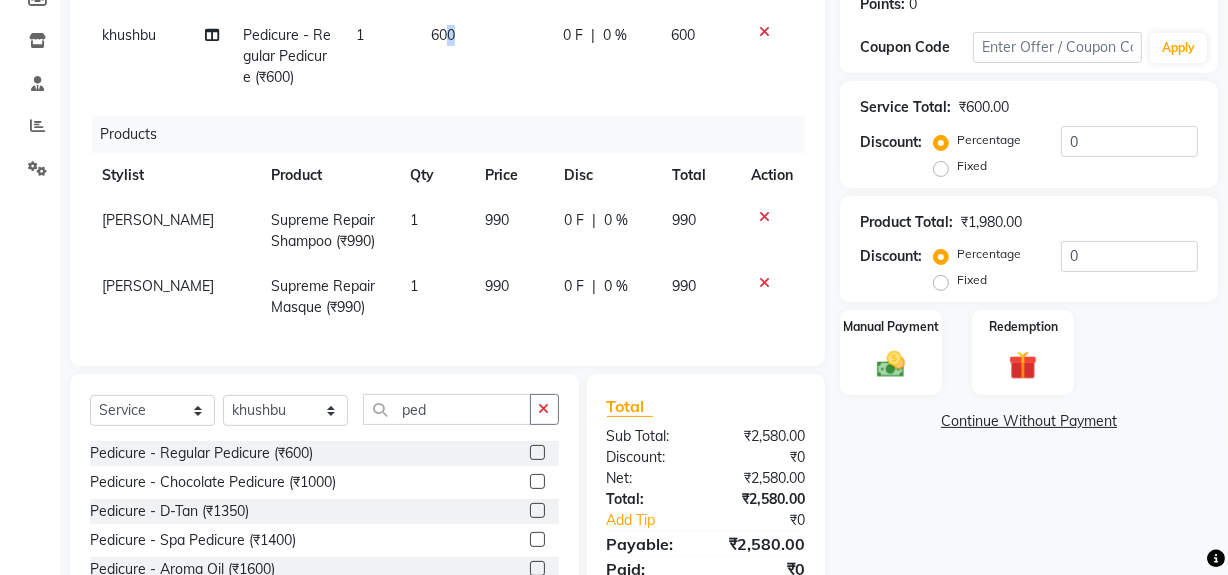 click on "600" 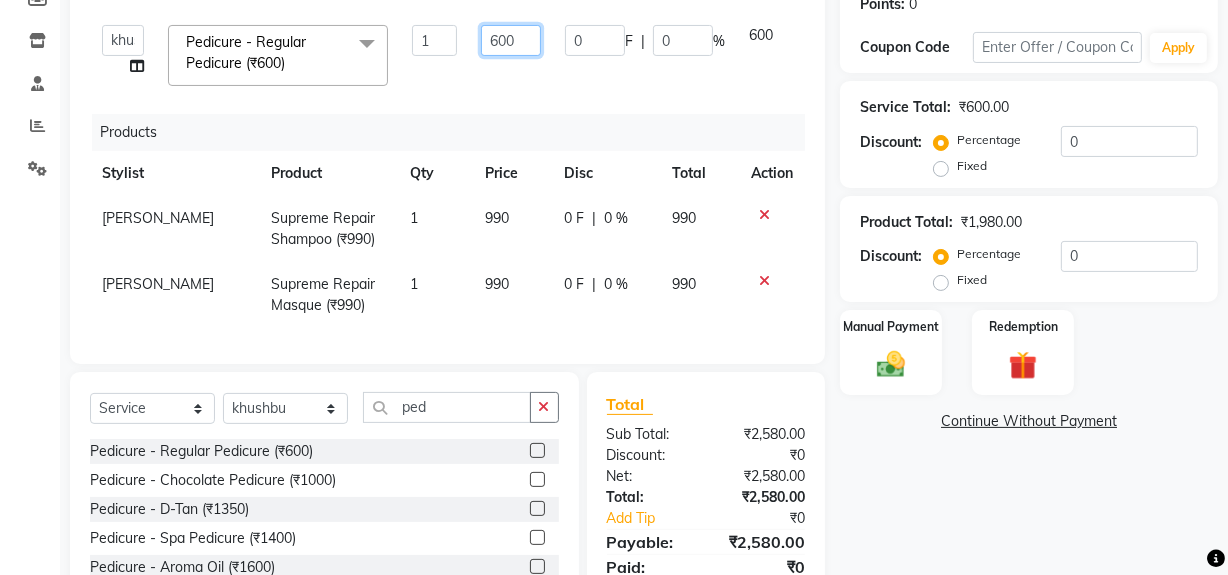 click on "600" 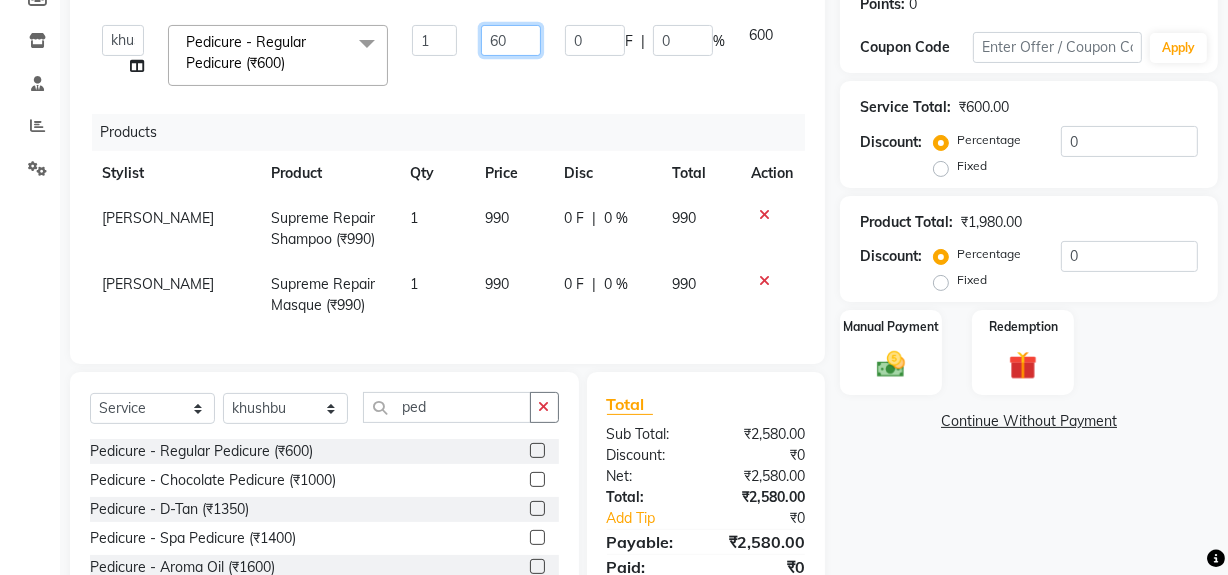 type on "640" 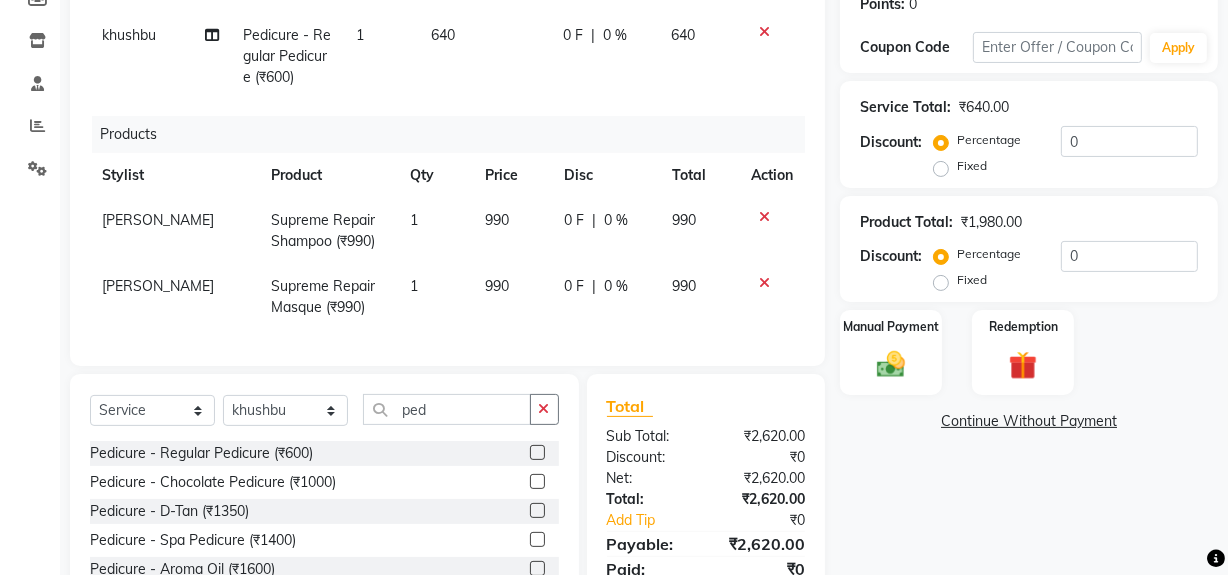 click on "640" 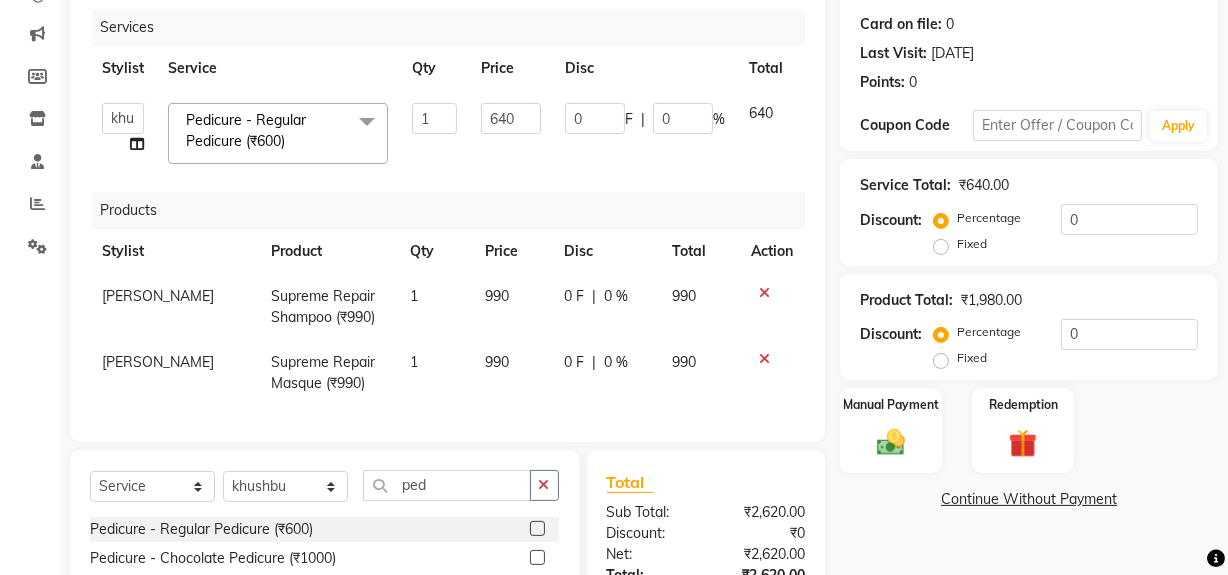 scroll, scrollTop: 451, scrollLeft: 0, axis: vertical 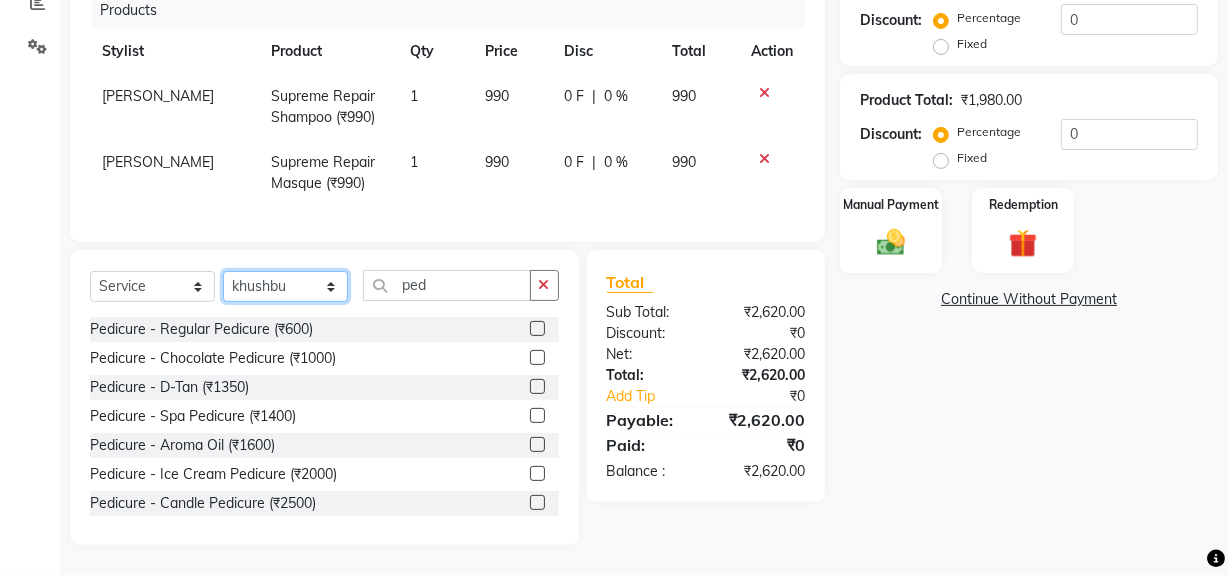 click on "Select Stylist [PERSON_NAME] [PERSON_NAME] Noir (Login) [PERSON_NAME]  Sumit  [PERSON_NAME]  Zaid" 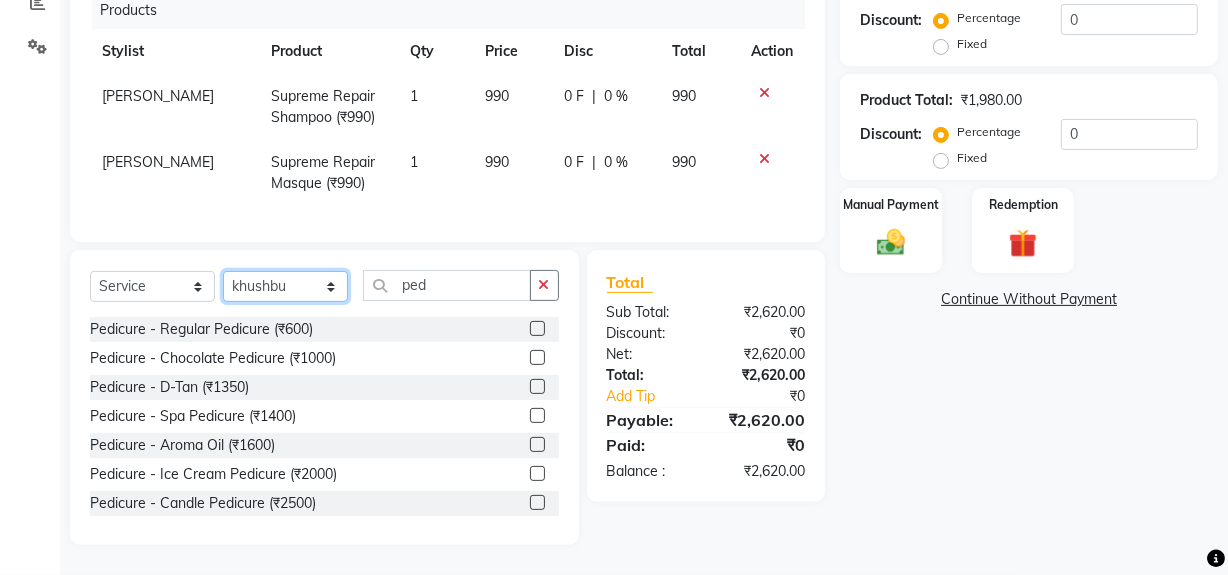 select on "36928" 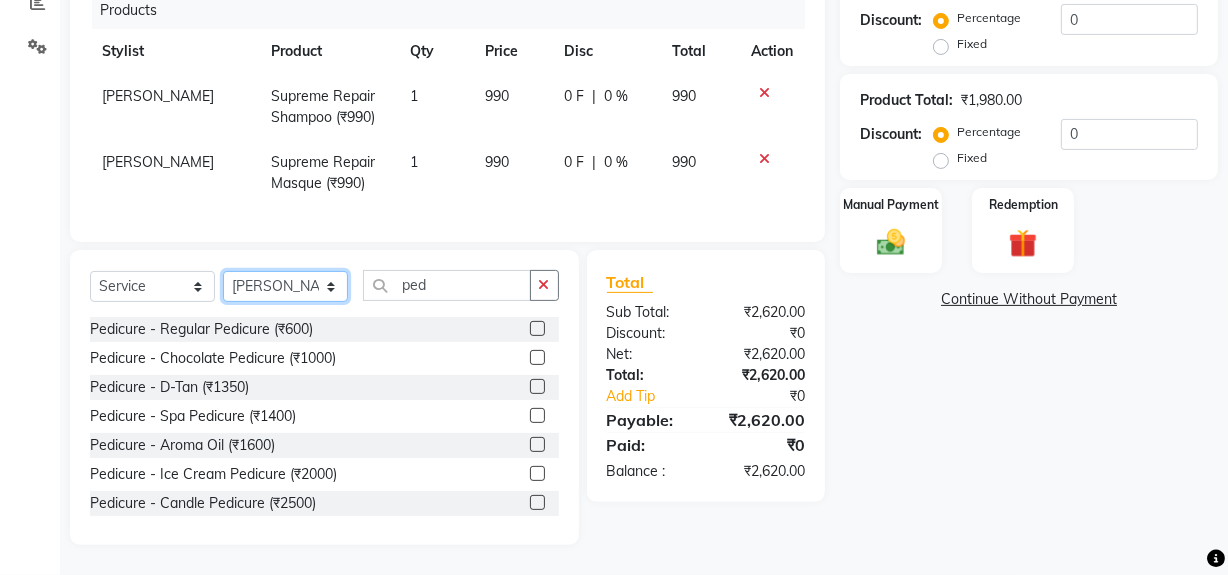 click on "Select Stylist [PERSON_NAME] [PERSON_NAME] Noir (Login) [PERSON_NAME]  Sumit  [PERSON_NAME]  Zaid" 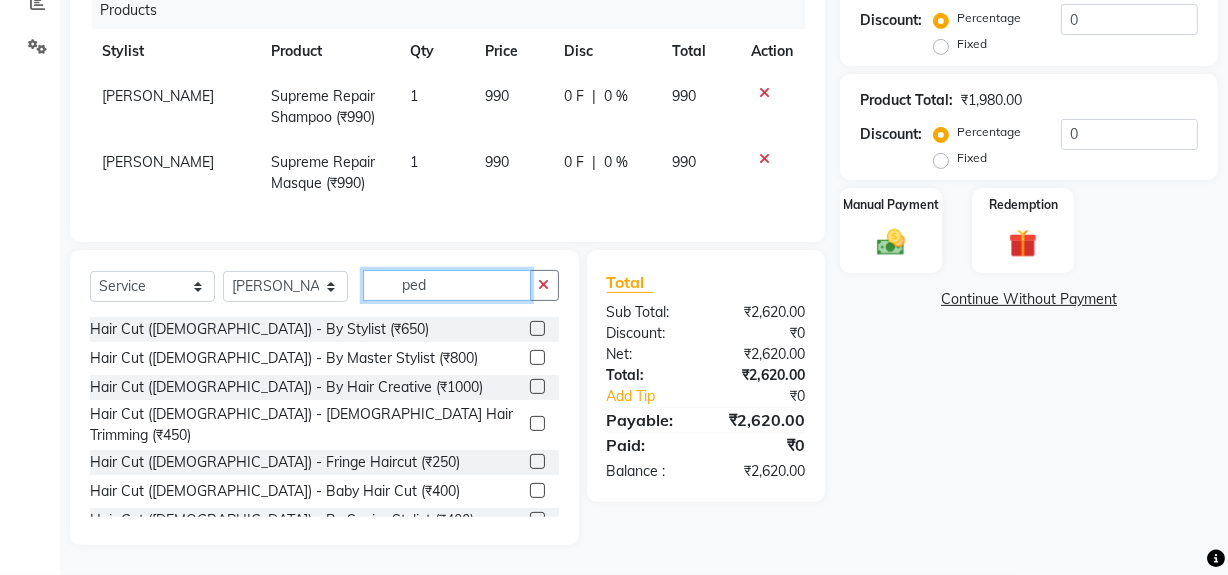 click on "ped" 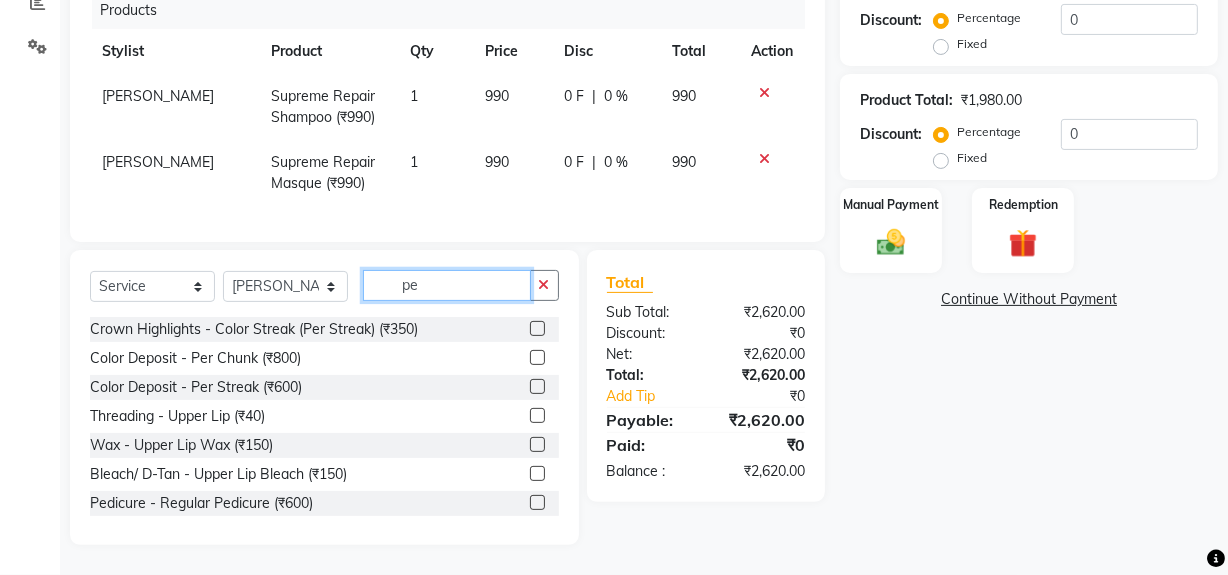 type on "p" 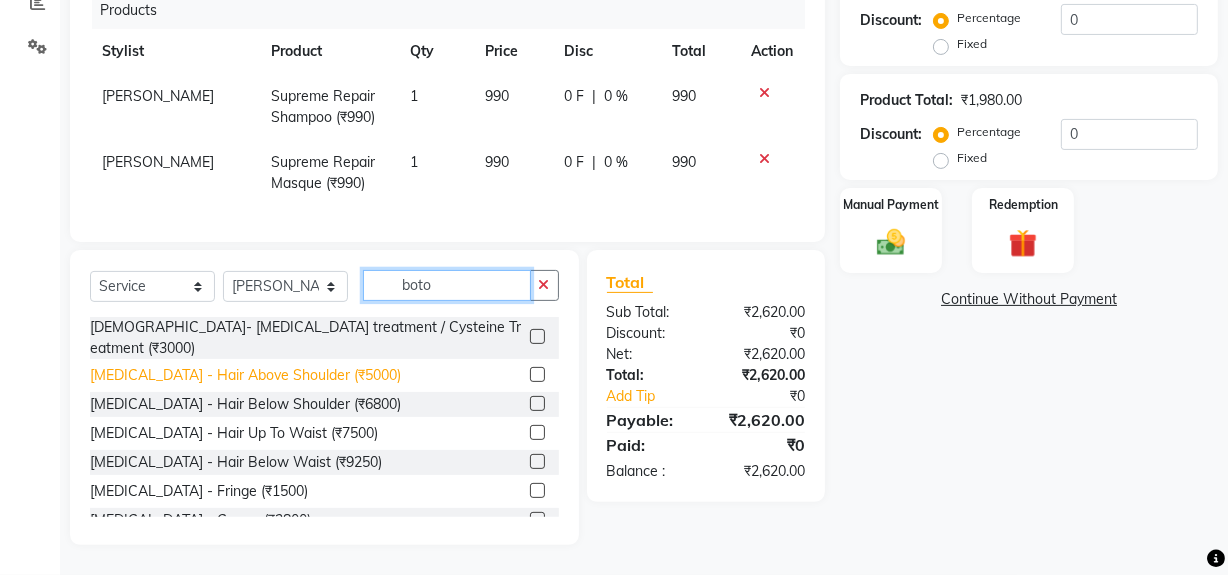 type on "boto" 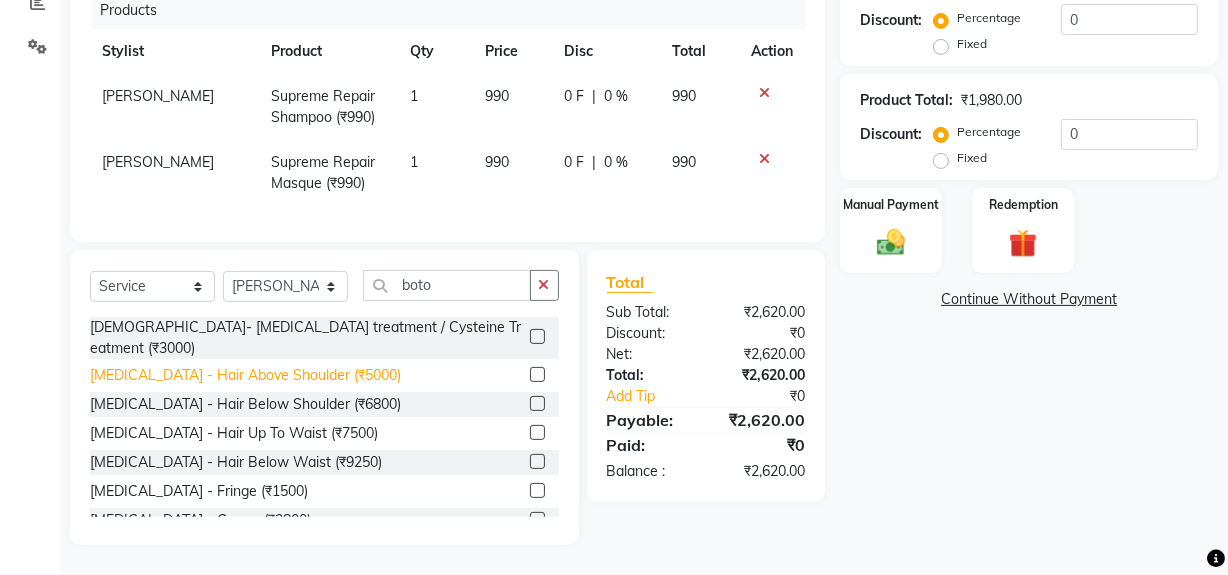 click on "[MEDICAL_DATA] - Hair Above Shoulder (₹5000)" 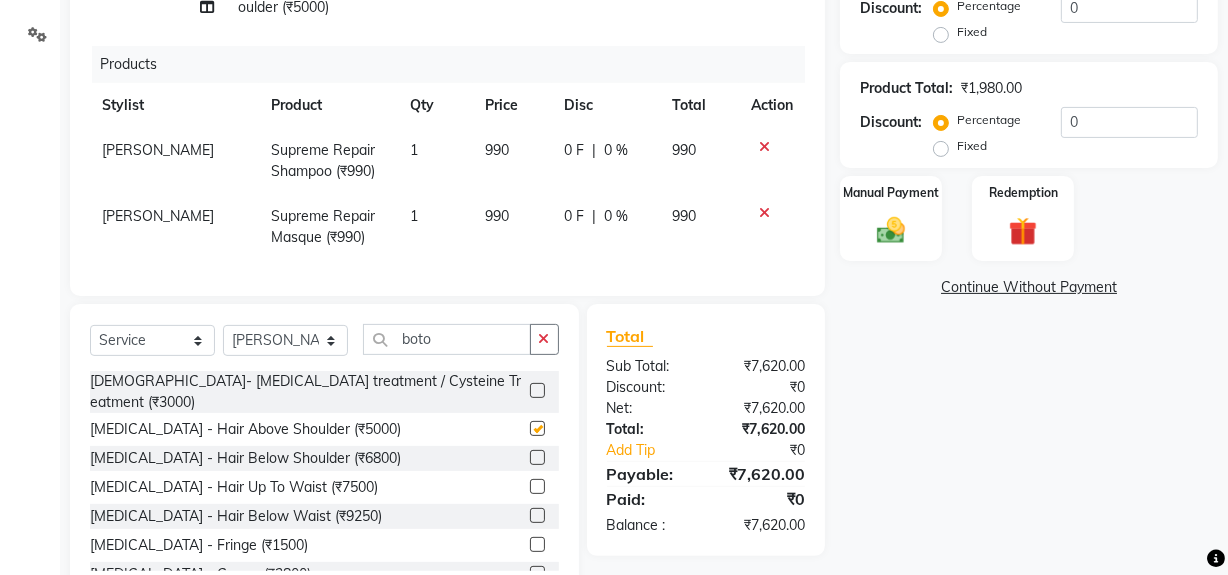 checkbox on "false" 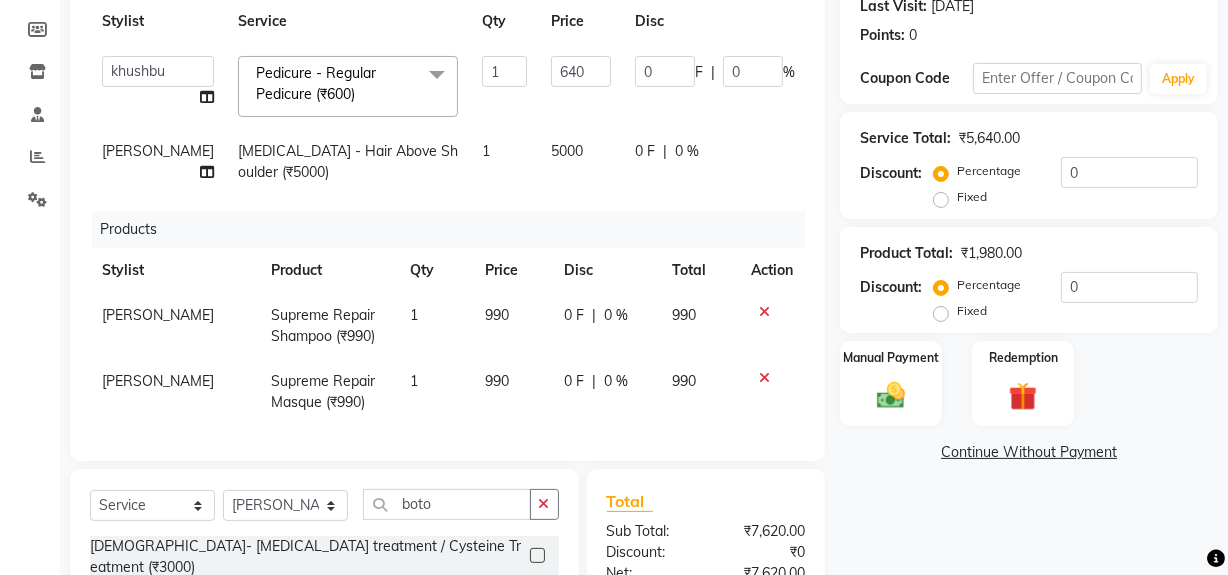 scroll, scrollTop: 270, scrollLeft: 0, axis: vertical 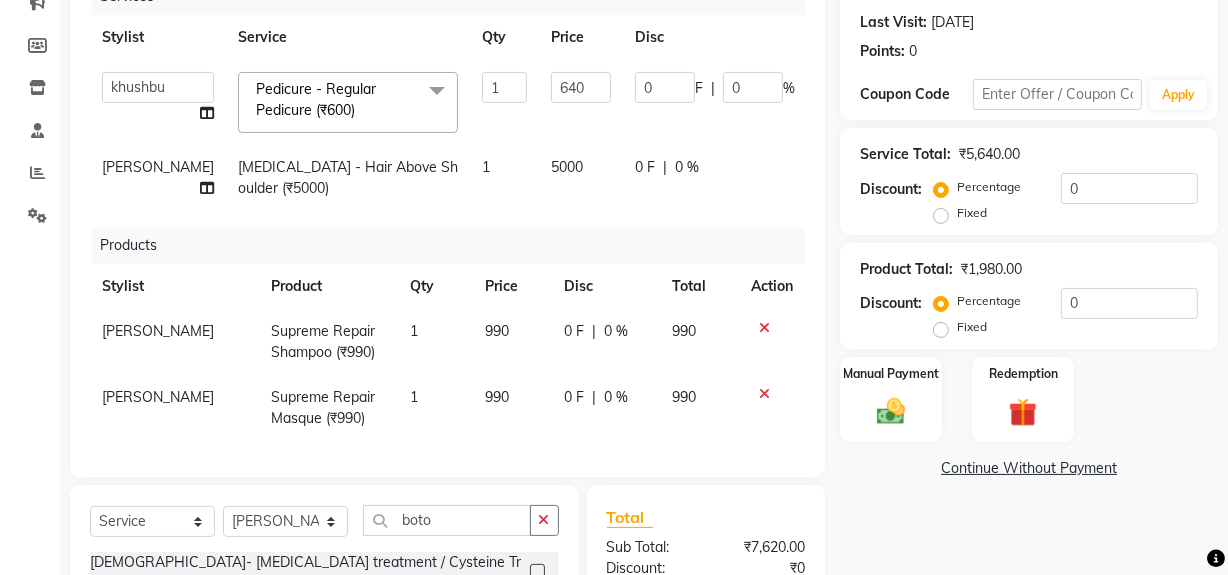 click on "5000" 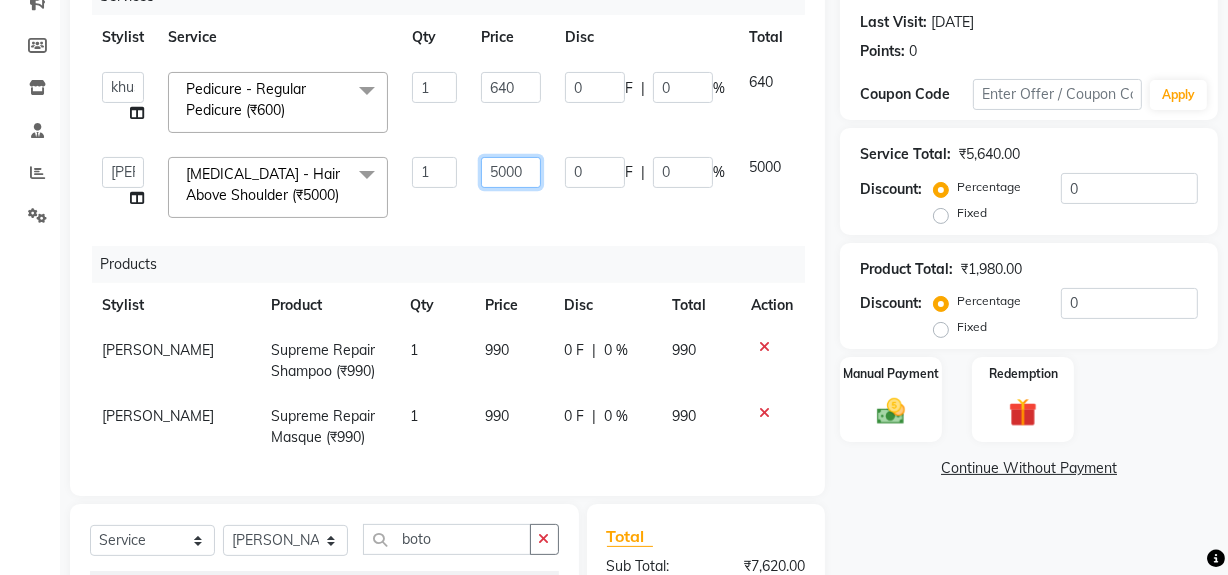 click on "5000" 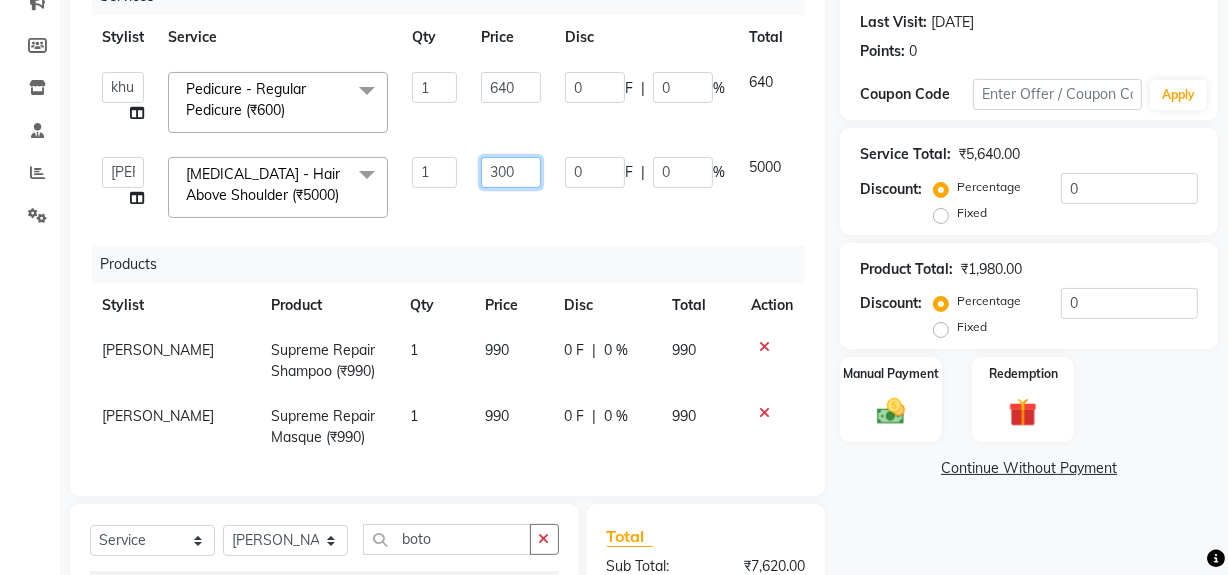 type on "3500" 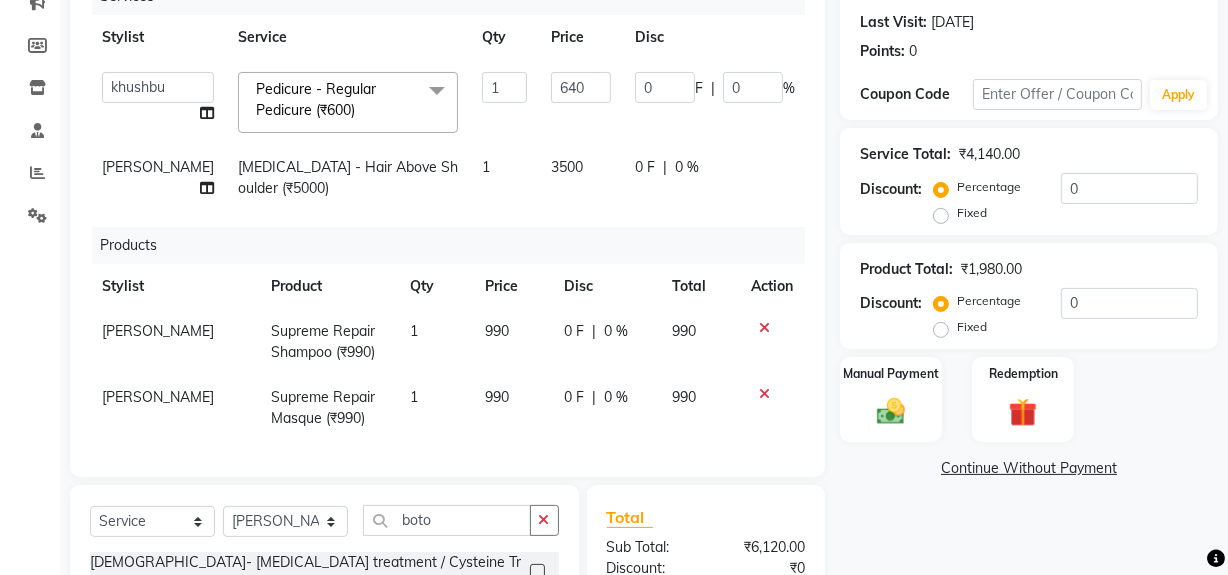 click on "3500" 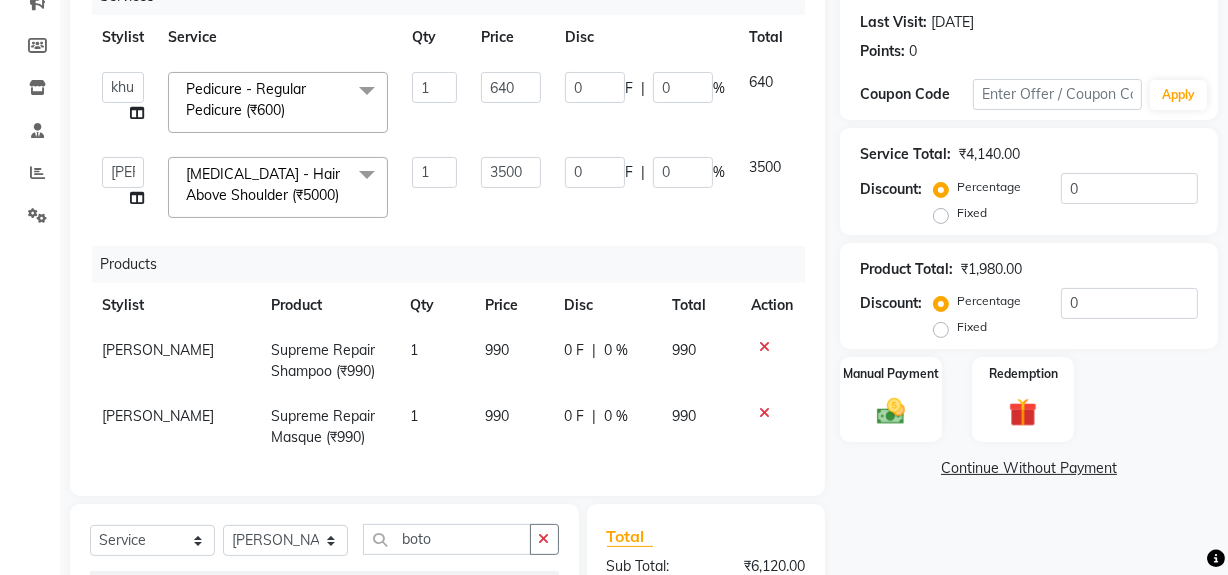 scroll, scrollTop: 10, scrollLeft: 0, axis: vertical 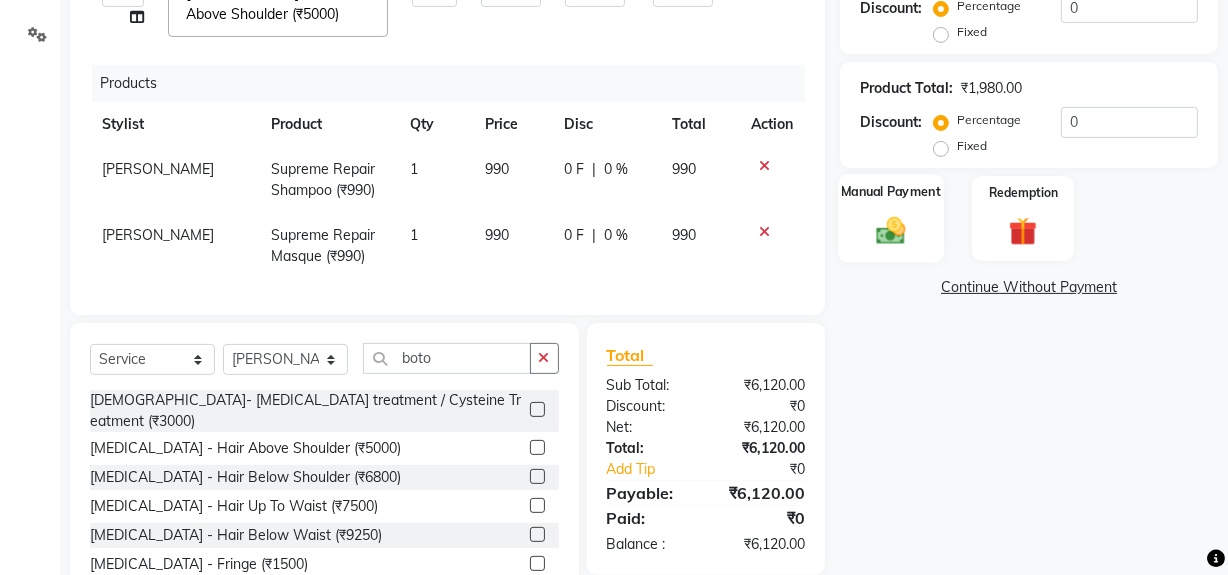 click 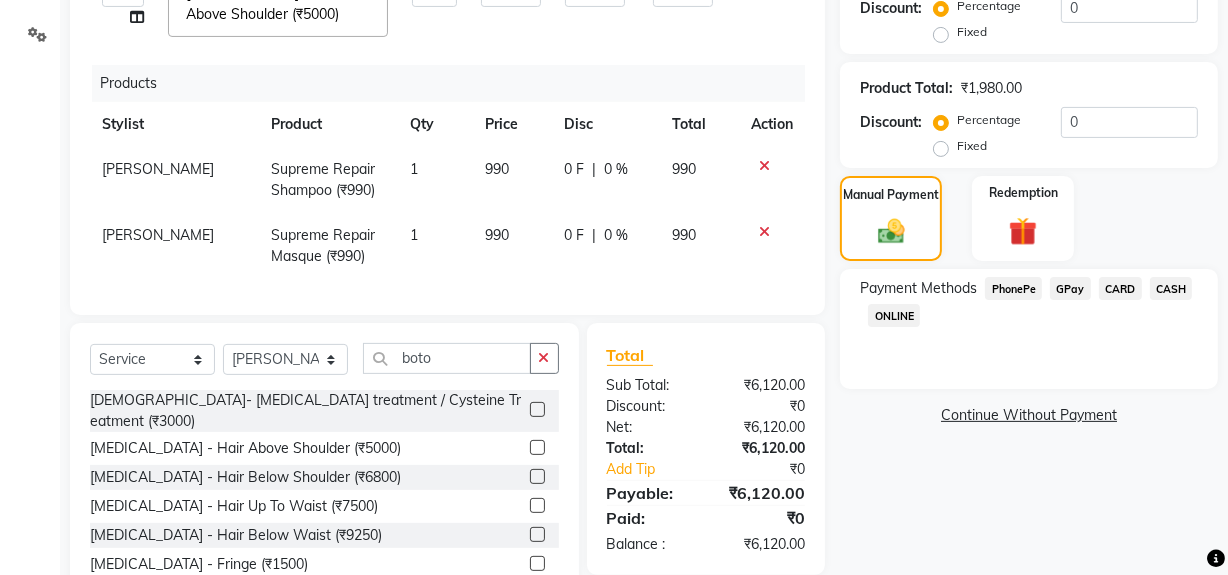 click on "GPay" 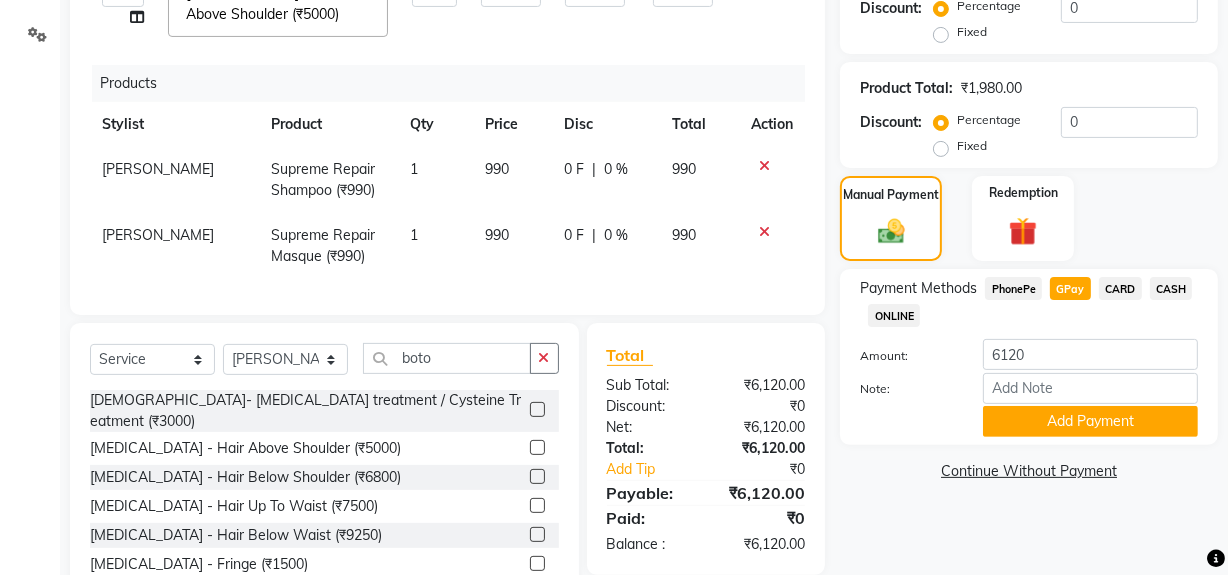 click on "CARD" 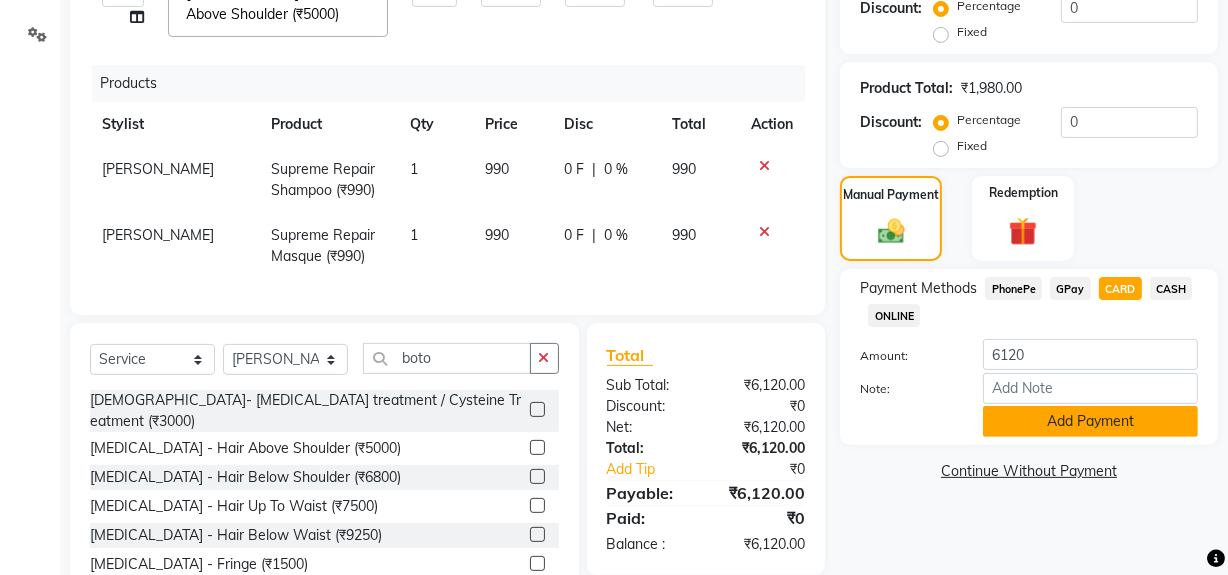 click on "Add Payment" 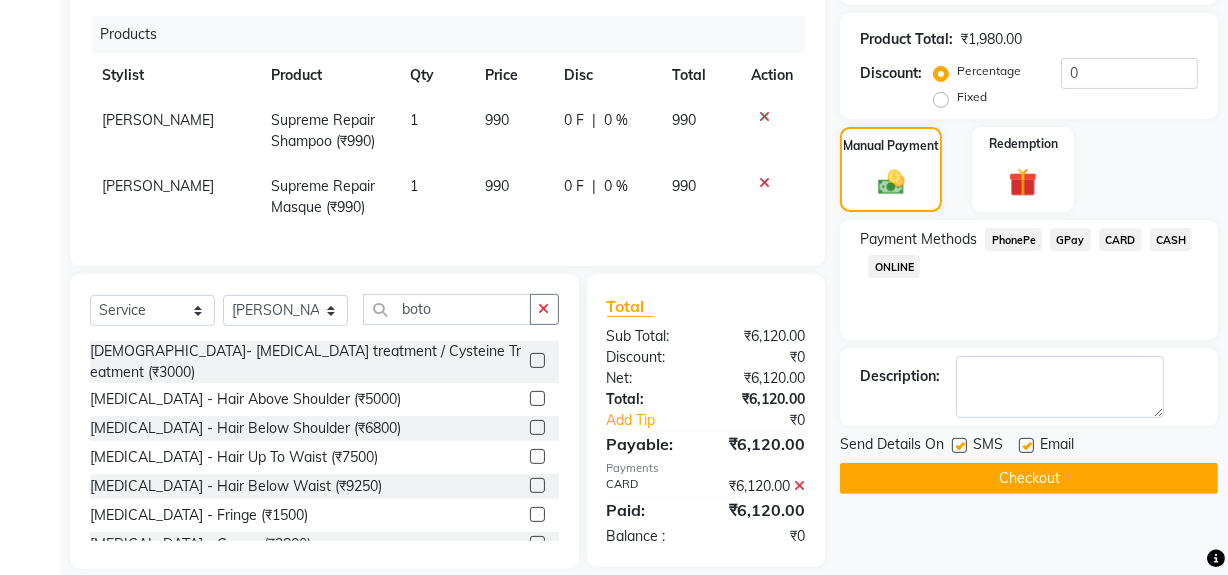 scroll, scrollTop: 526, scrollLeft: 0, axis: vertical 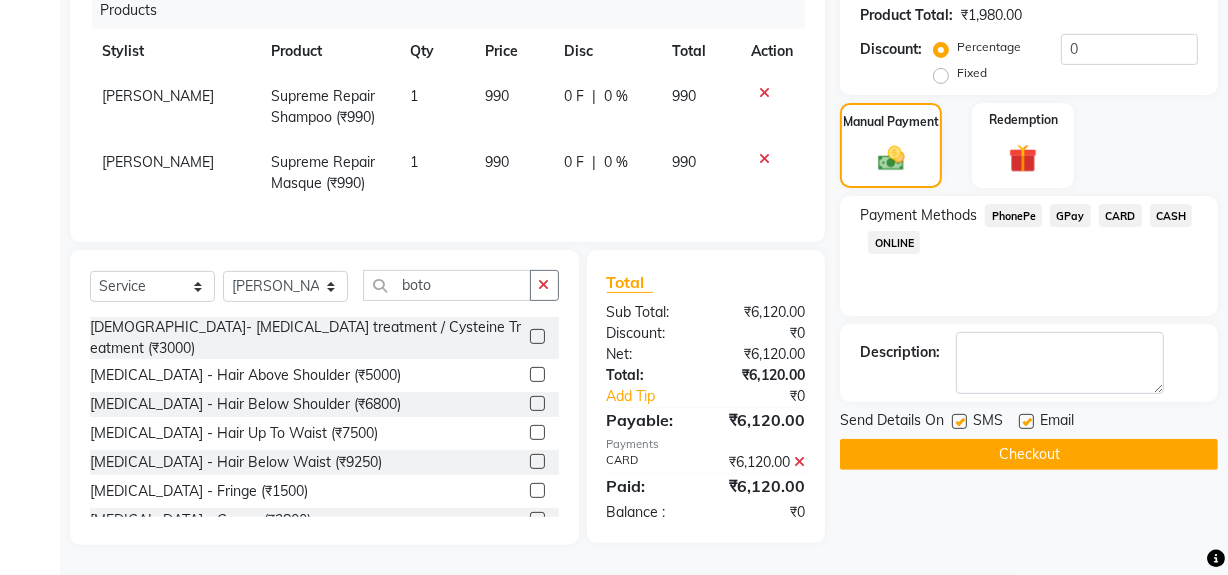 click 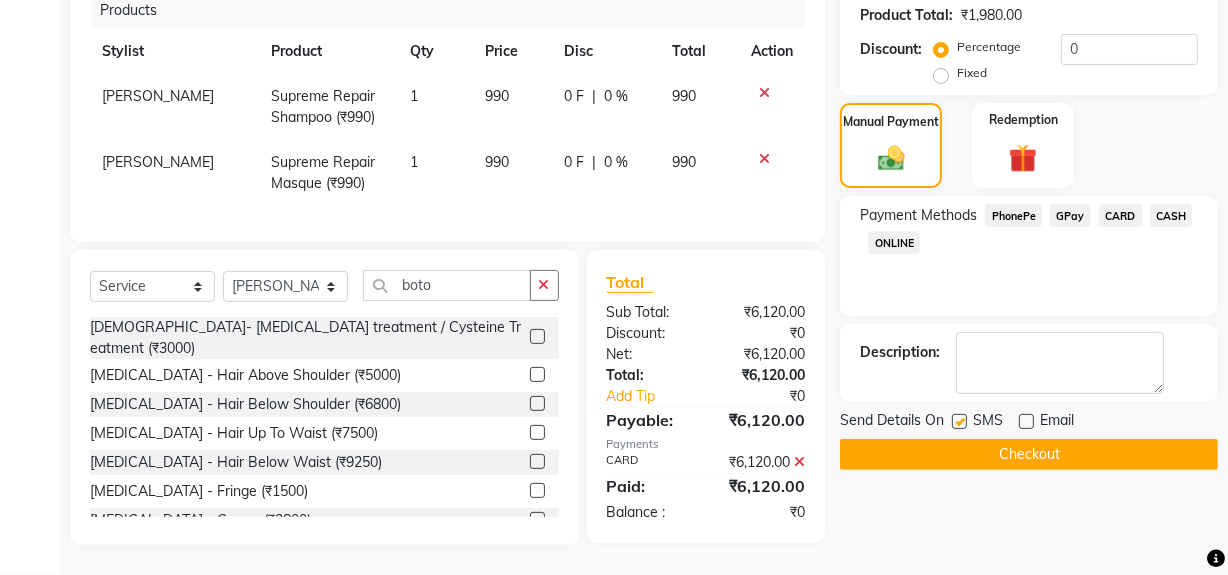 click 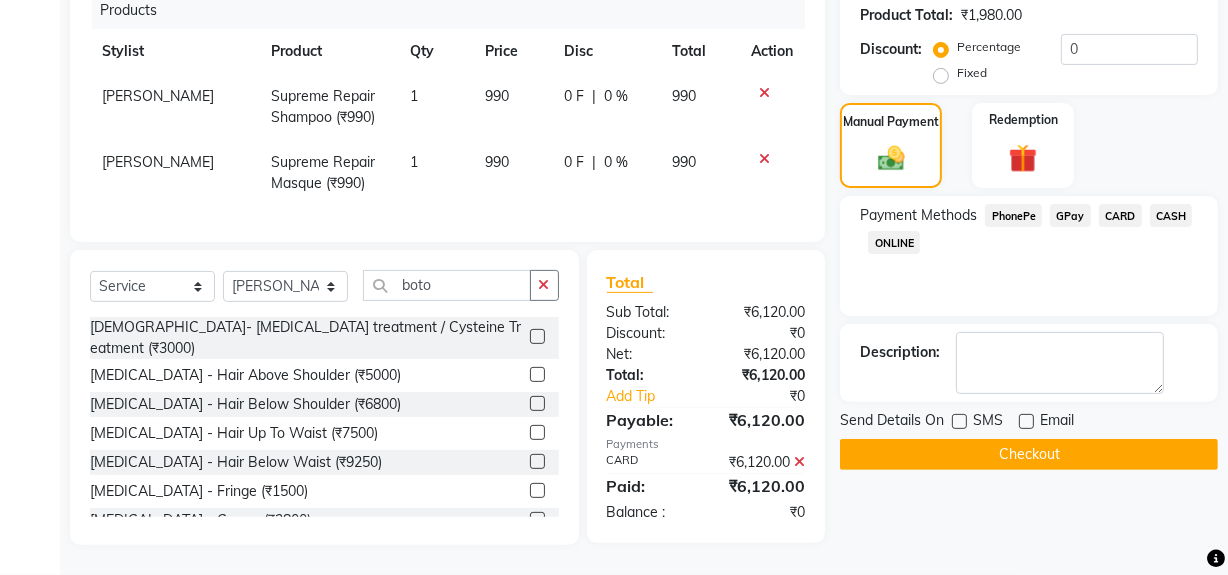 click on "Checkout" 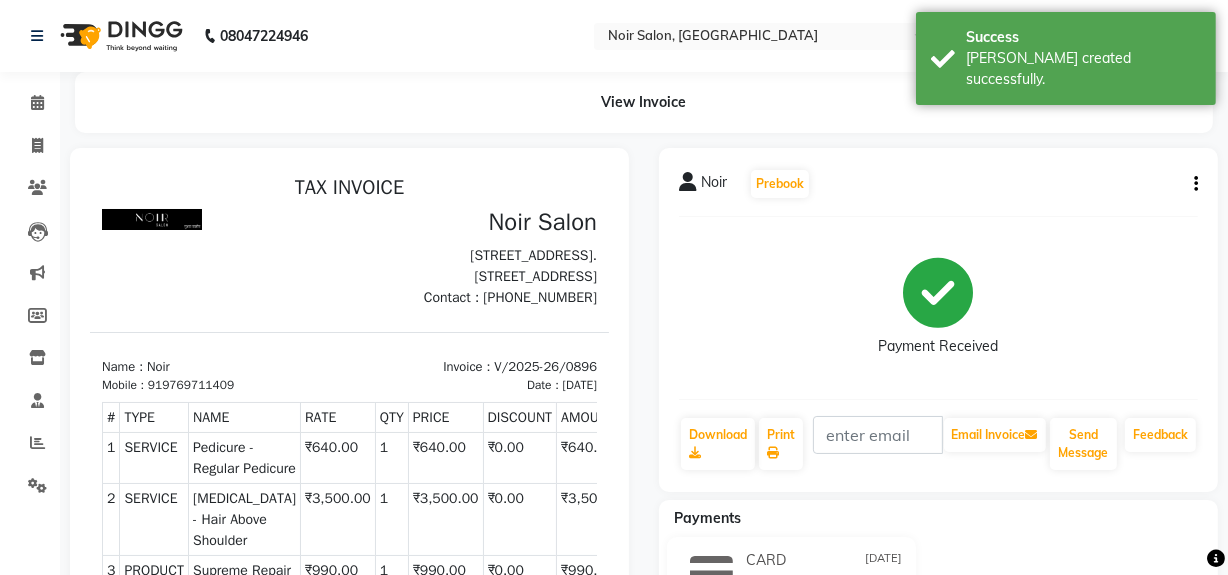 scroll, scrollTop: 0, scrollLeft: 0, axis: both 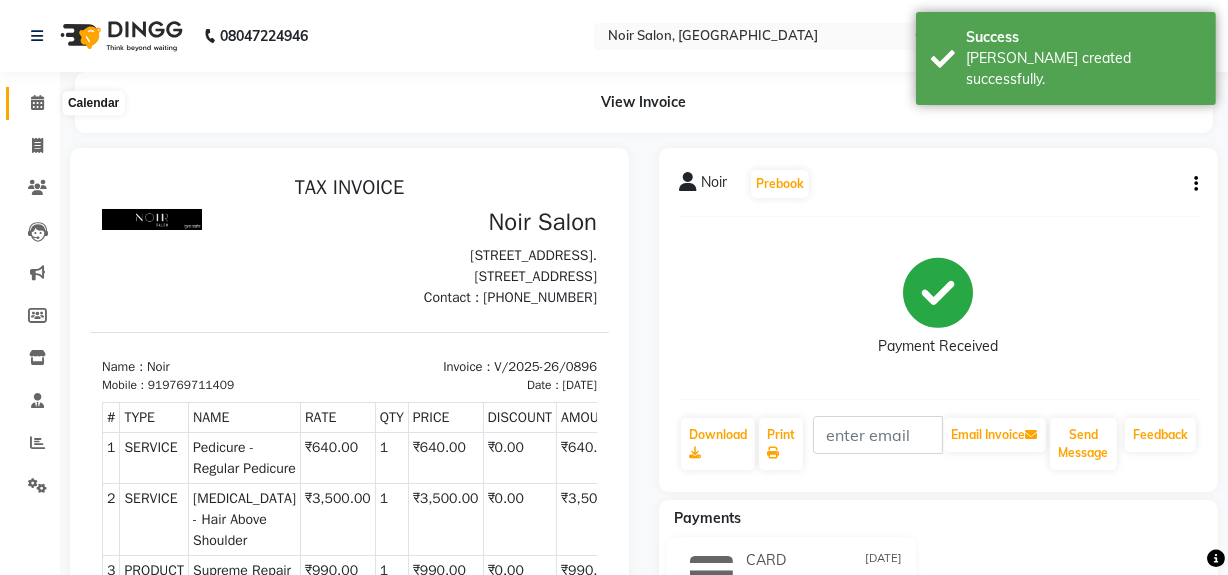 click 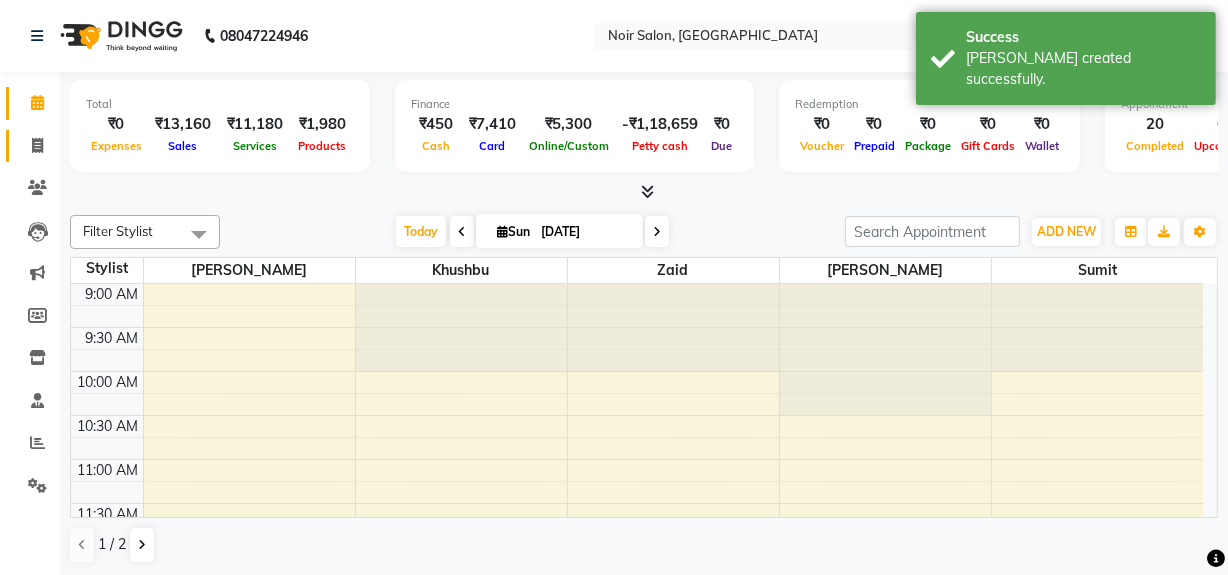 click 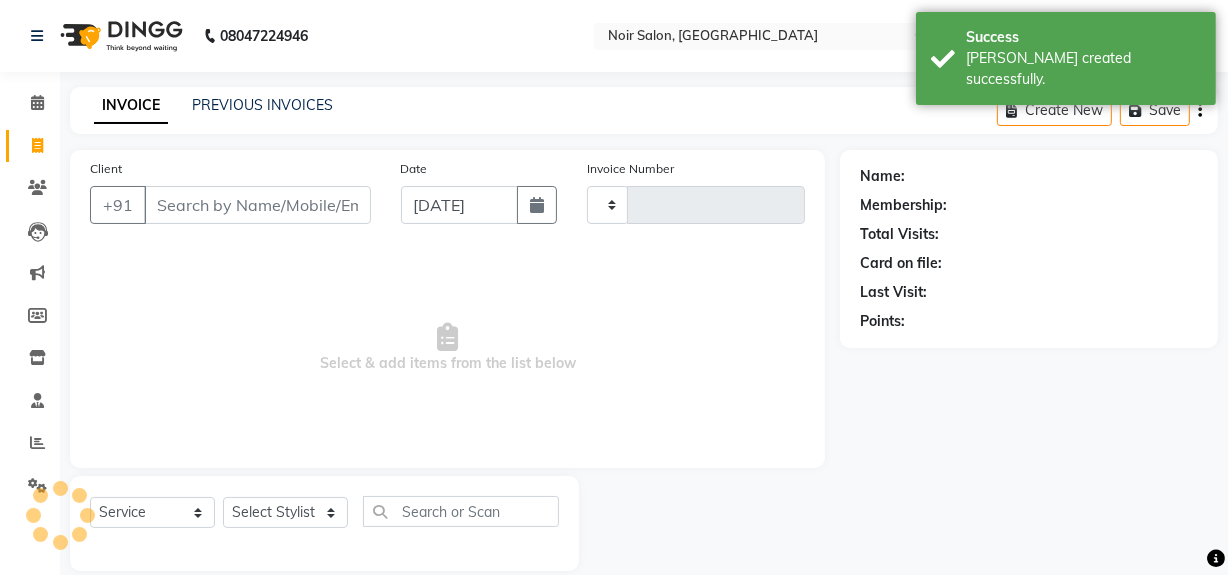 type on "0897" 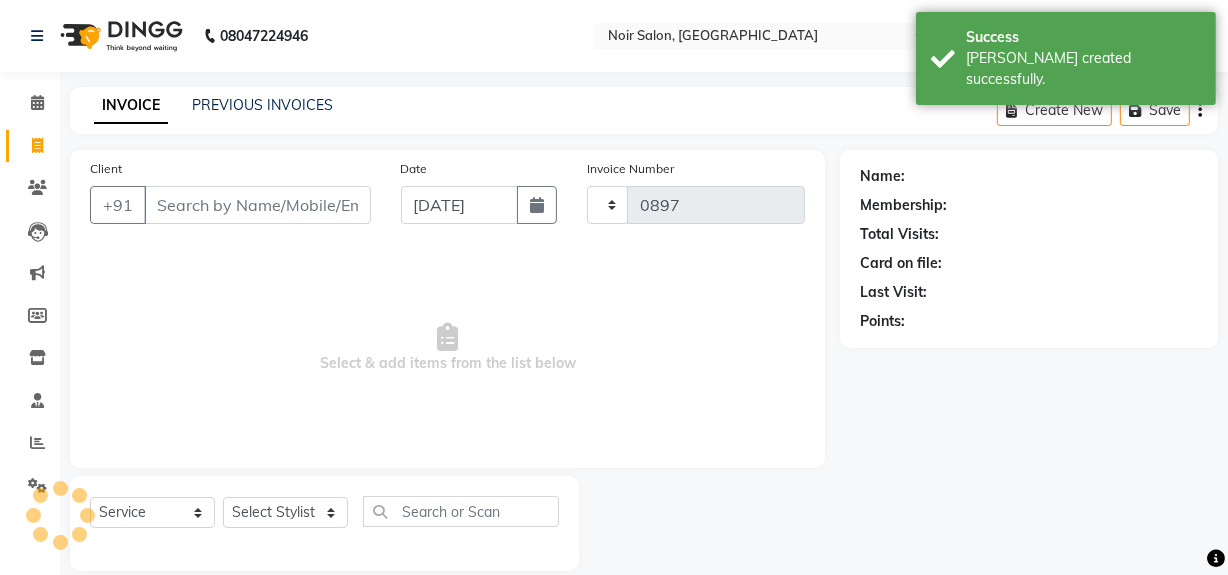 select on "5495" 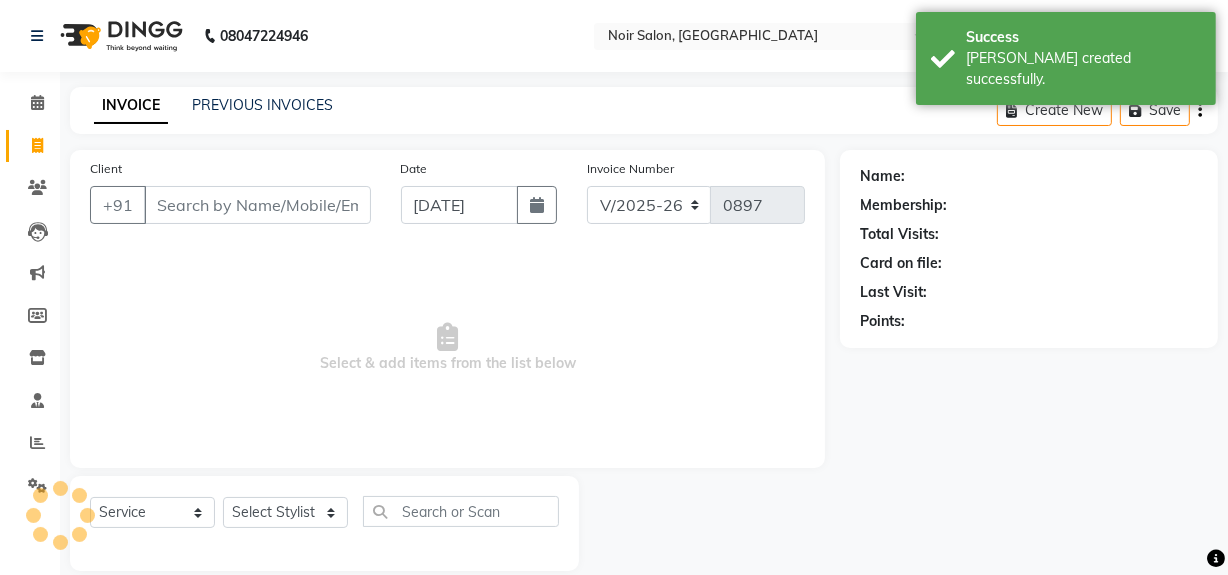 click on "Client" at bounding box center [257, 205] 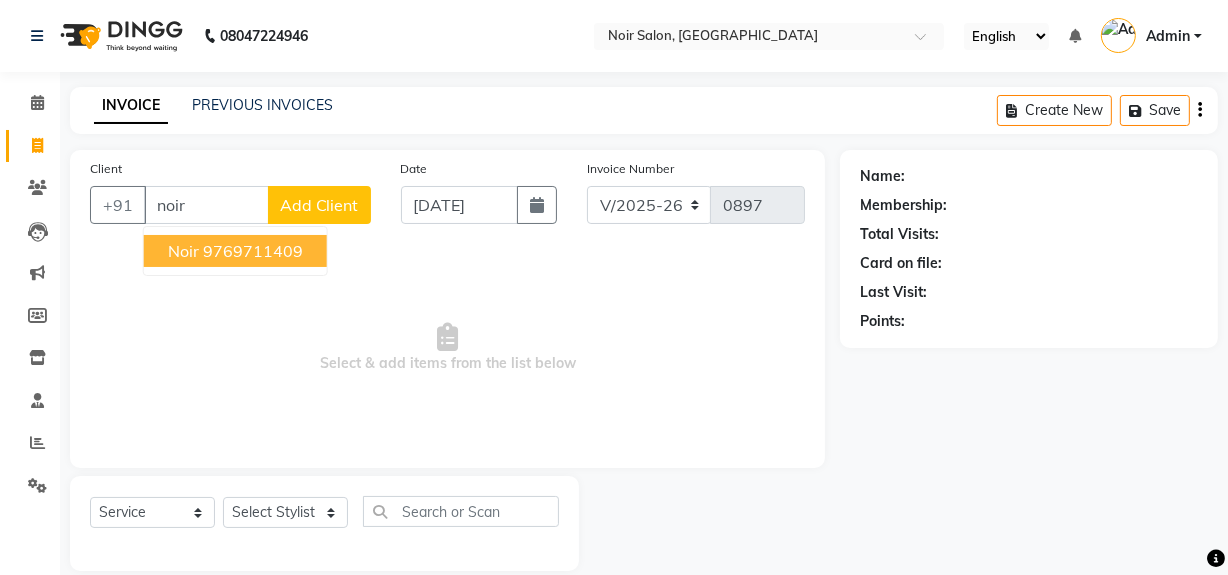 click on "9769711409" at bounding box center [253, 251] 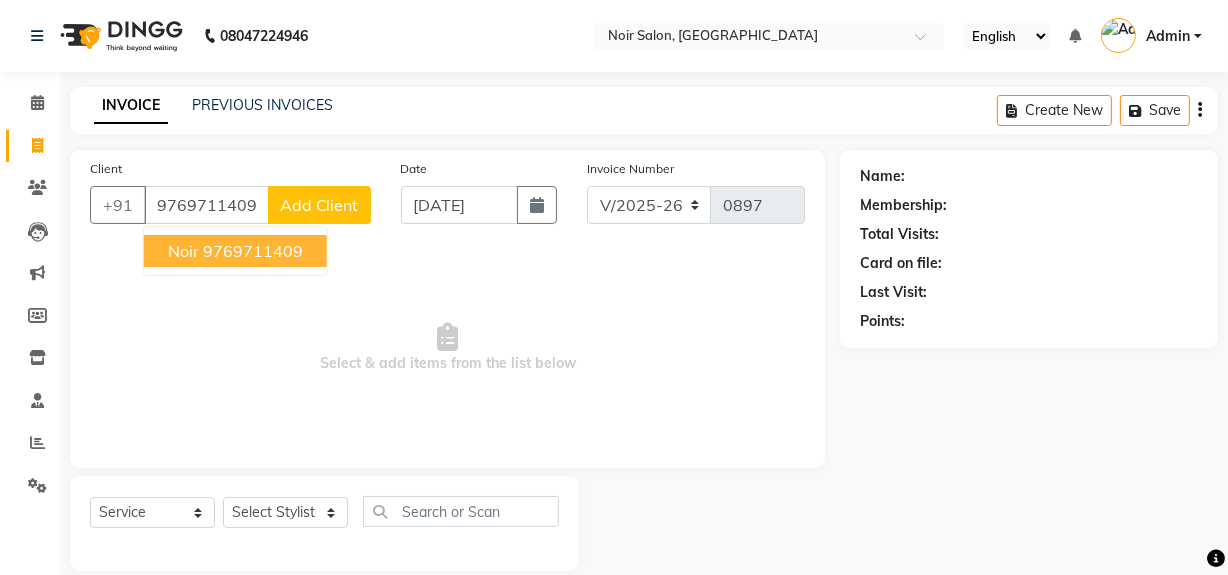 type on "9769711409" 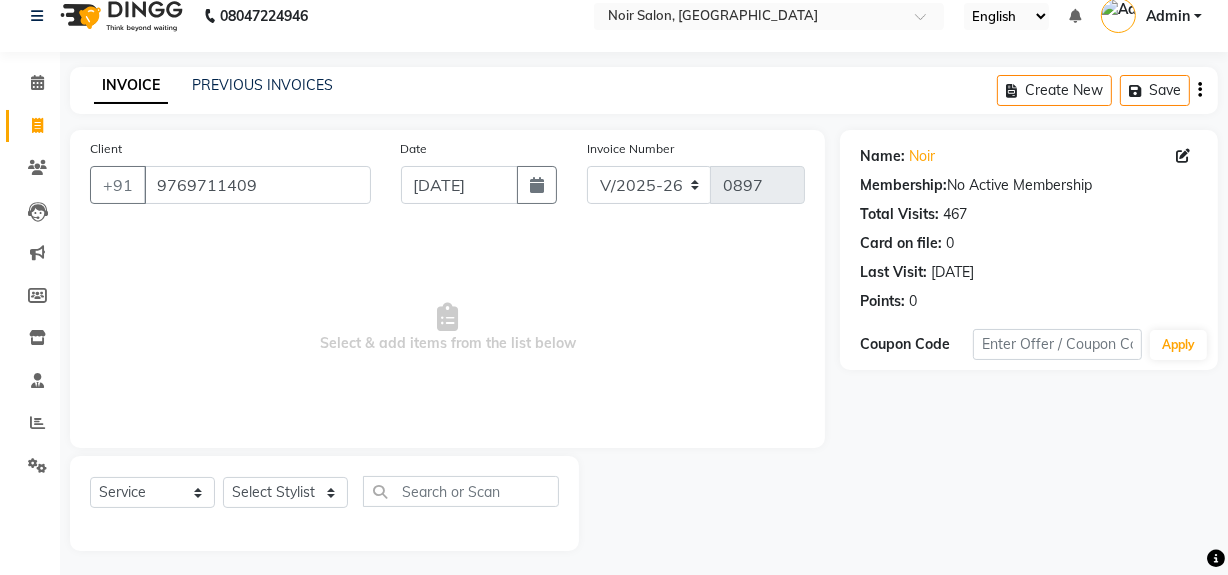 scroll, scrollTop: 26, scrollLeft: 0, axis: vertical 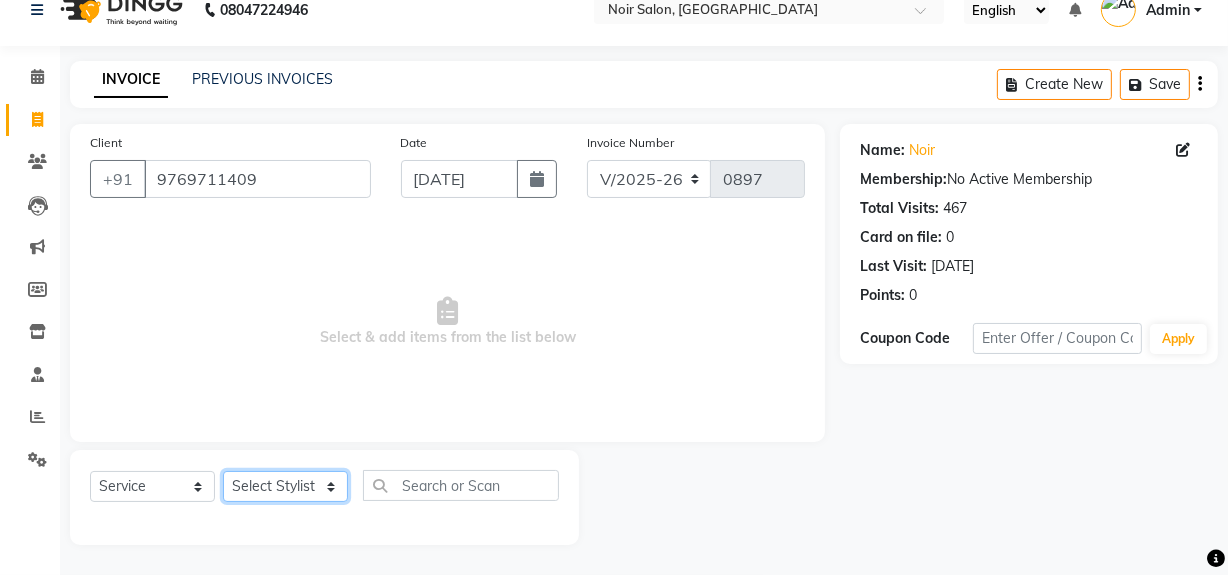 click on "Select Stylist [PERSON_NAME] [PERSON_NAME] Noir (Login) [PERSON_NAME]  Sumit  [PERSON_NAME]  Zaid" 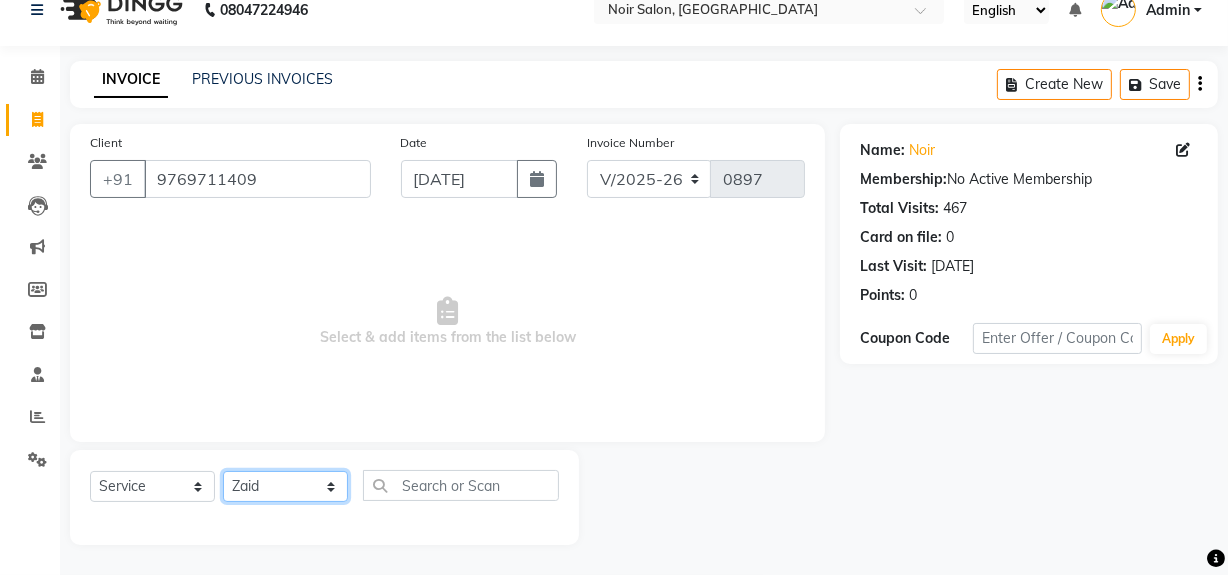 click on "Select Stylist [PERSON_NAME] [PERSON_NAME] Noir (Login) [PERSON_NAME]  Sumit  [PERSON_NAME]  Zaid" 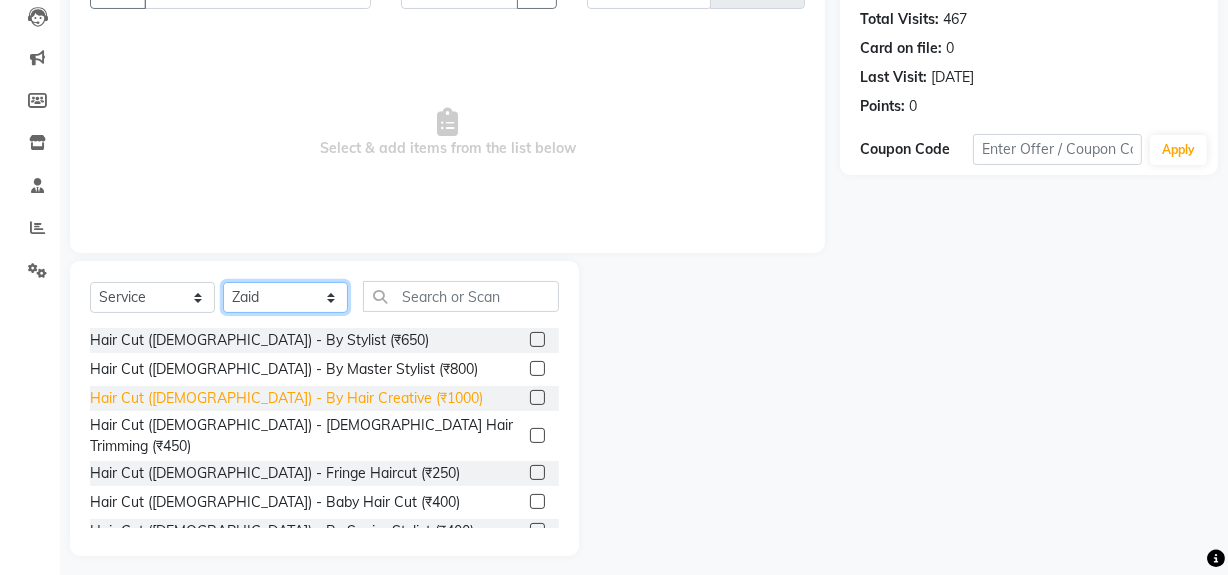 scroll, scrollTop: 226, scrollLeft: 0, axis: vertical 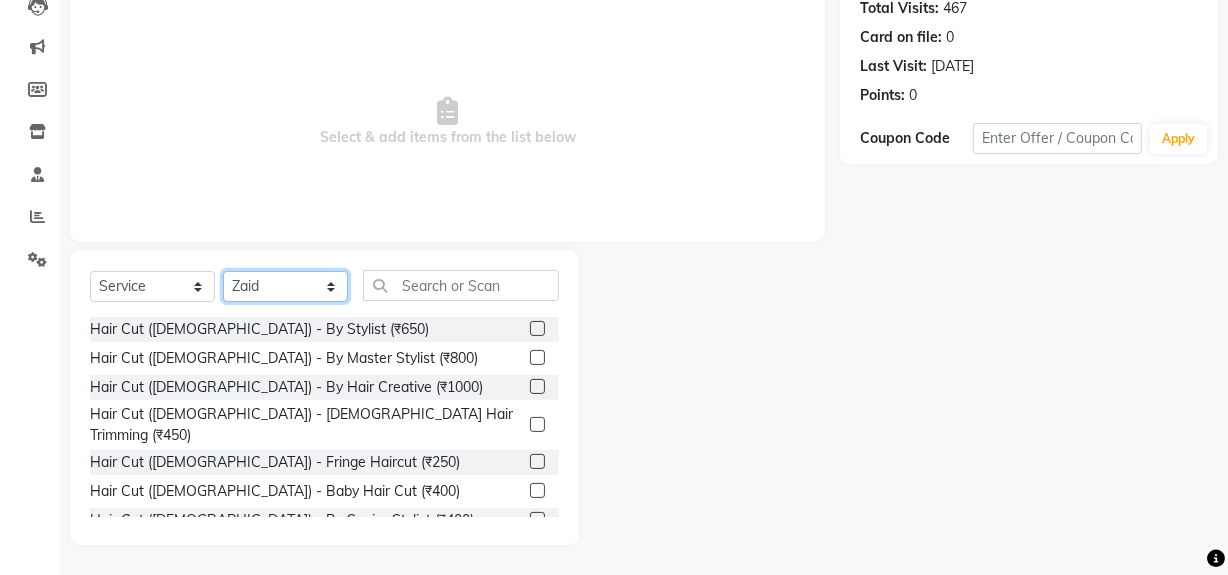 click on "Select Stylist [PERSON_NAME] [PERSON_NAME] Noir (Login) [PERSON_NAME]  Sumit  [PERSON_NAME]  Zaid" 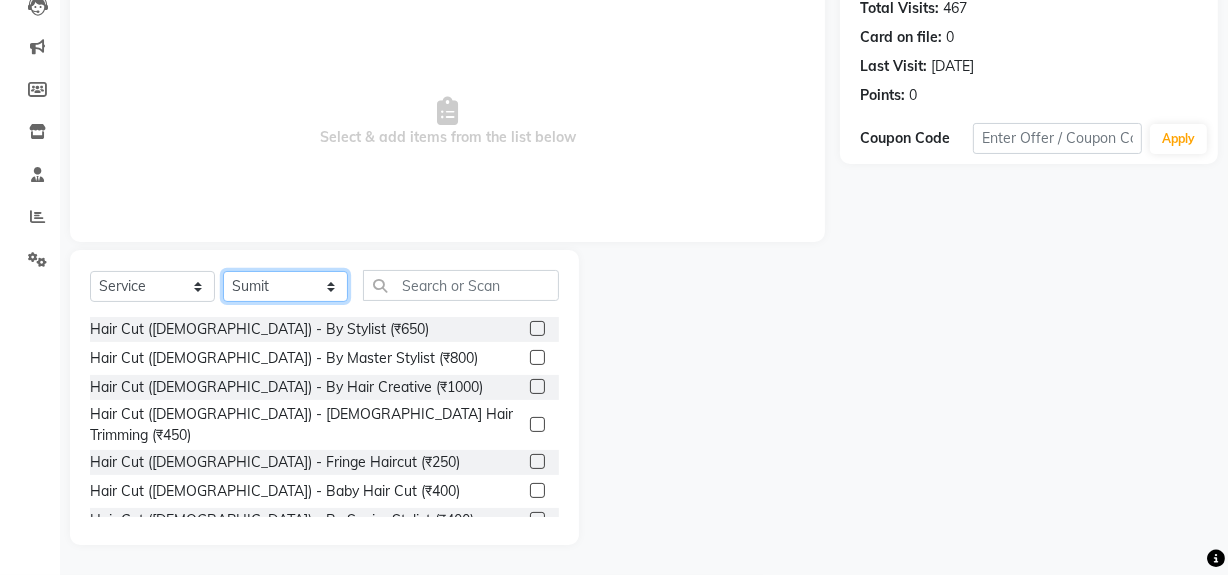 click on "Select Stylist [PERSON_NAME] [PERSON_NAME] Noir (Login) [PERSON_NAME]  Sumit  [PERSON_NAME]  Zaid" 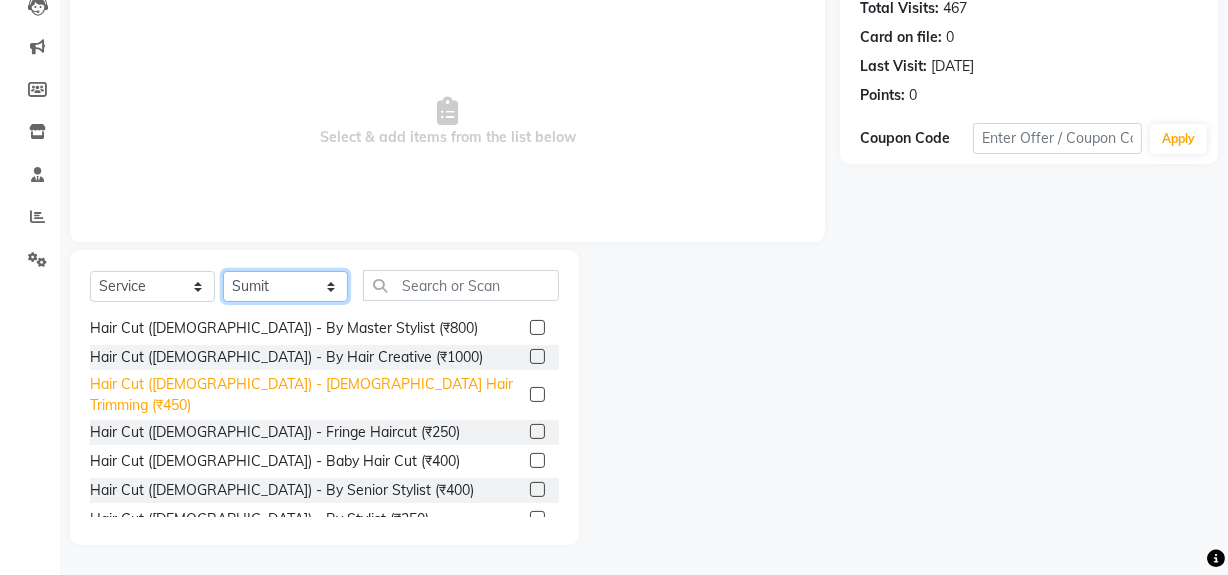 scroll, scrollTop: 0, scrollLeft: 0, axis: both 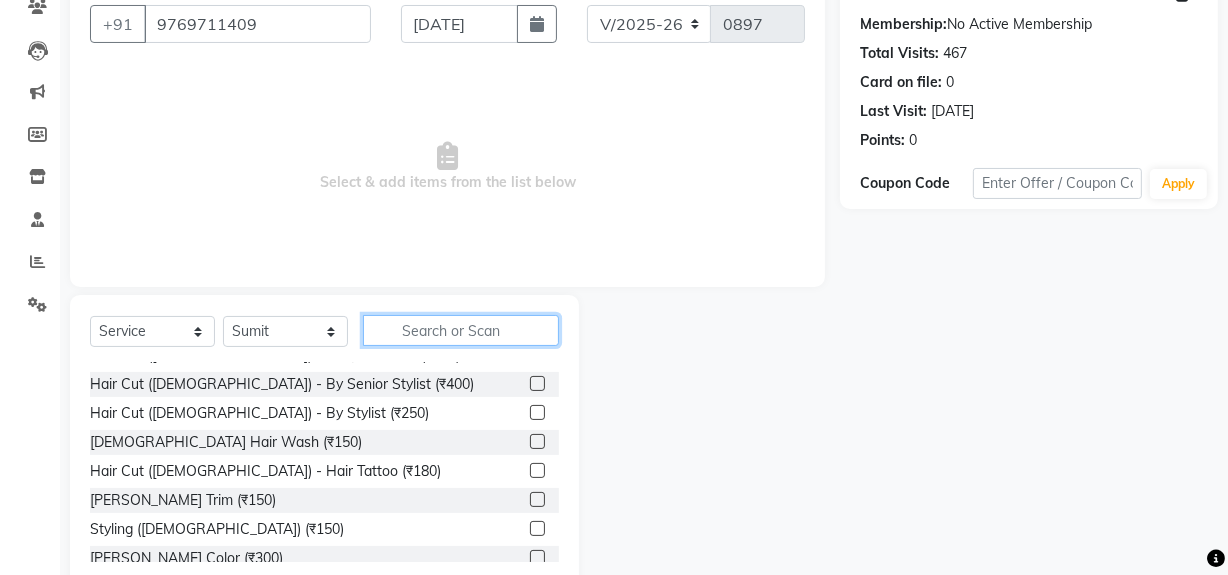 click 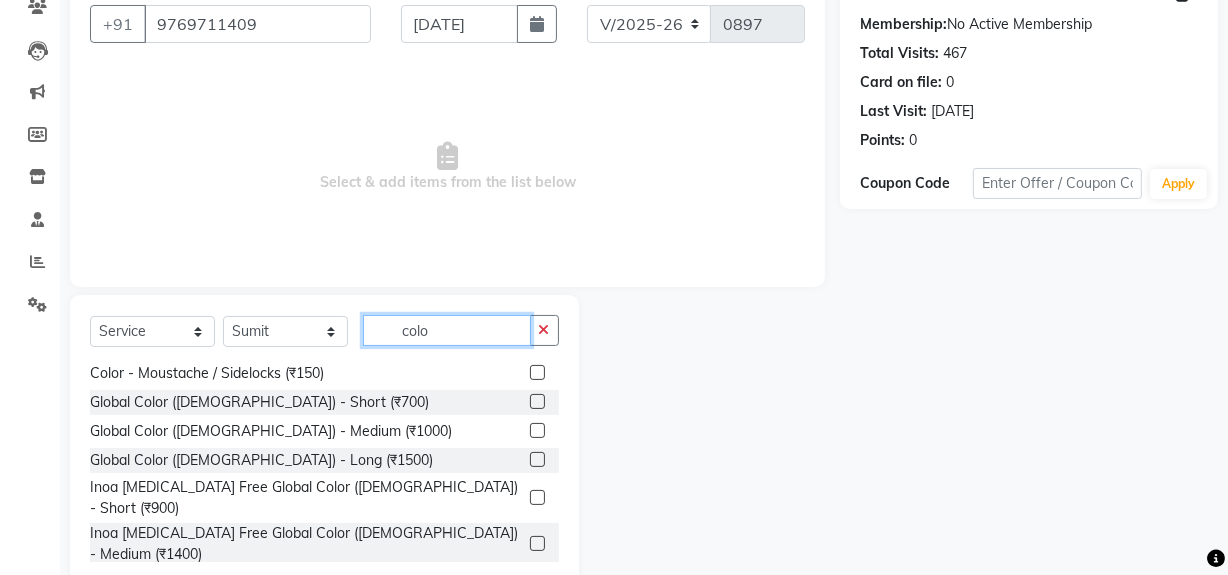 scroll, scrollTop: 0, scrollLeft: 0, axis: both 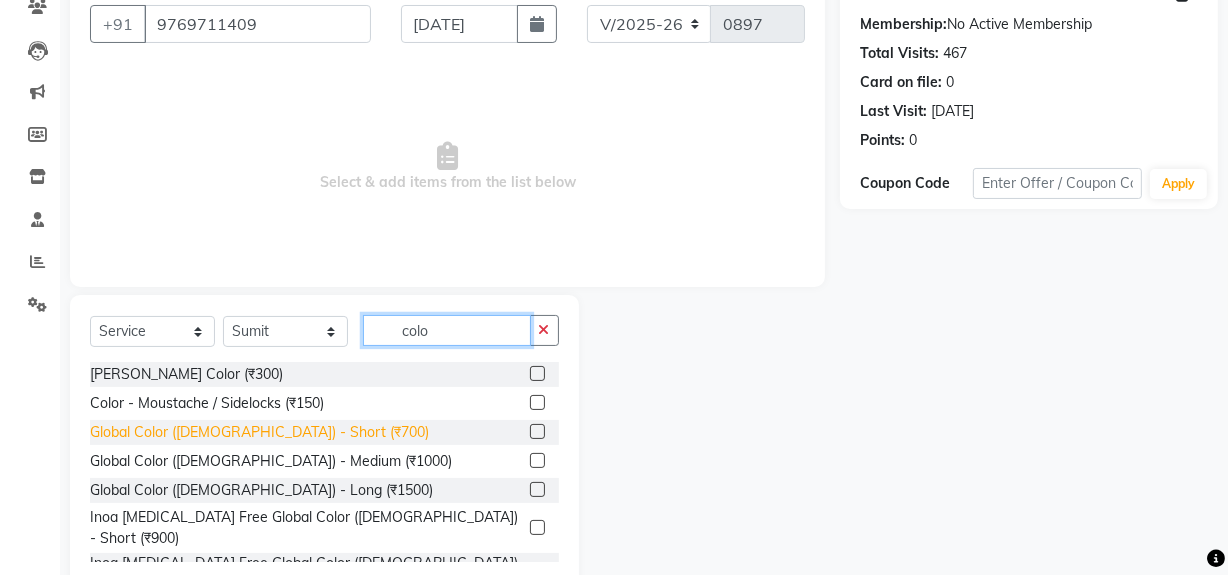 type on "colo" 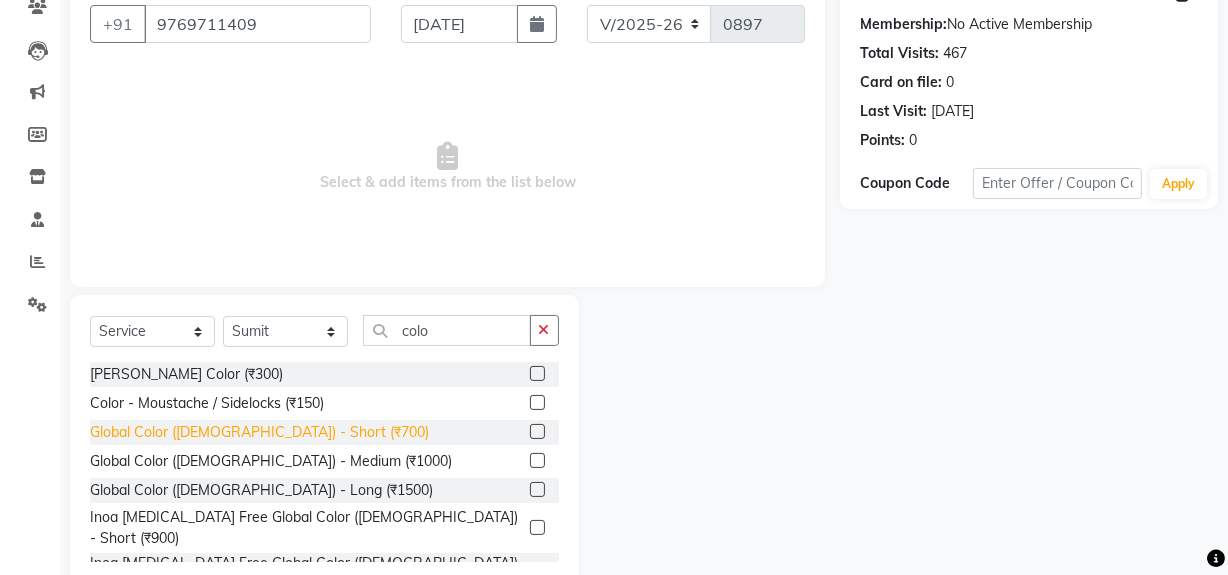 click on "Global Color ([DEMOGRAPHIC_DATA]) - Short (₹700)" 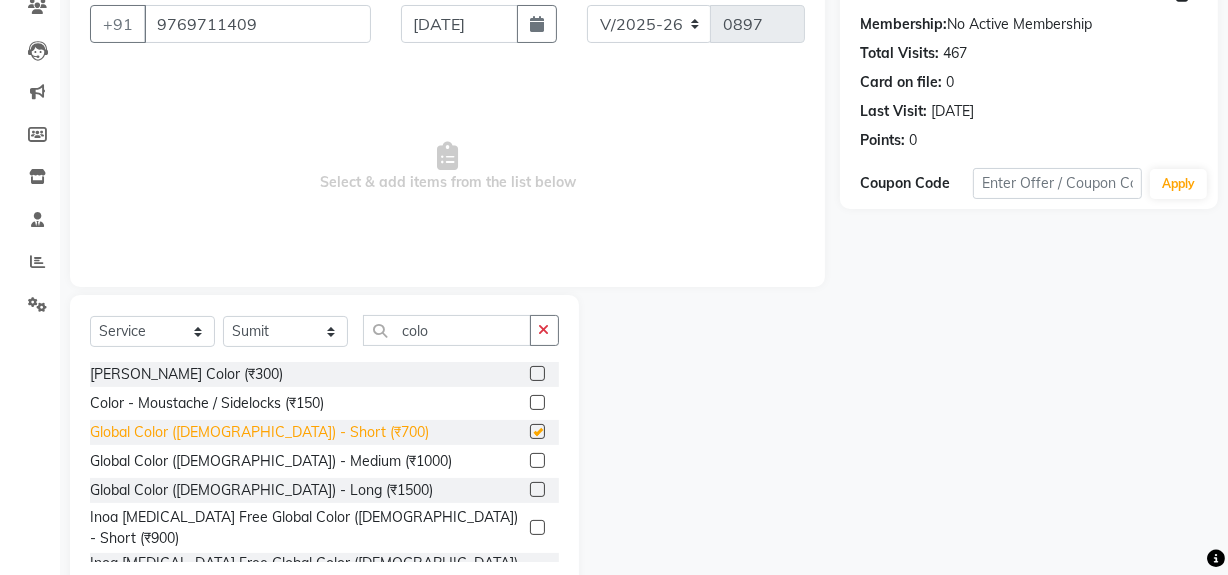 checkbox on "false" 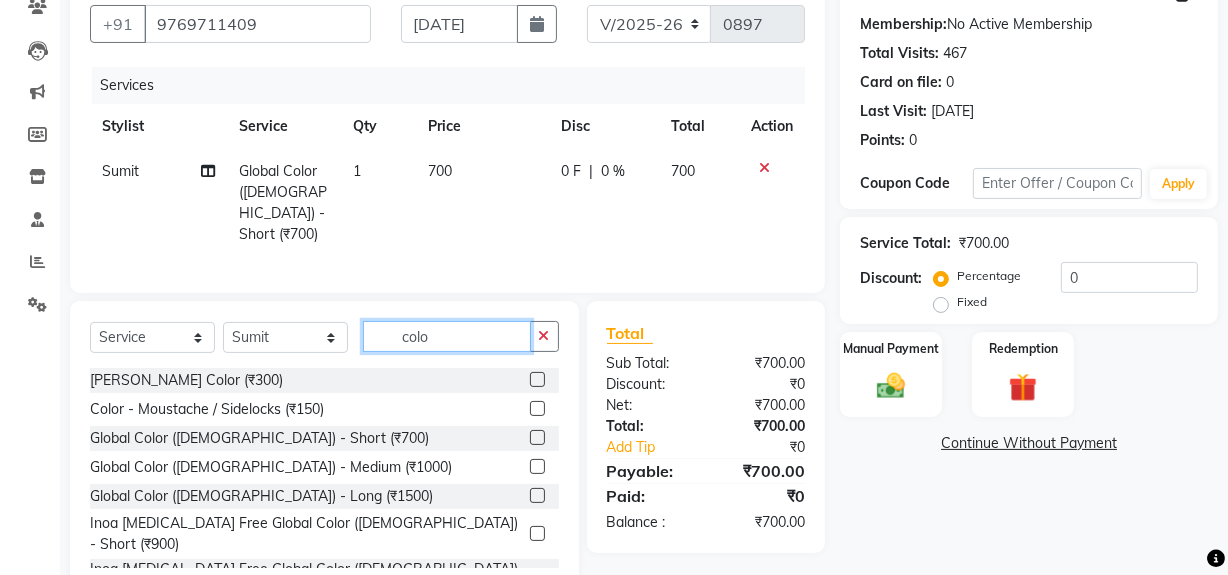 click on "colo" 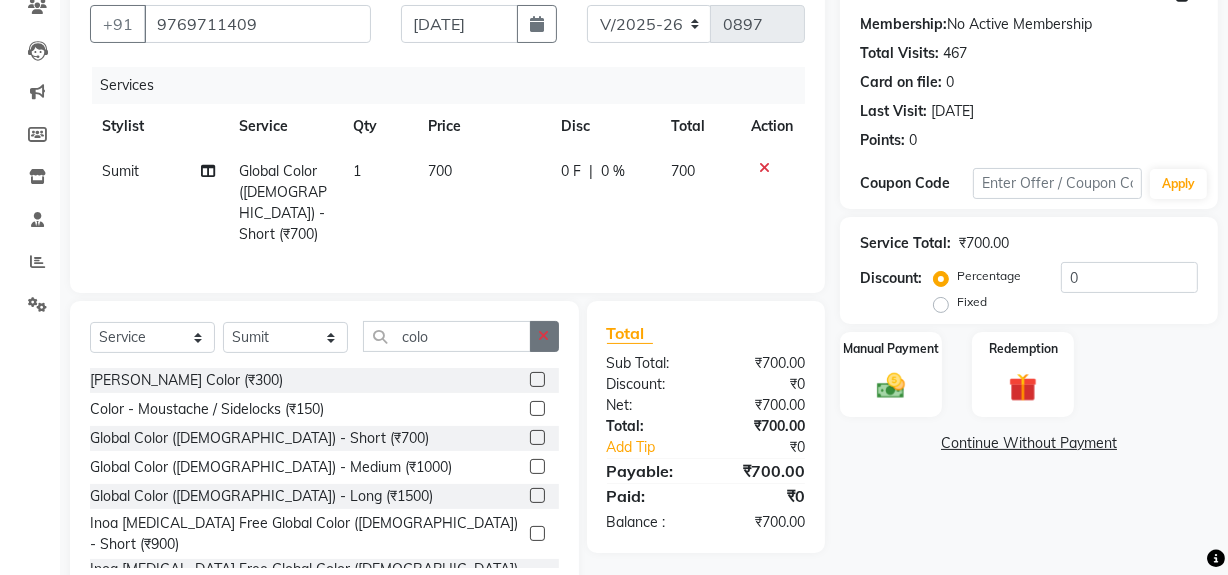 click 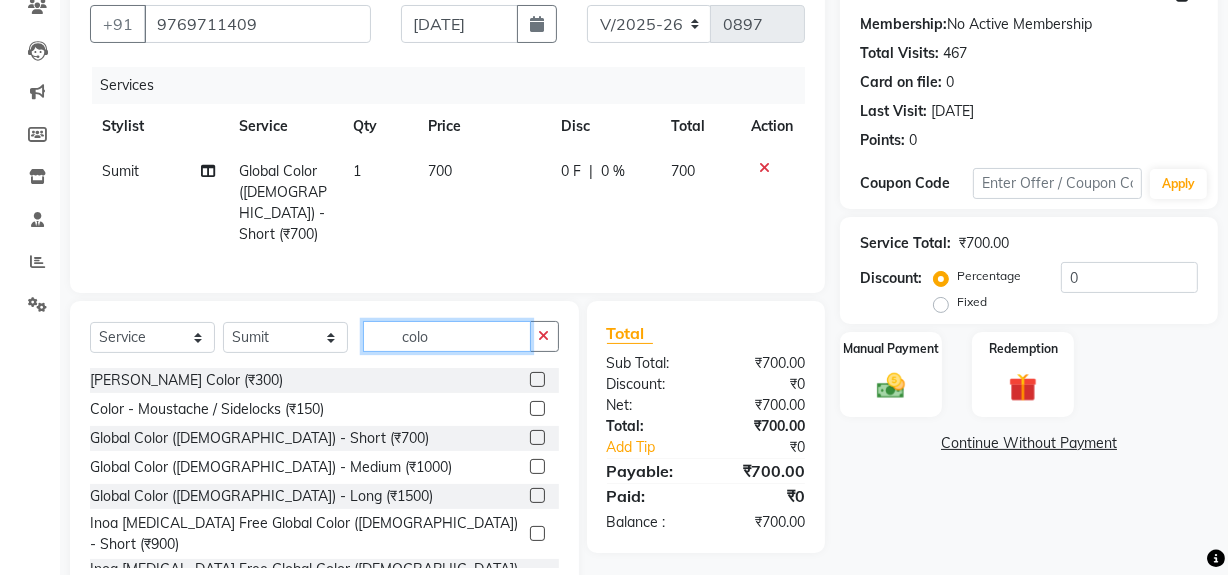 type 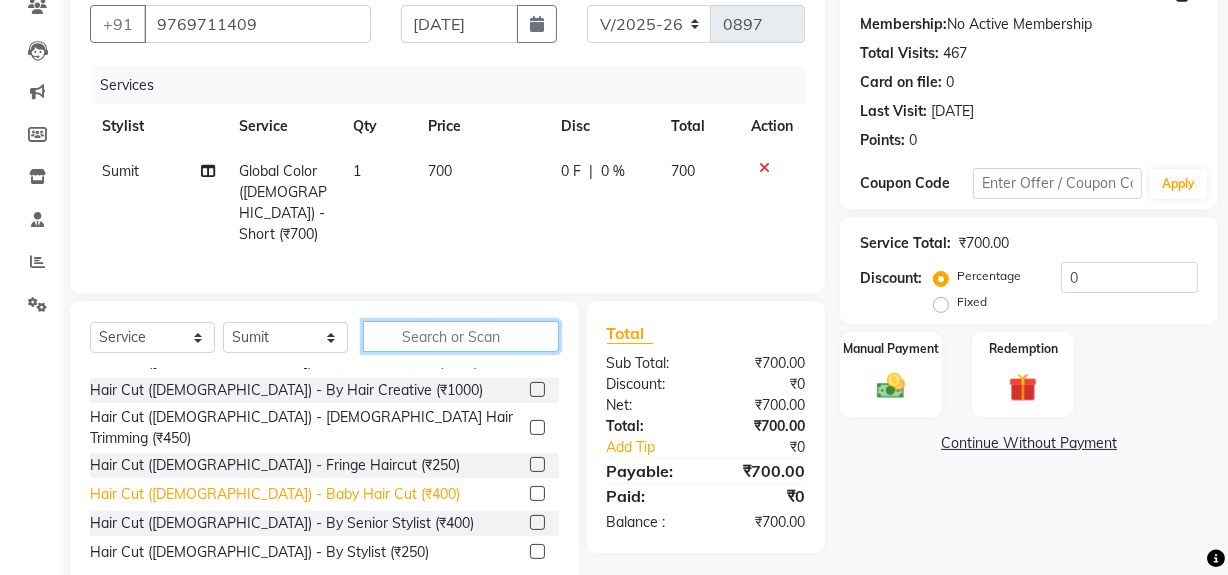 scroll, scrollTop: 90, scrollLeft: 0, axis: vertical 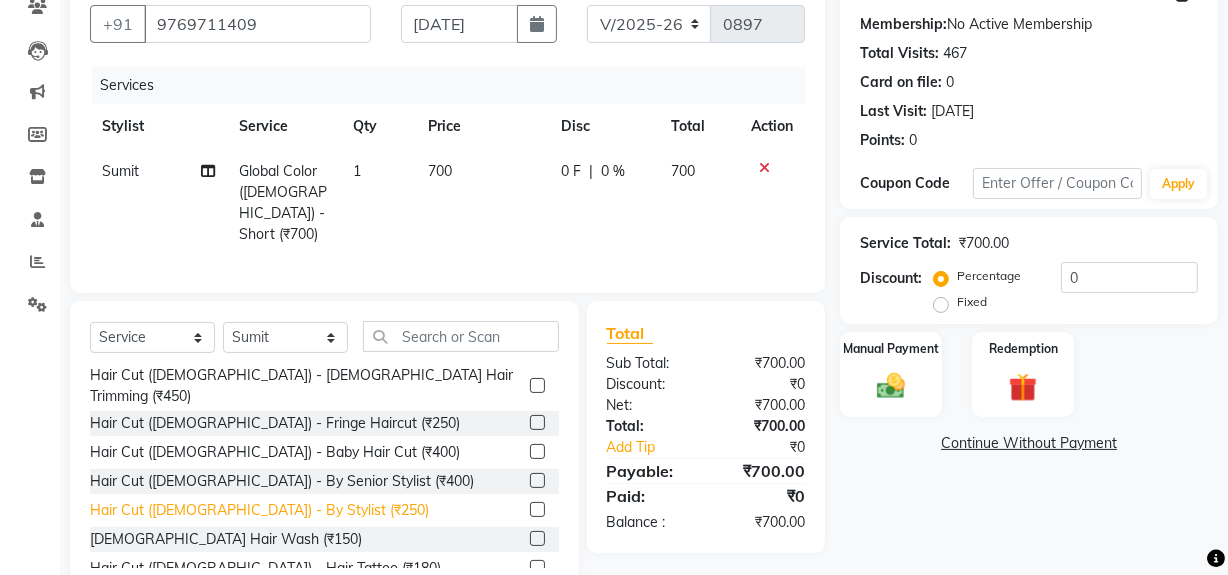 click on "Hair Cut ([DEMOGRAPHIC_DATA]) - By Stylist (₹250)" 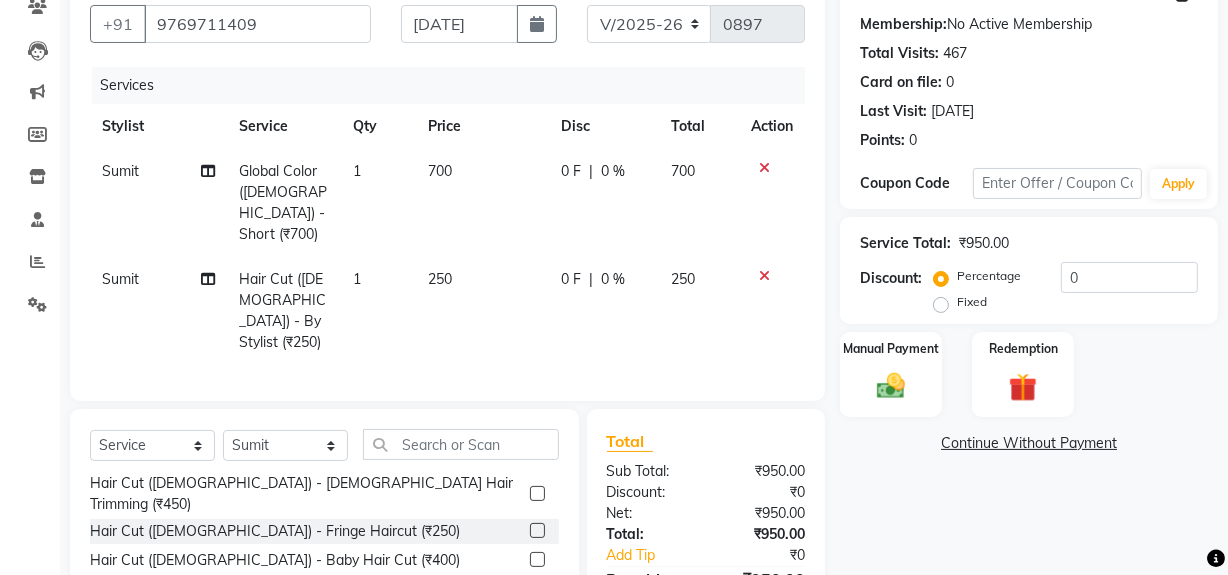 checkbox on "false" 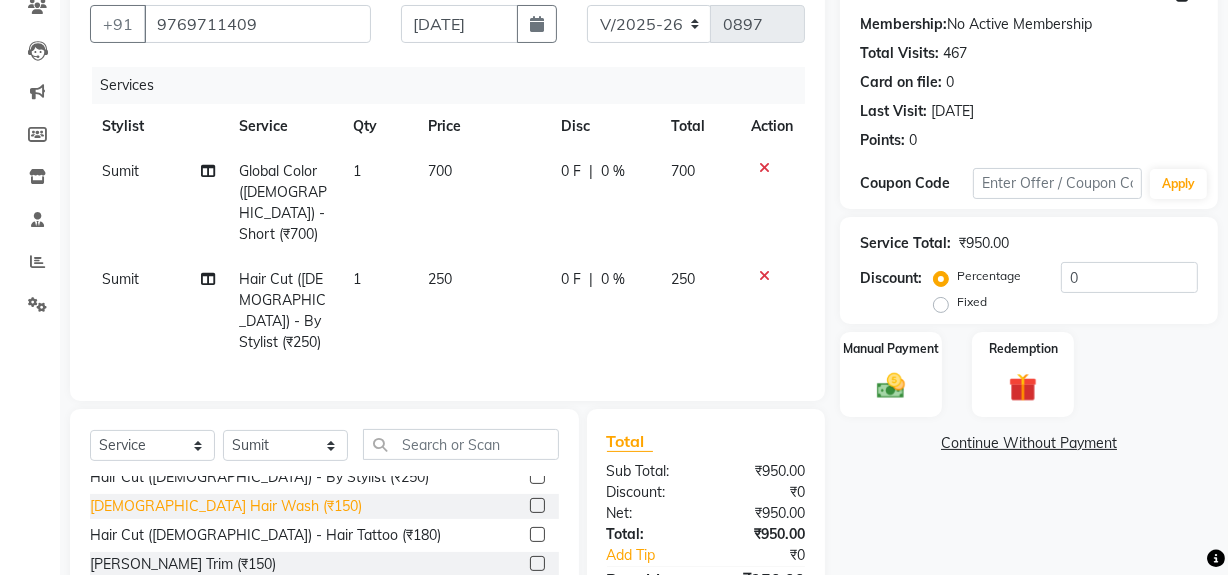 scroll, scrollTop: 272, scrollLeft: 0, axis: vertical 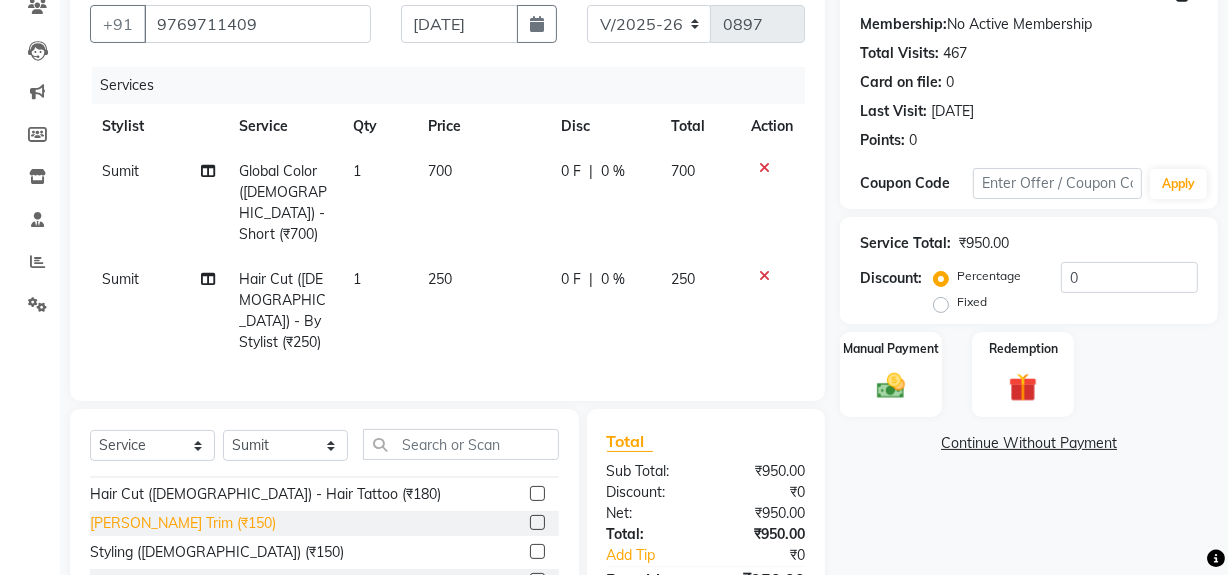 click on "[PERSON_NAME] Trim (₹150)" 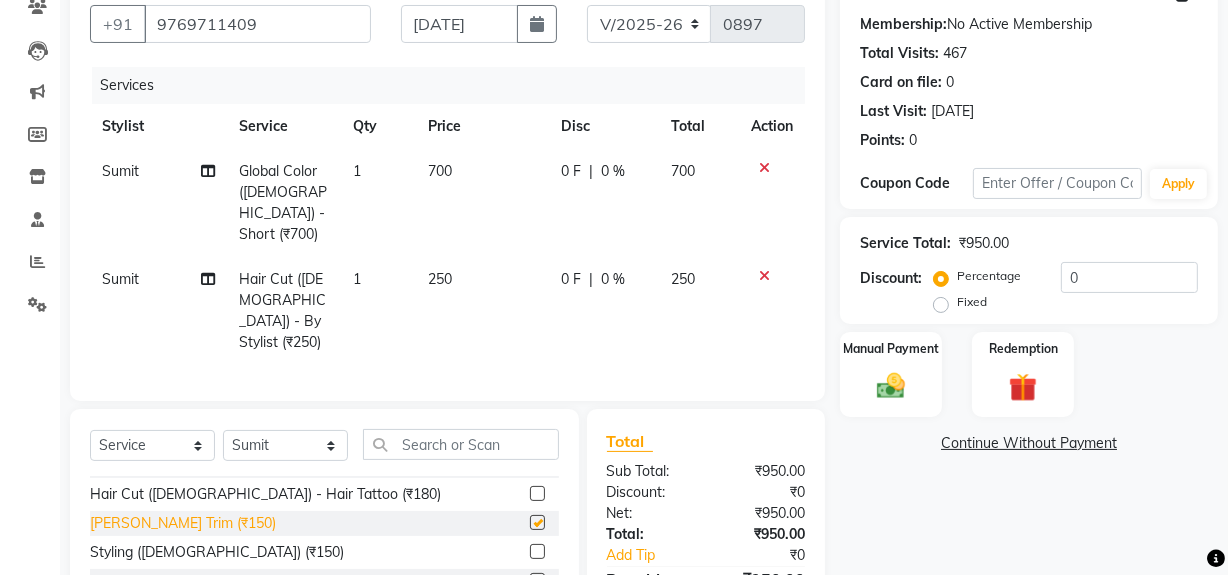 checkbox on "false" 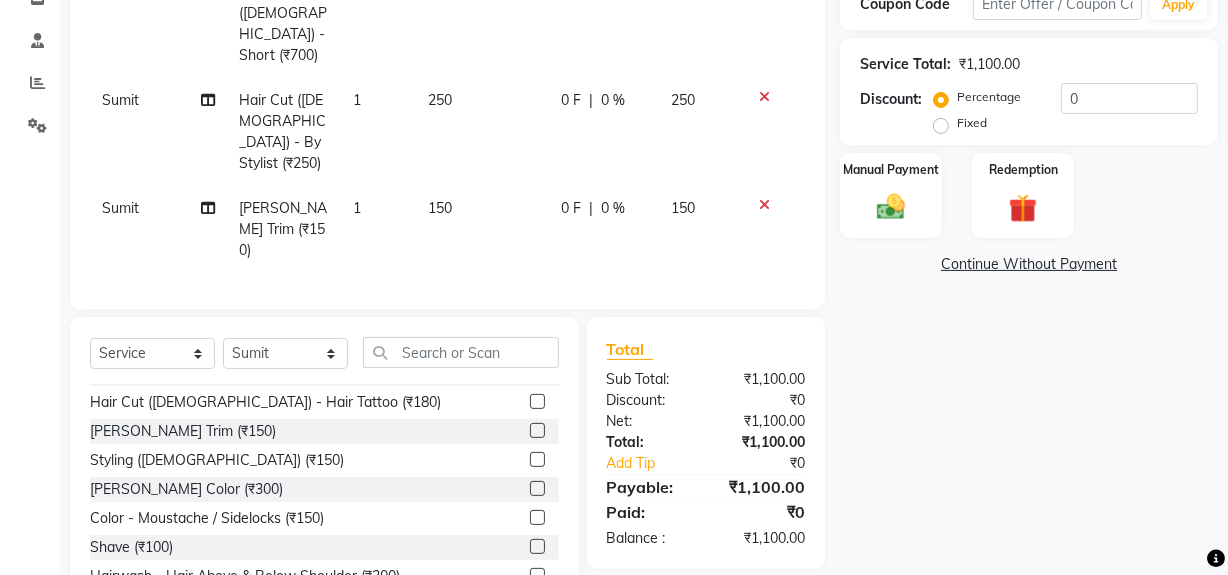 scroll, scrollTop: 363, scrollLeft: 0, axis: vertical 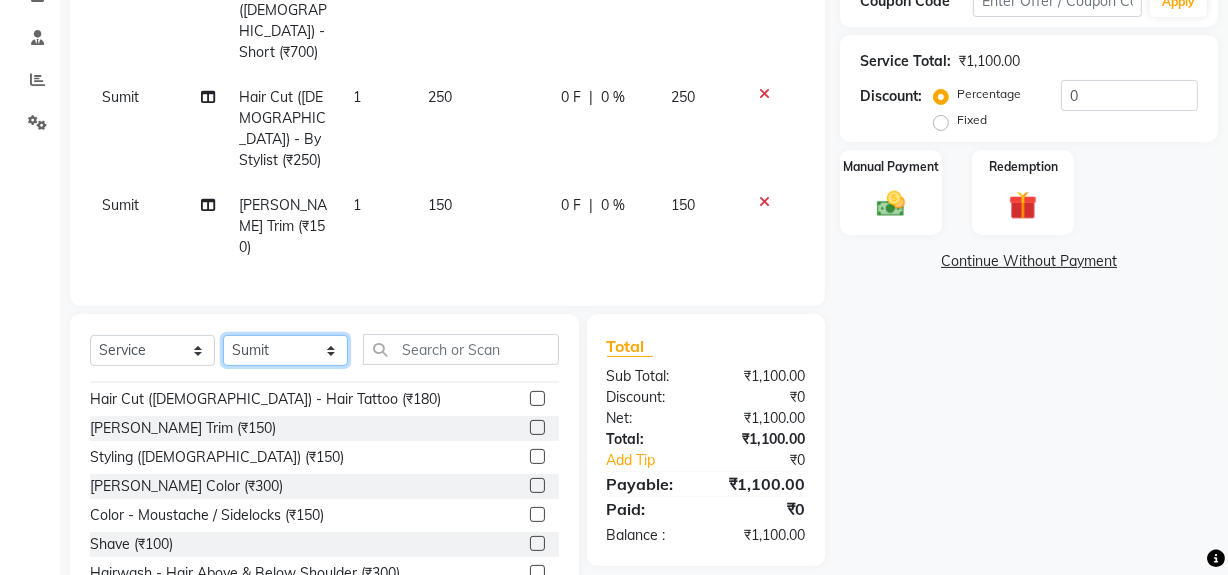 click on "Select Stylist [PERSON_NAME] [PERSON_NAME] Noir (Login) [PERSON_NAME]  Sumit  [PERSON_NAME]  Zaid" 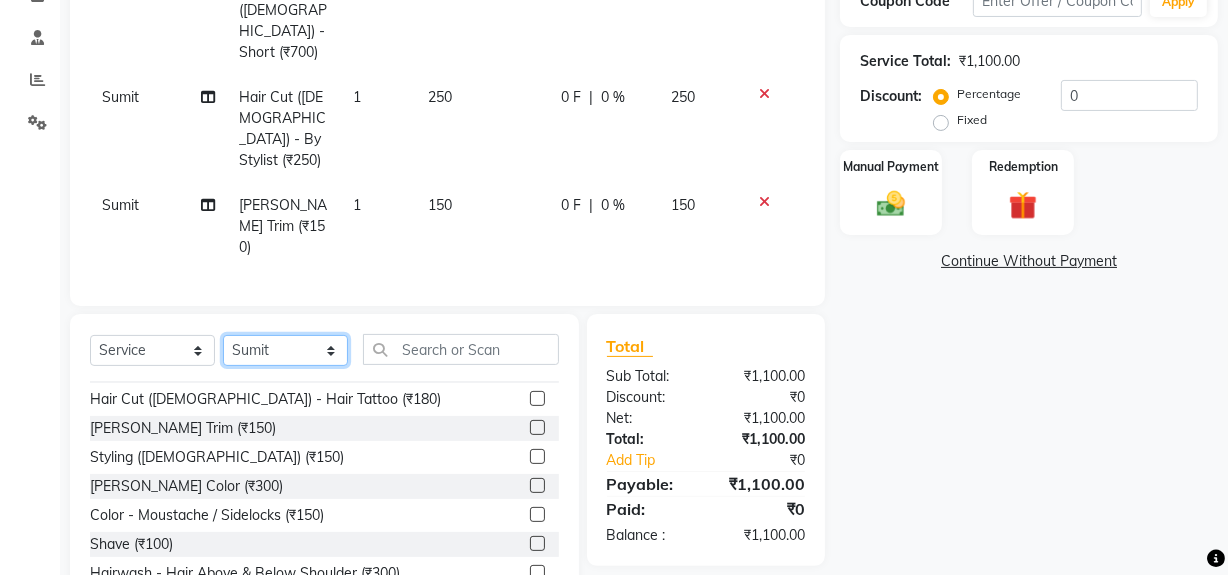 select on "49824" 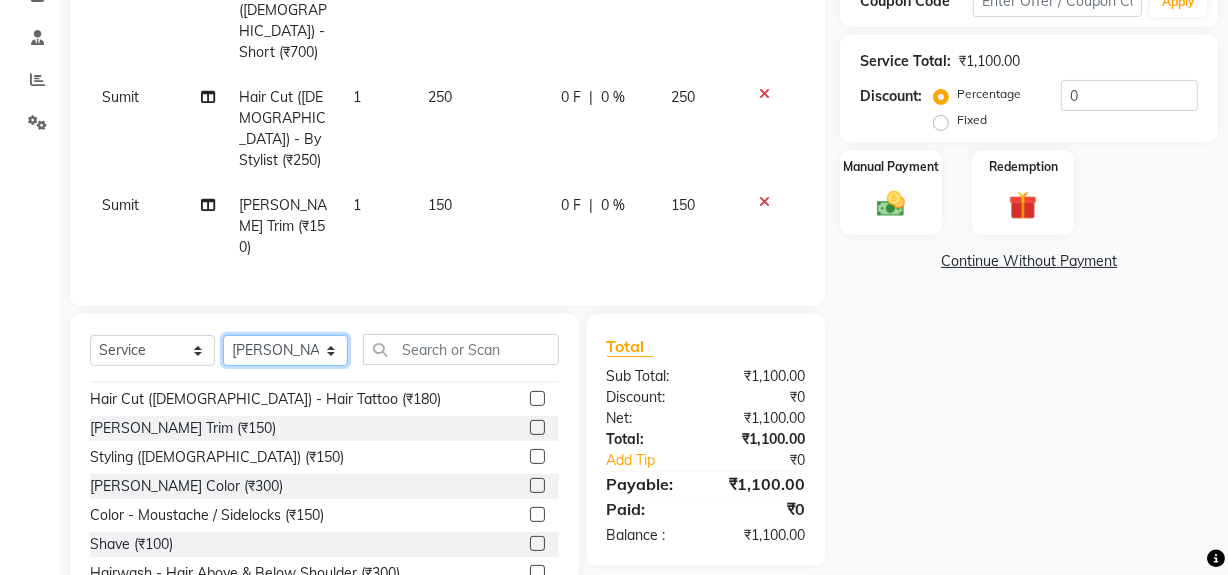 click on "Select Stylist [PERSON_NAME] [PERSON_NAME] Noir (Login) [PERSON_NAME]  Sumit  [PERSON_NAME]  Zaid" 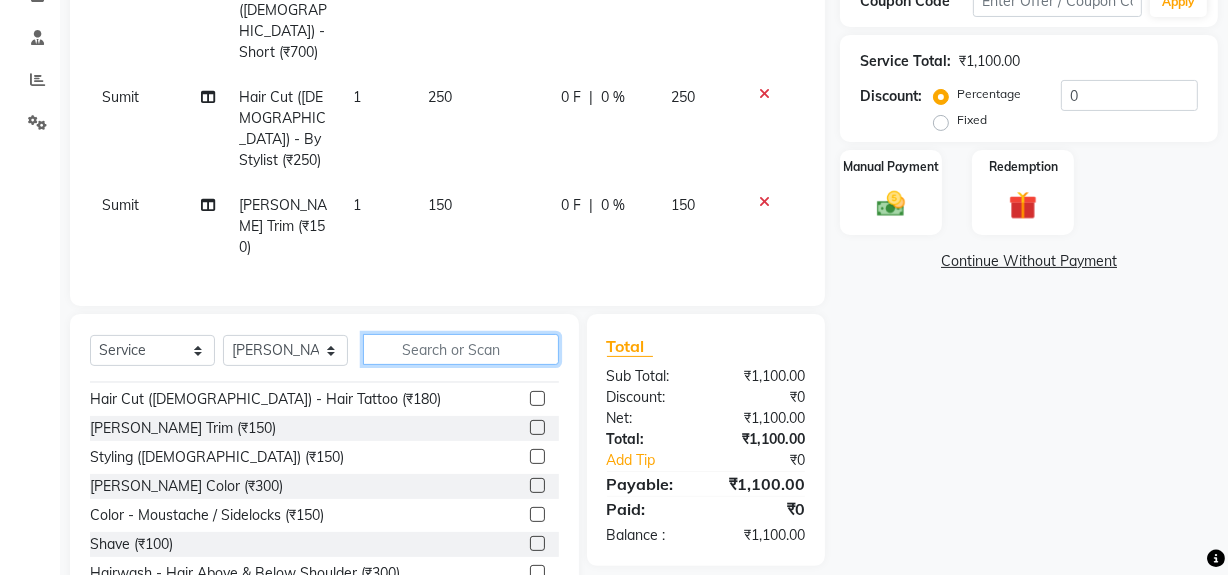 click 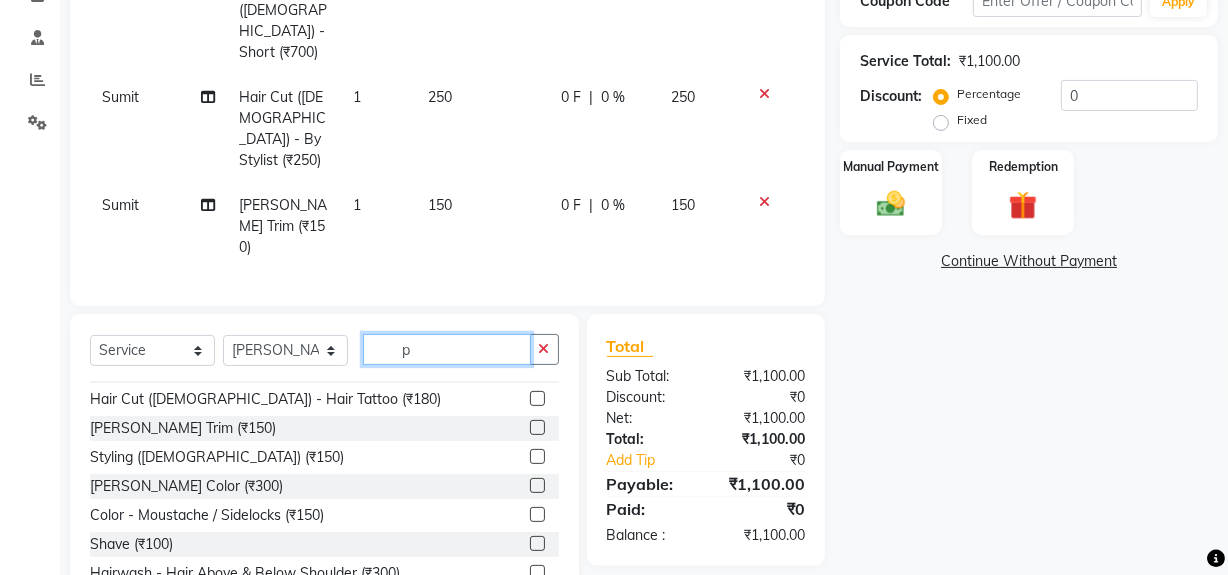 scroll, scrollTop: 0, scrollLeft: 0, axis: both 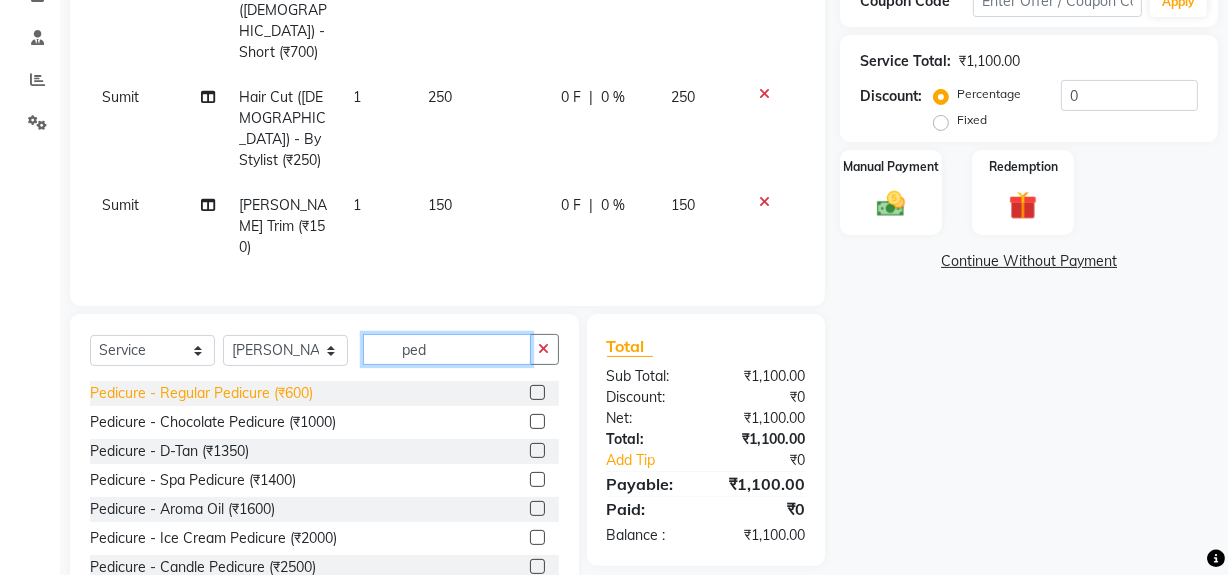 type on "ped" 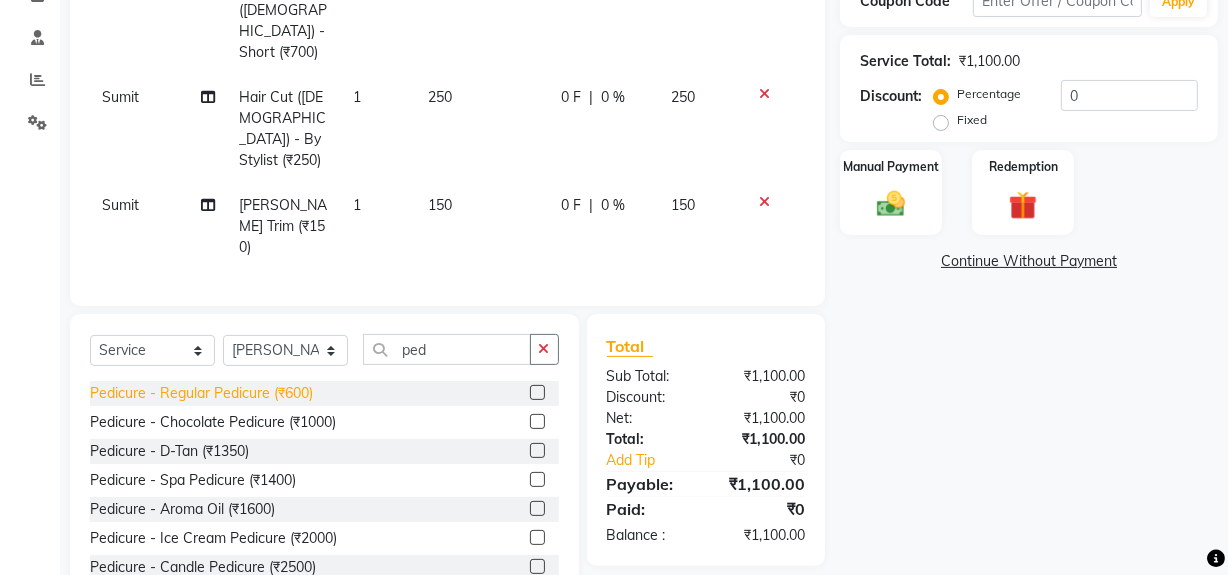 click on "Pedicure - Regular Pedicure (₹600)" 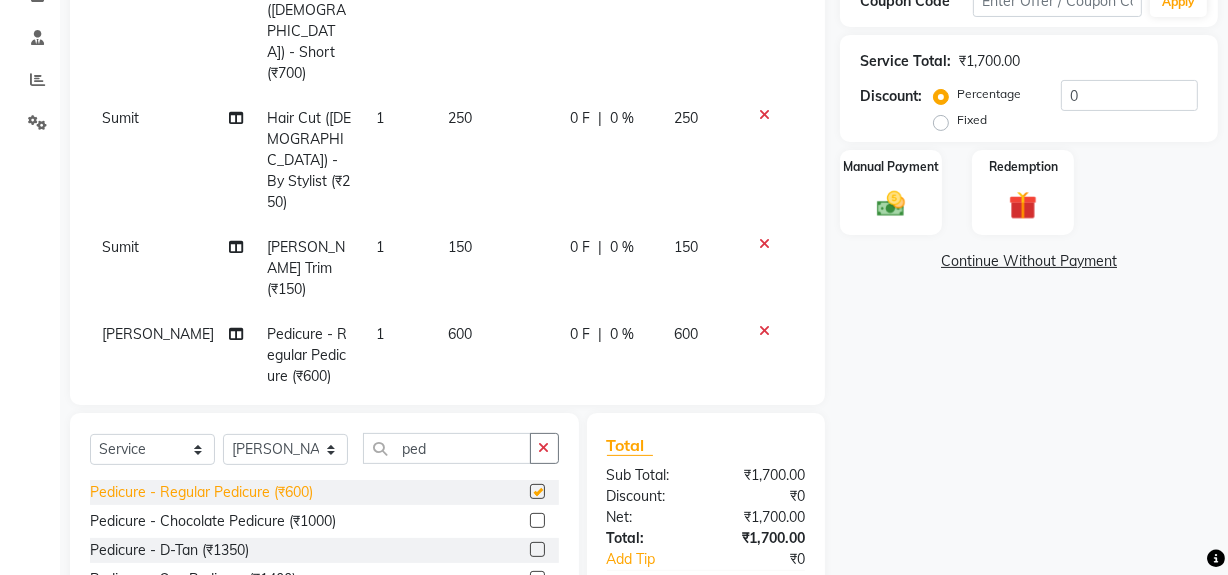 checkbox on "false" 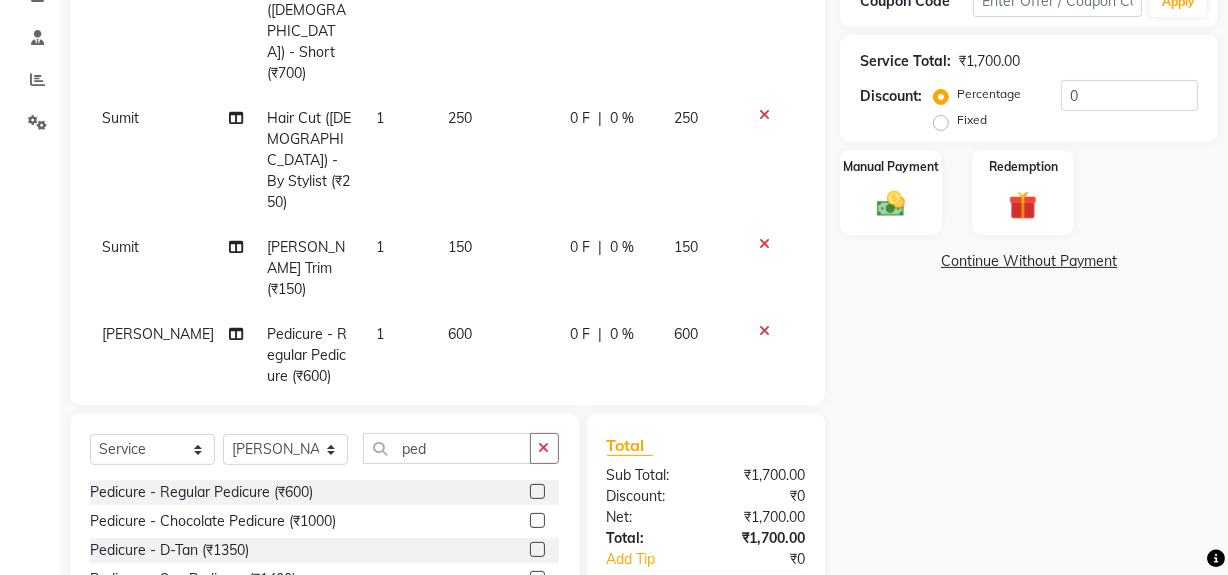 click on "600" 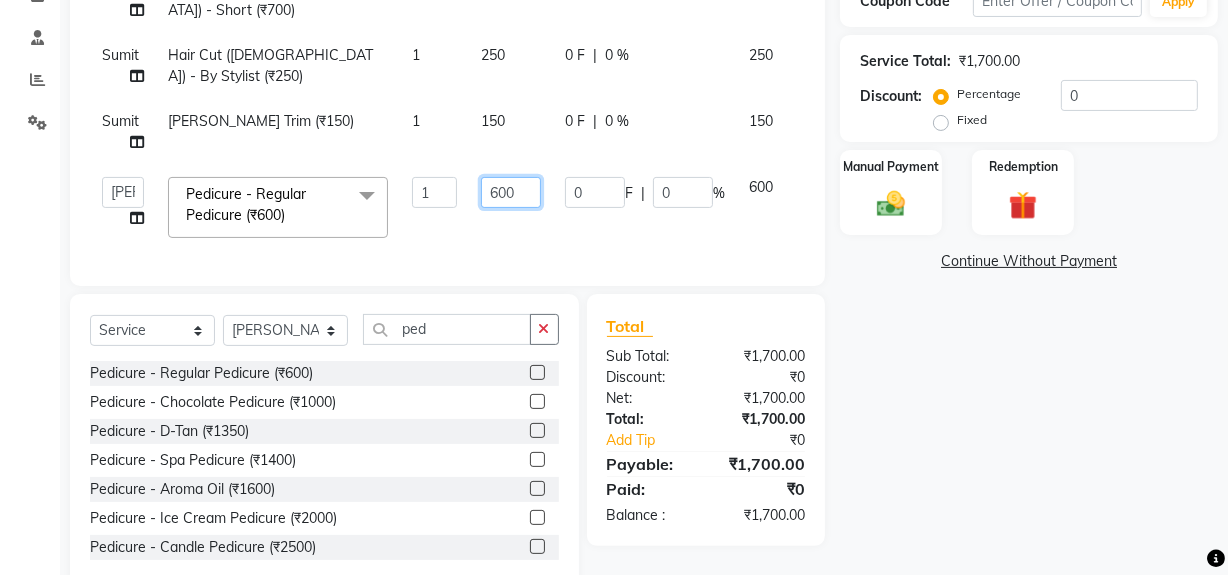 click on "600" 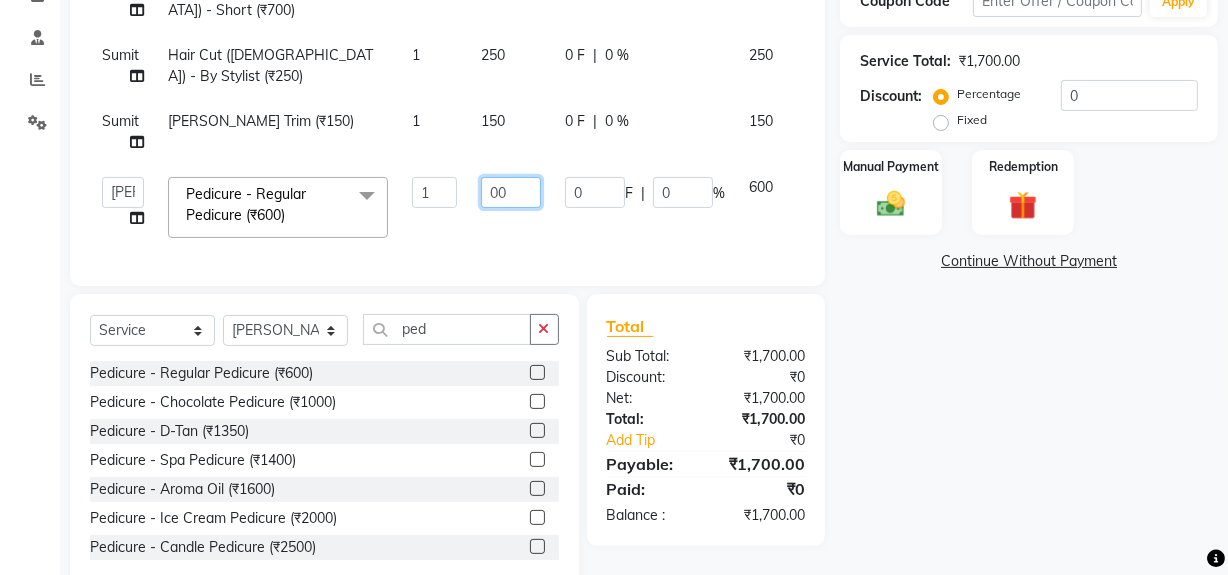 type on "800" 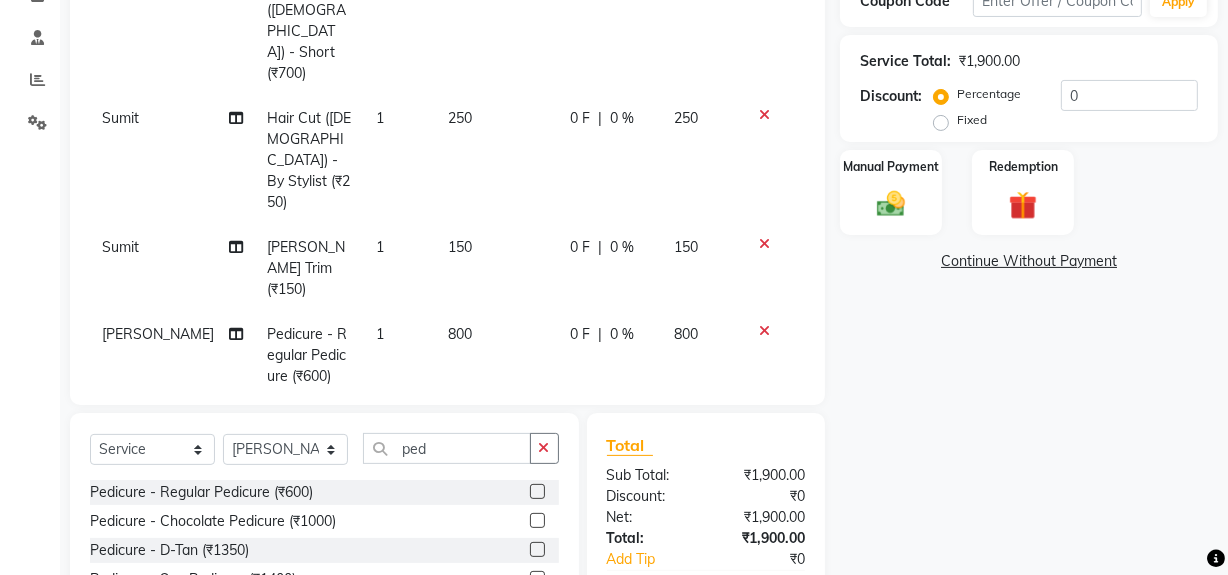 click on "0 F | 0 %" 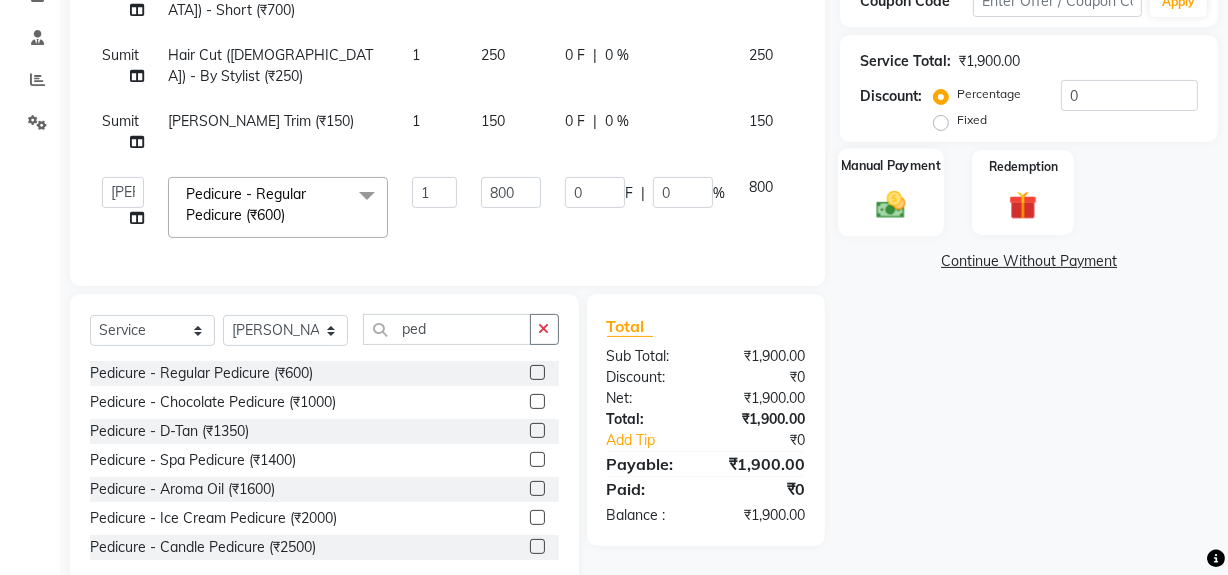 click 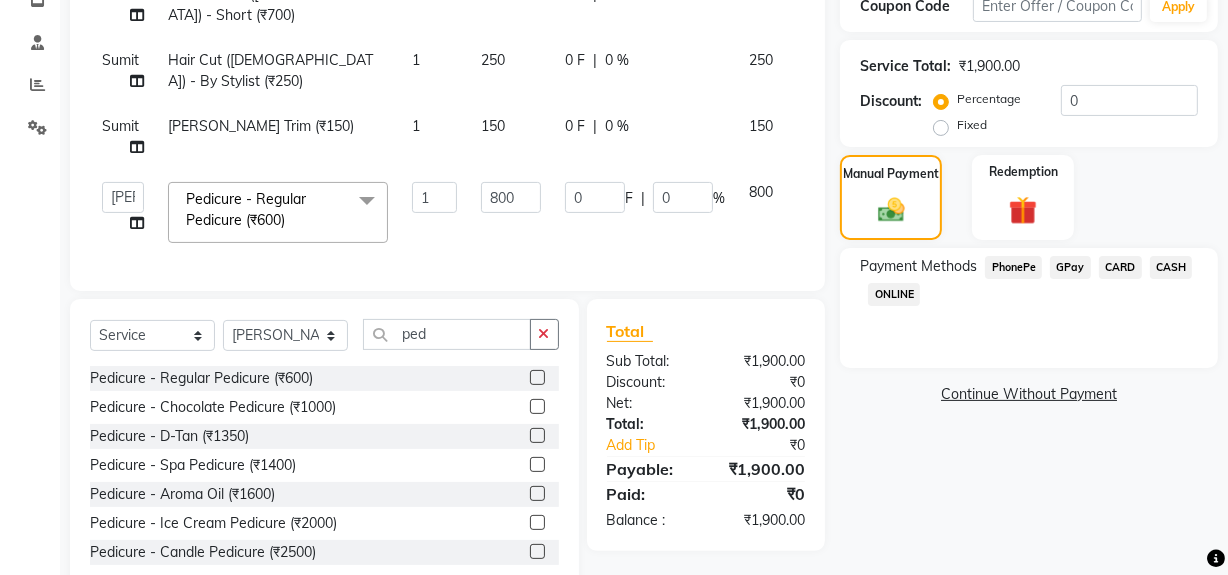scroll, scrollTop: 272, scrollLeft: 0, axis: vertical 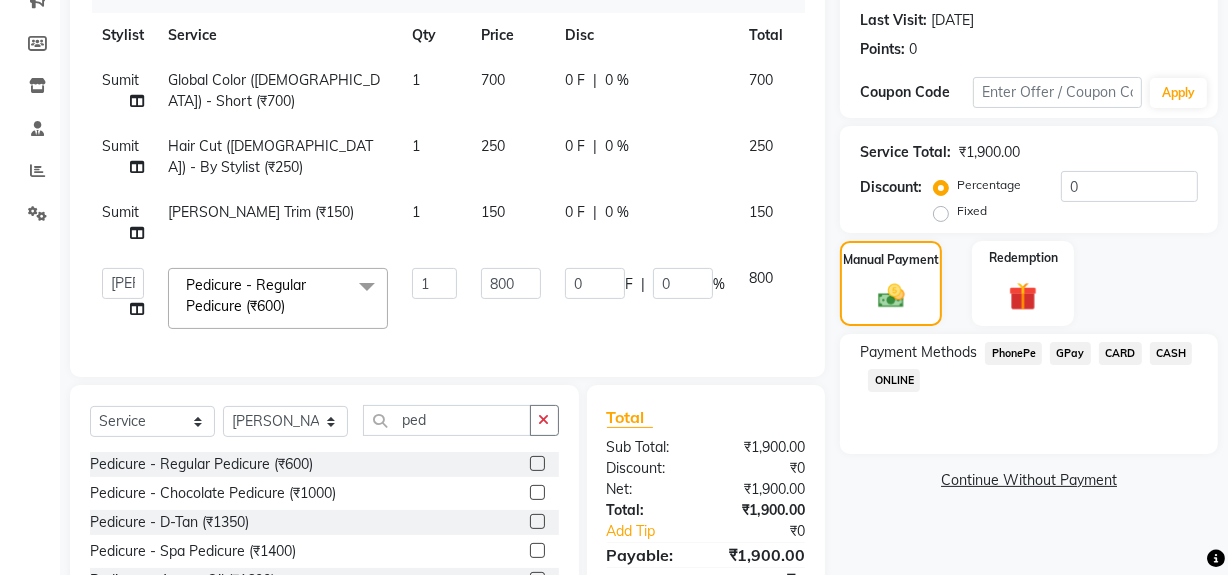 click on "GPay" 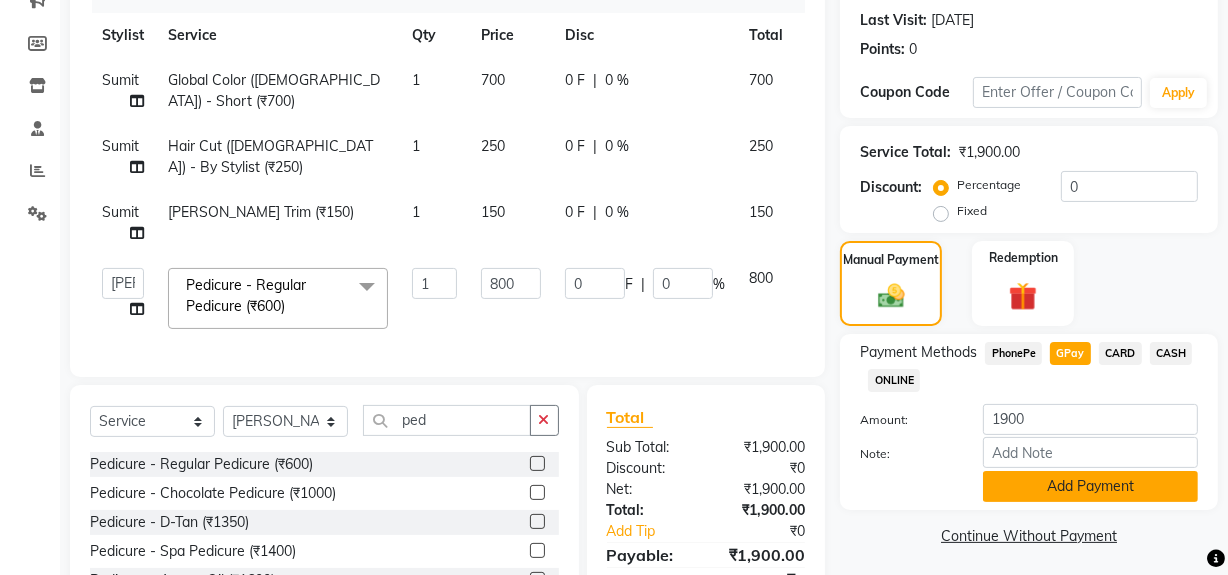 click on "Add Payment" 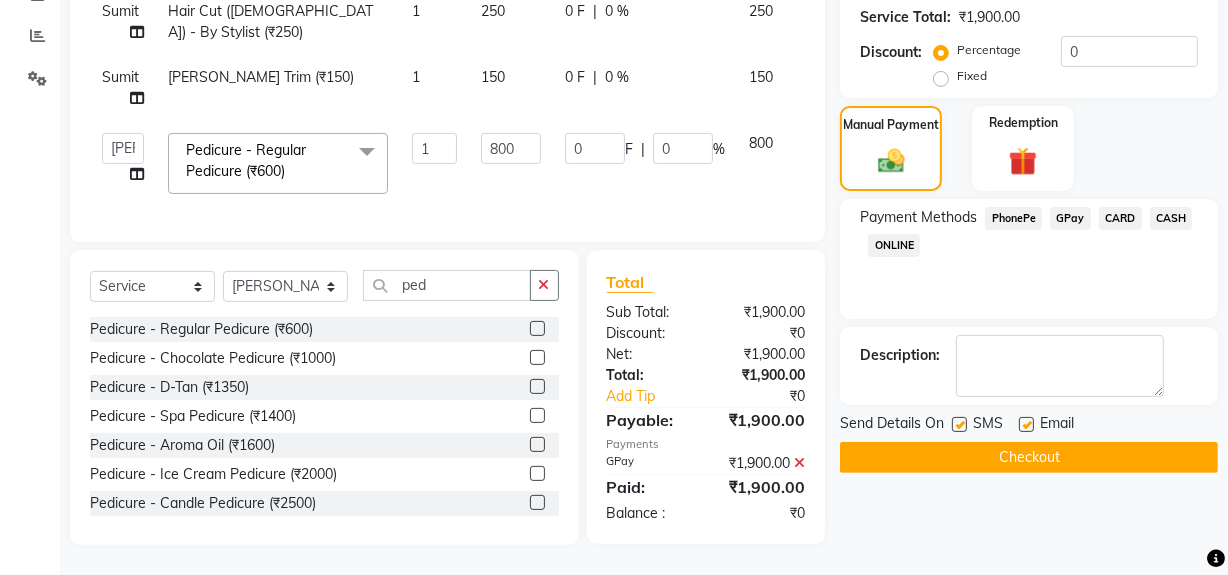 scroll, scrollTop: 420, scrollLeft: 0, axis: vertical 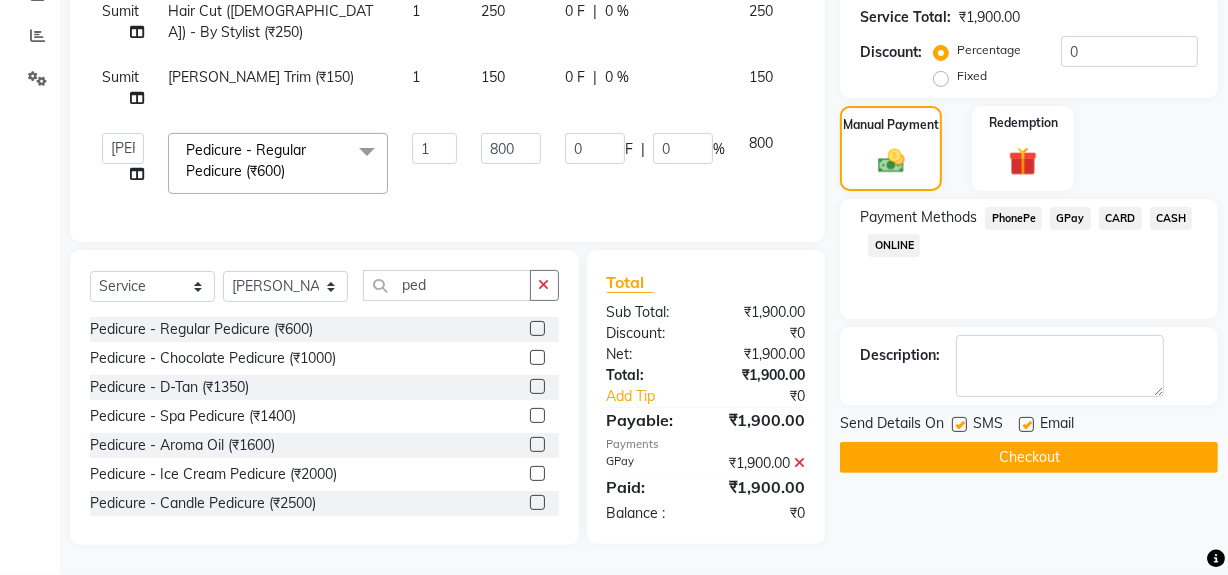 click 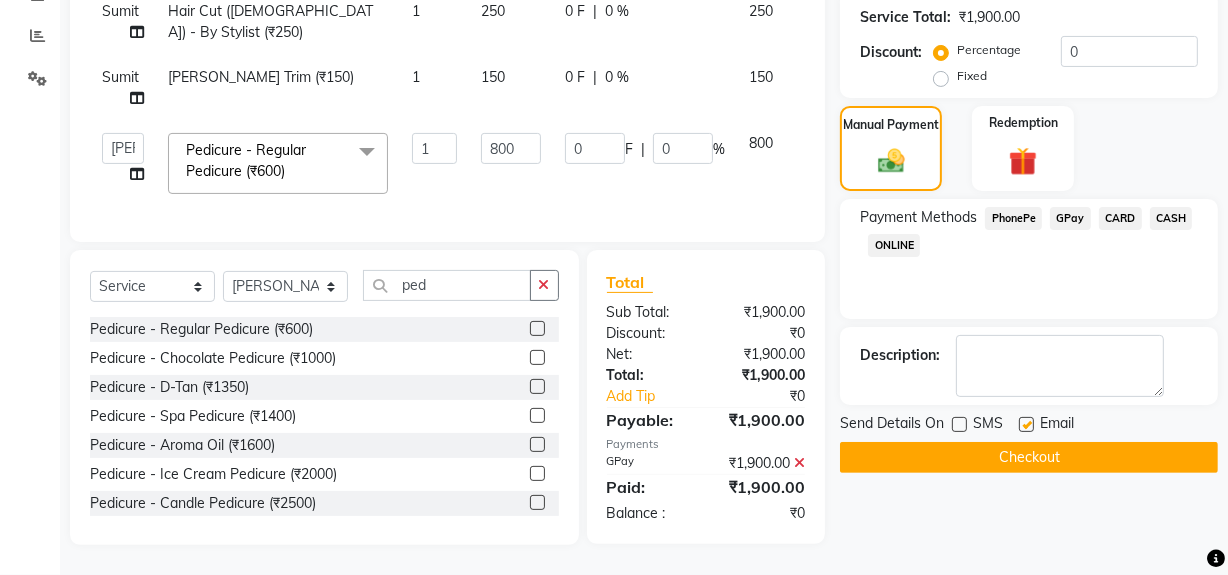click 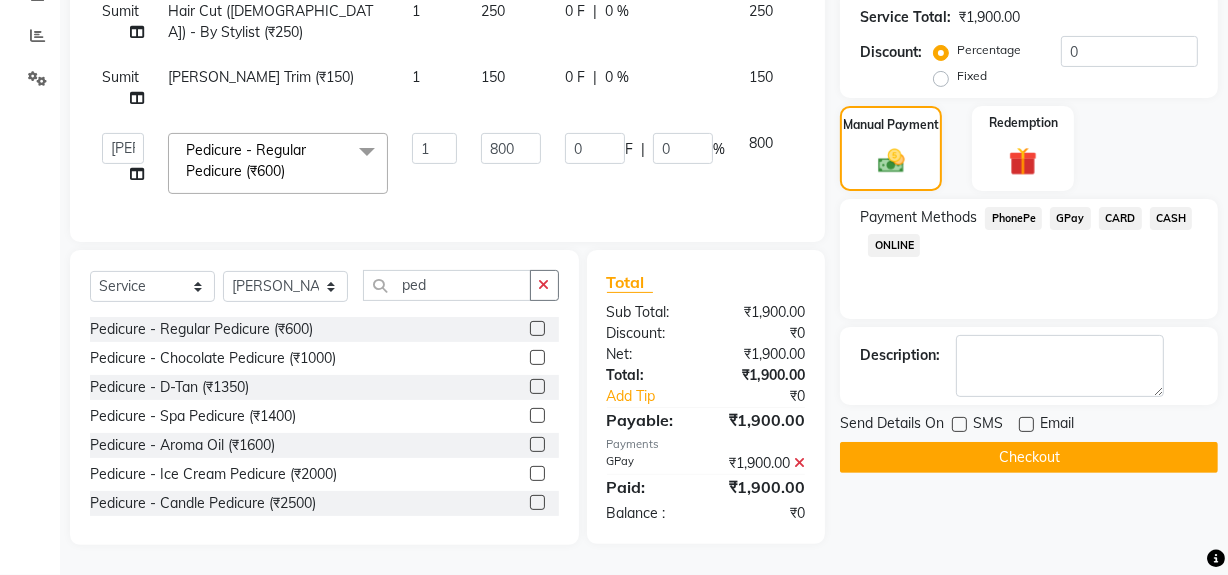 click on "Checkout" 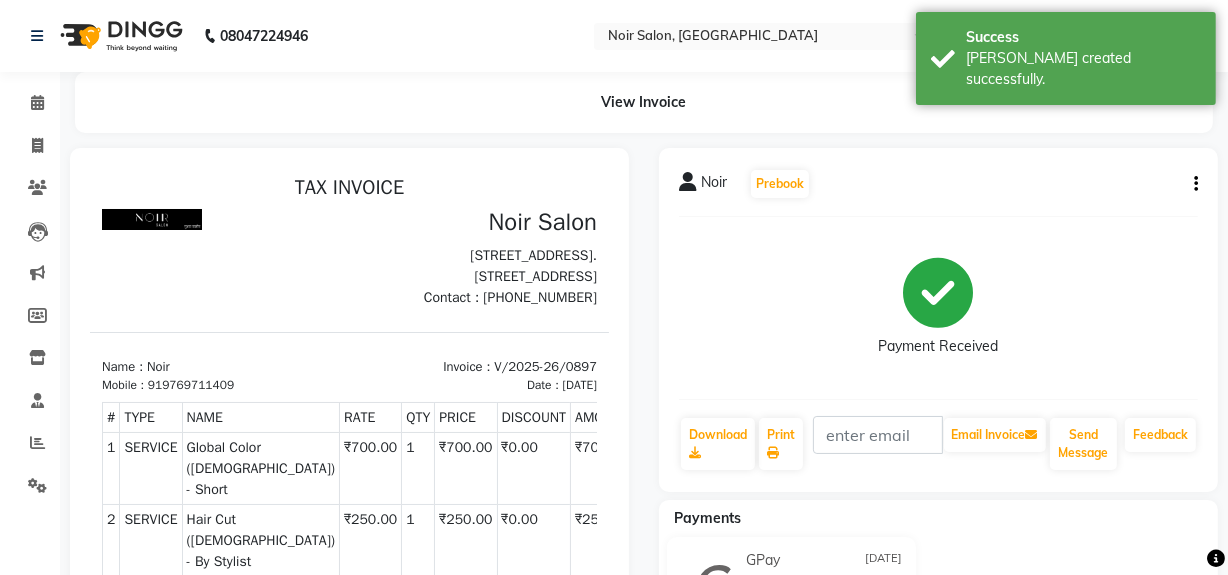 scroll, scrollTop: 0, scrollLeft: 0, axis: both 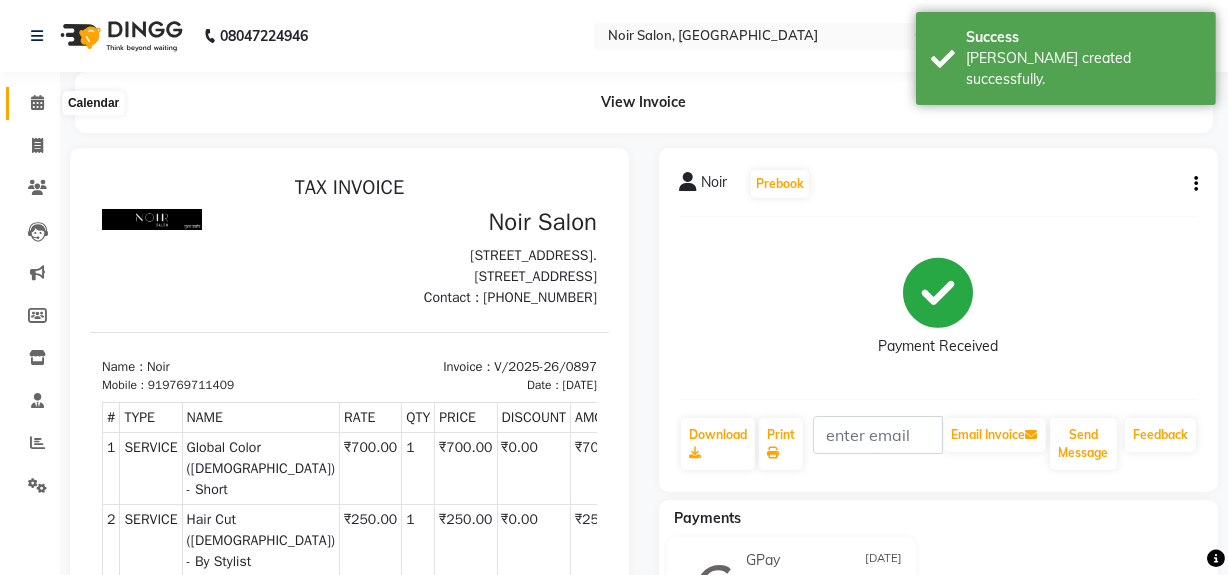 click 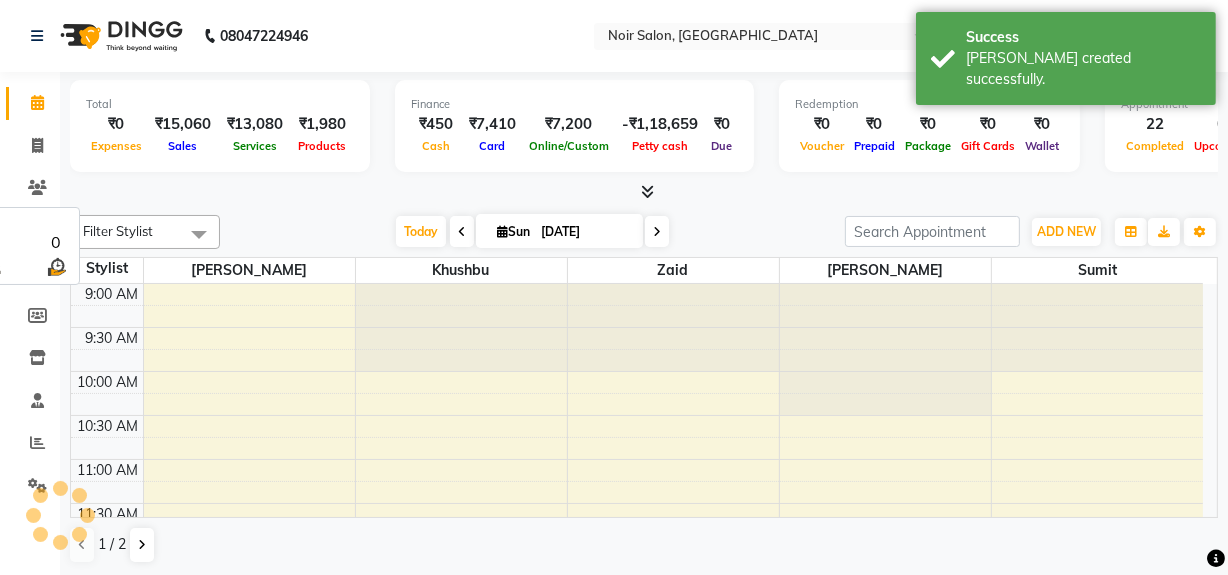 scroll, scrollTop: 0, scrollLeft: 0, axis: both 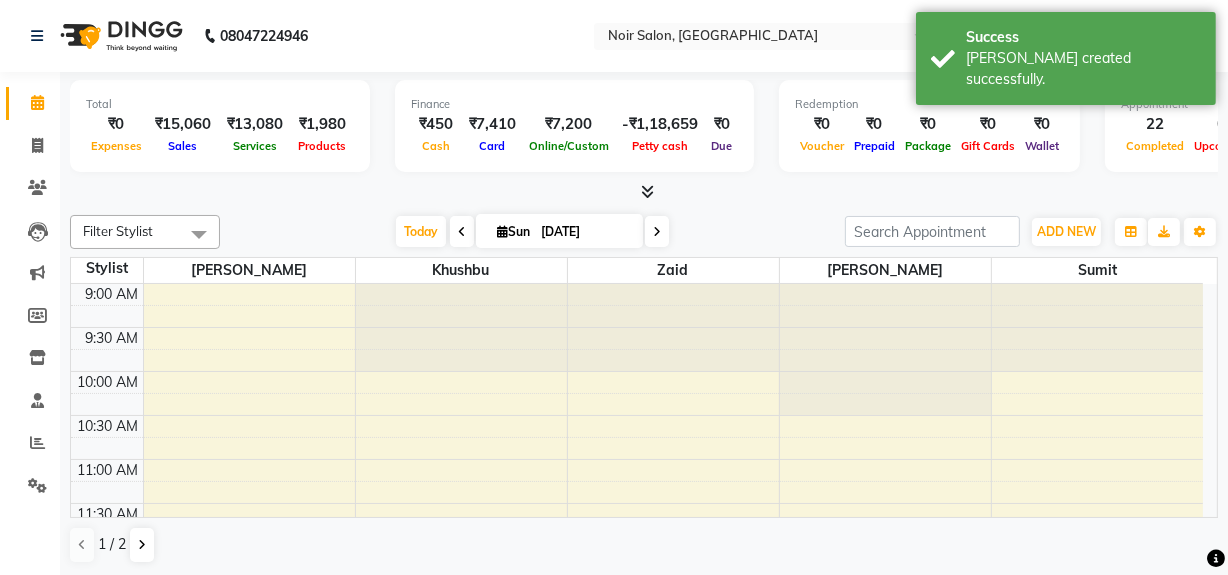 click at bounding box center [648, 191] 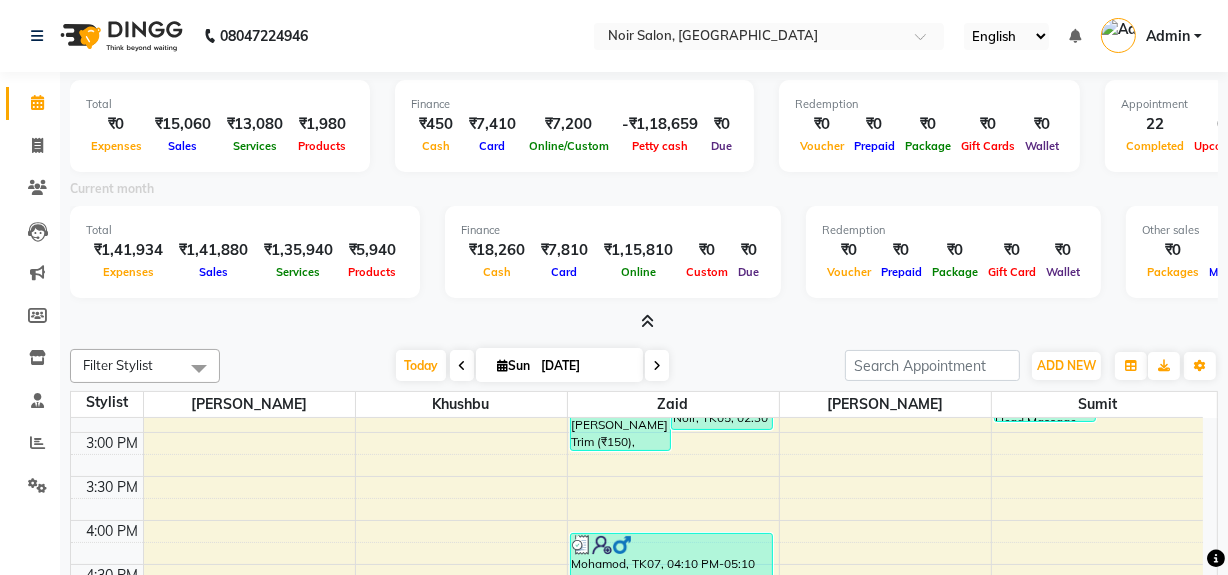 scroll, scrollTop: 545, scrollLeft: 0, axis: vertical 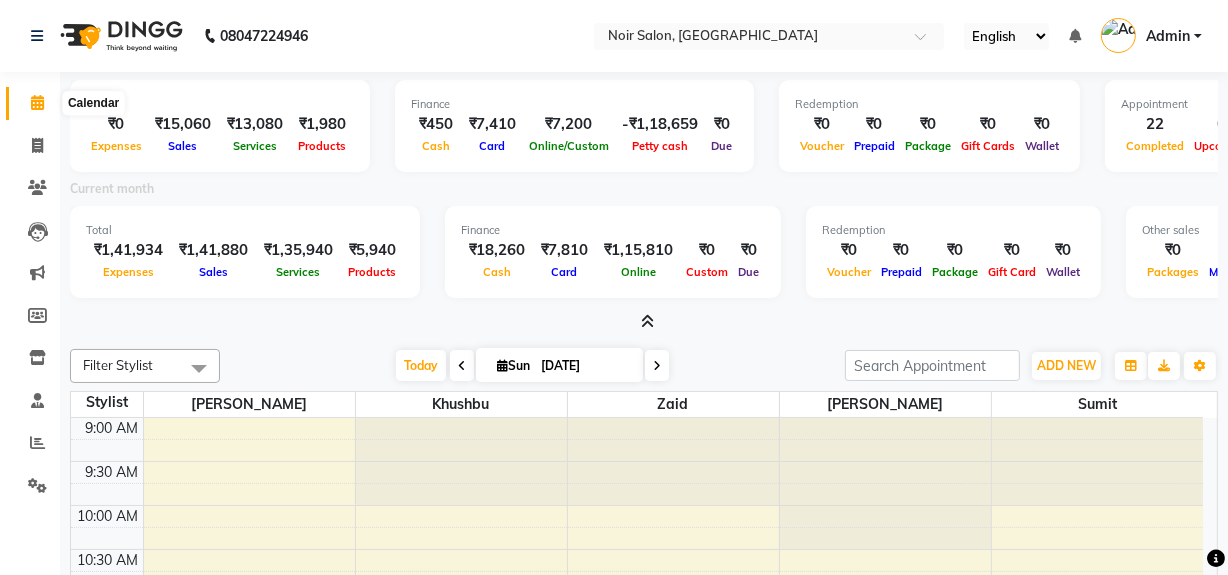 click 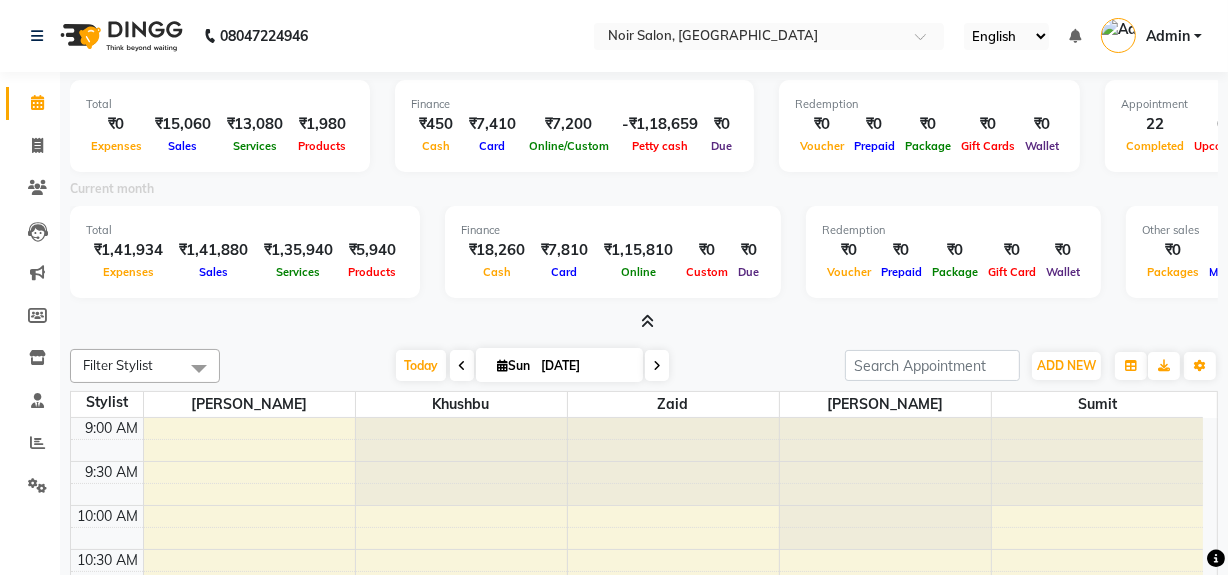 click at bounding box center [648, 321] 